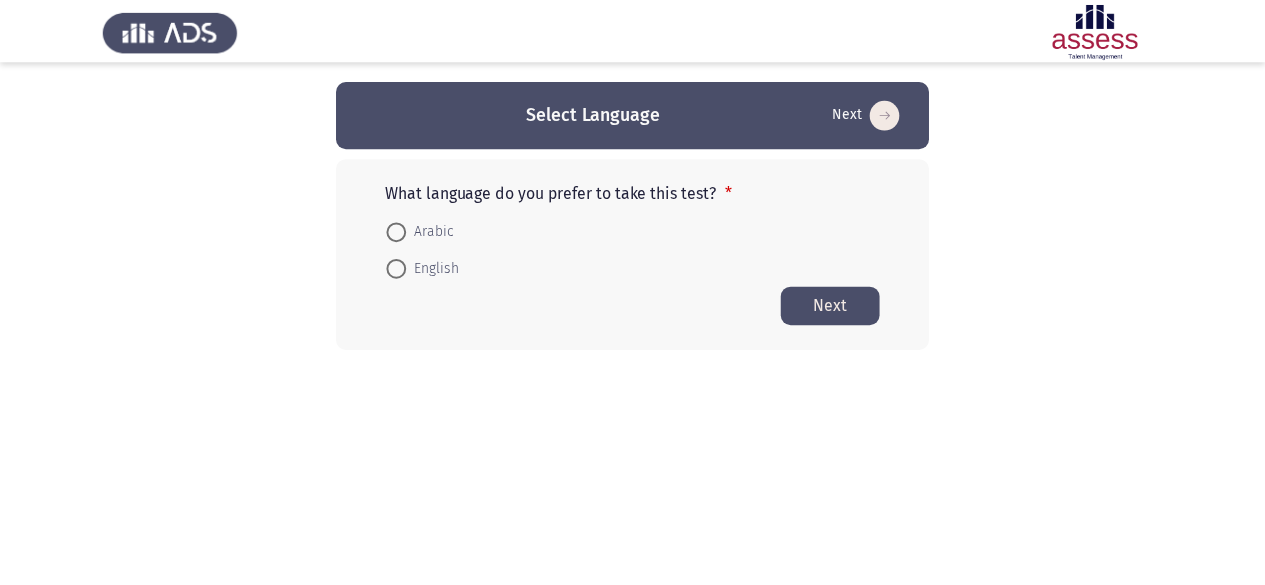 scroll, scrollTop: 0, scrollLeft: 0, axis: both 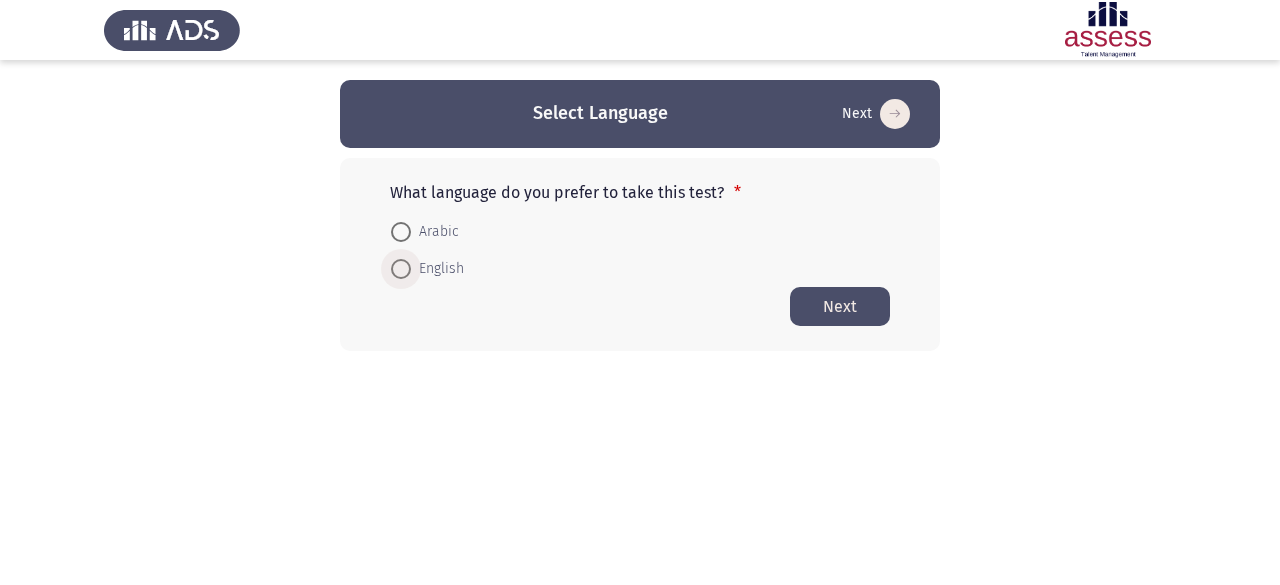 click at bounding box center (401, 269) 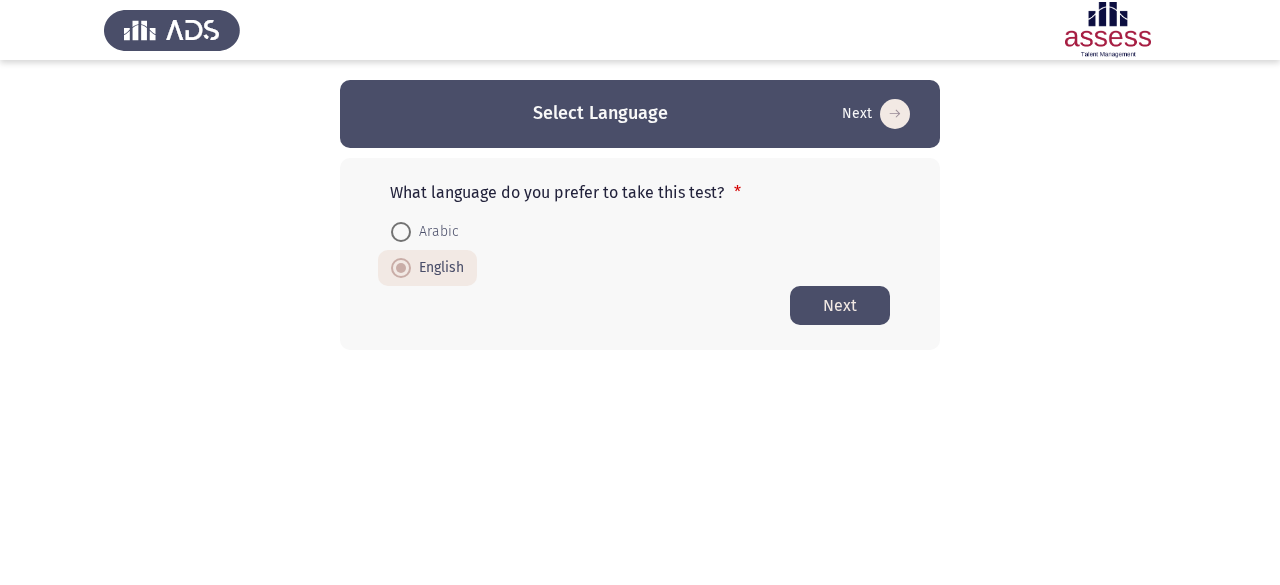 click on "Next" 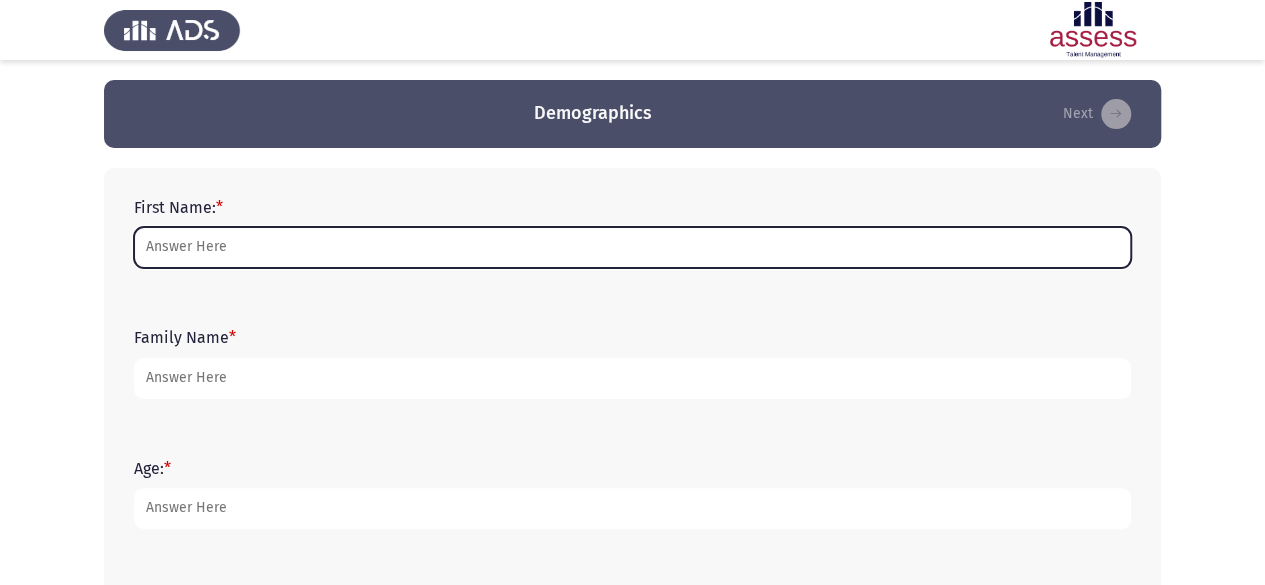 click on "First Name:   *" at bounding box center (632, 247) 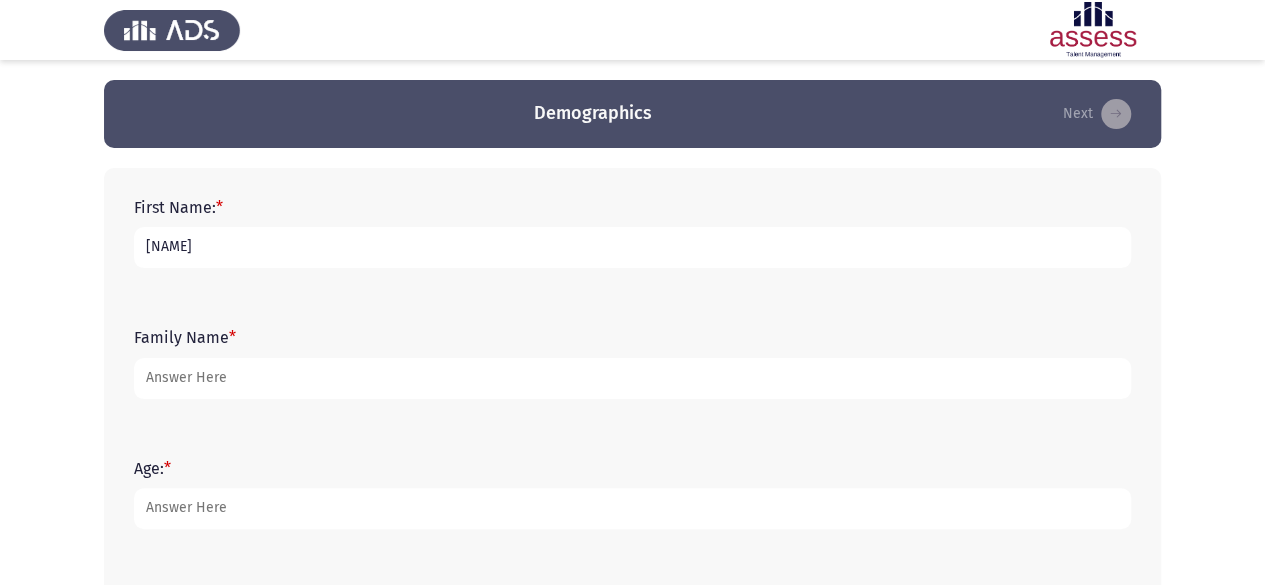 type on "[NAME]" 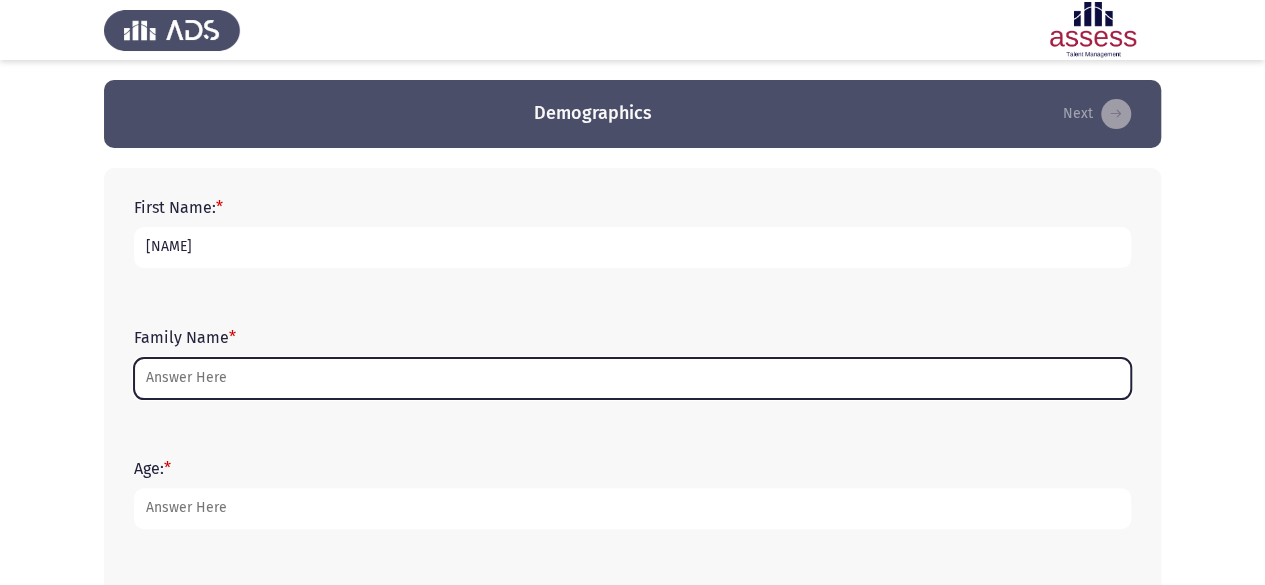 click on "Family Name   *" at bounding box center [632, 378] 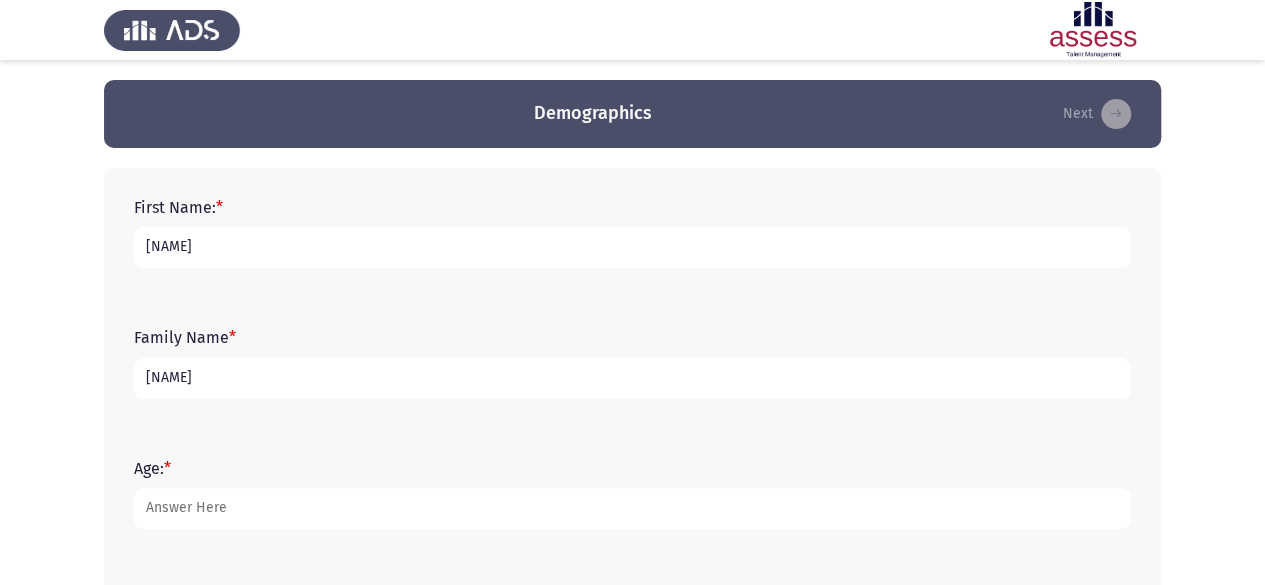 type on "[NAME]" 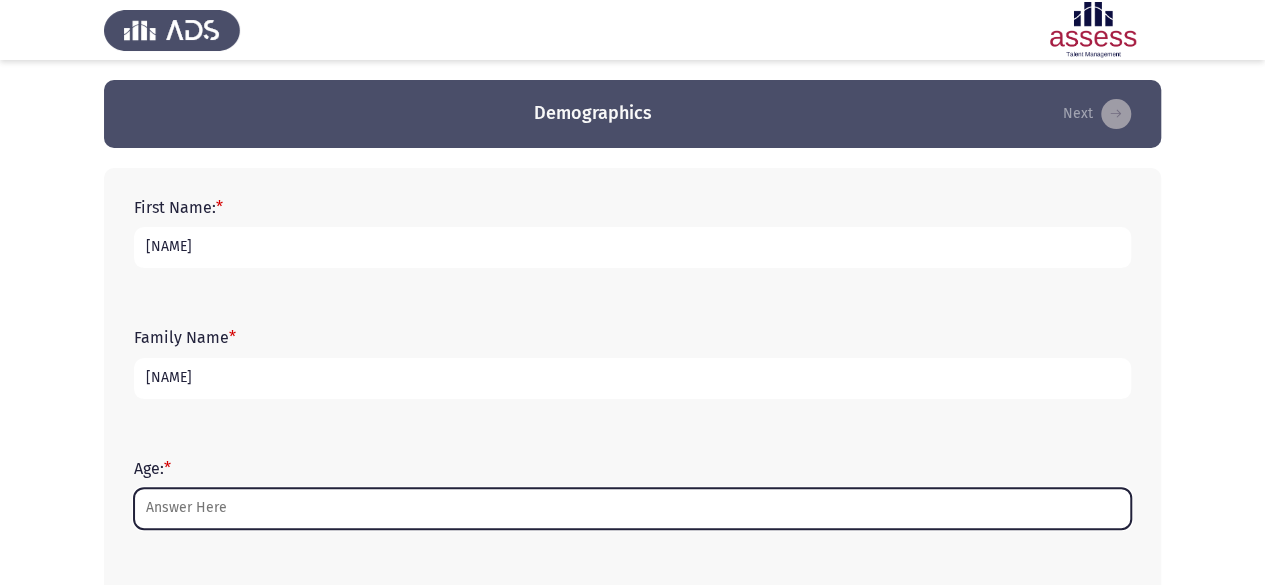 click on "Age:   *" at bounding box center (632, 508) 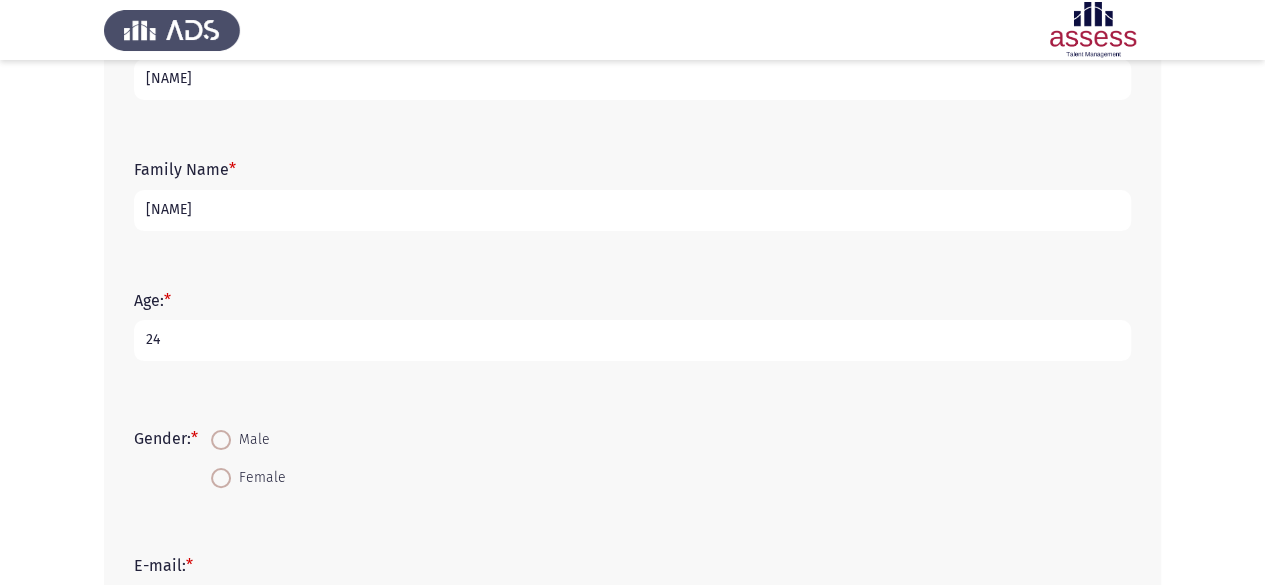 scroll, scrollTop: 290, scrollLeft: 0, axis: vertical 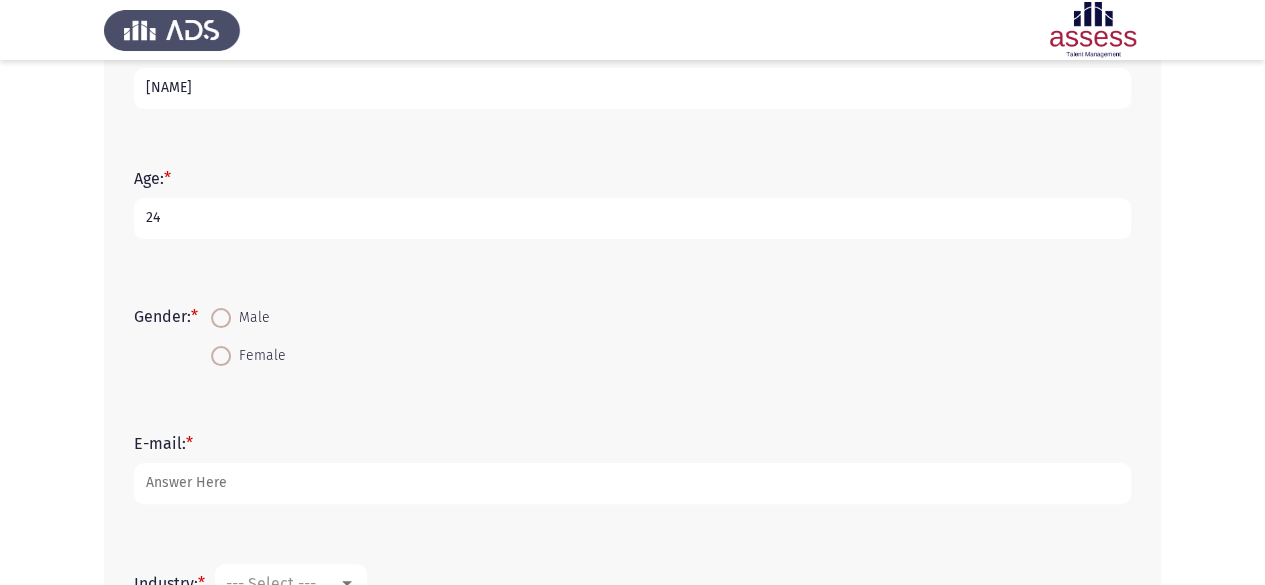 type on "24" 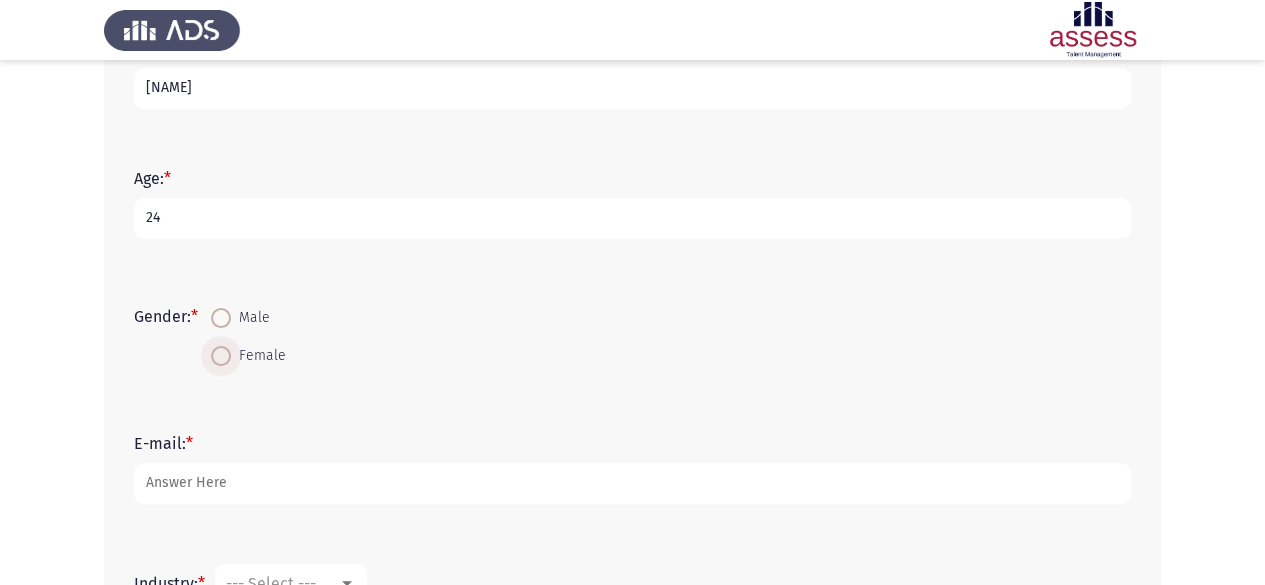 click at bounding box center (221, 356) 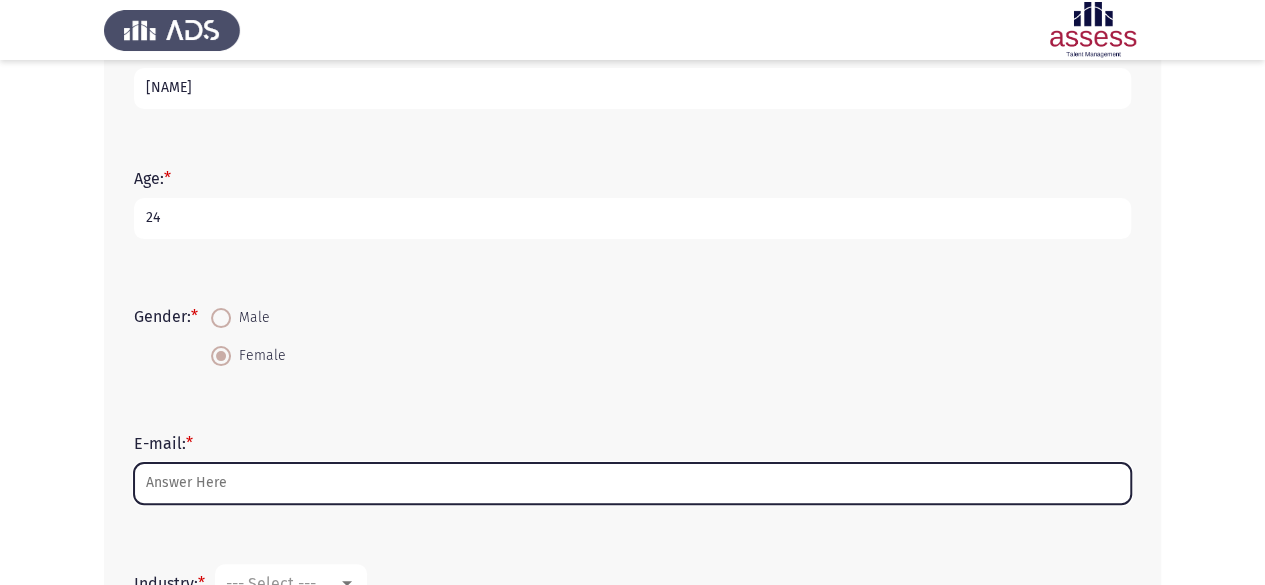 click on "E-mail:   *" at bounding box center (632, 483) 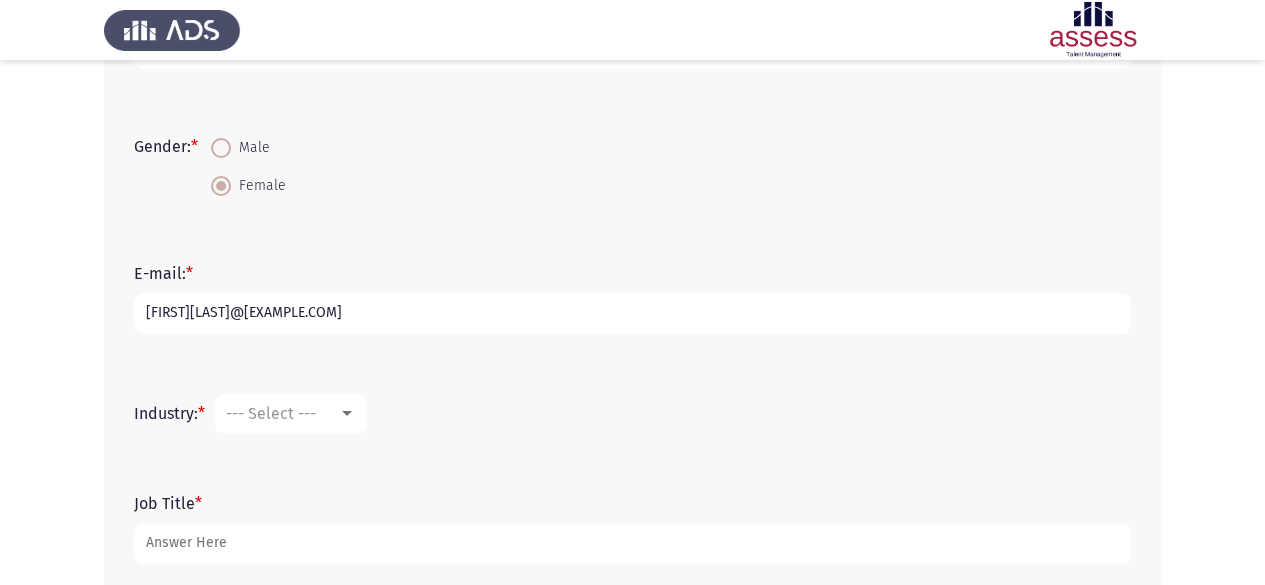 scroll, scrollTop: 464, scrollLeft: 0, axis: vertical 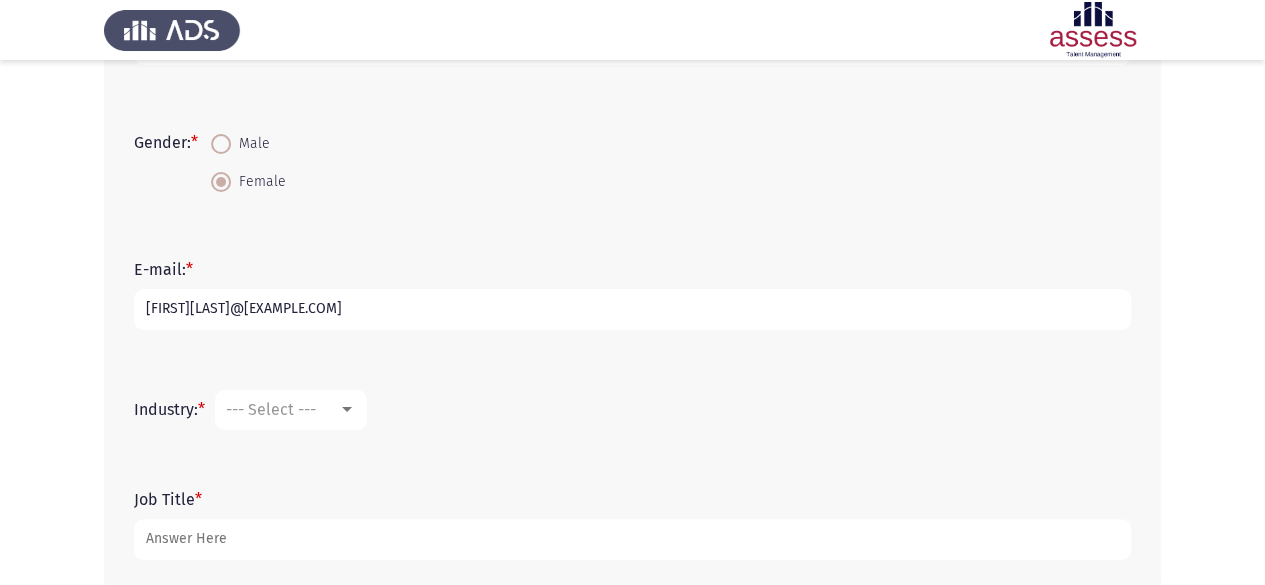type on "[FIRST][LAST]@[EXAMPLE.COM]" 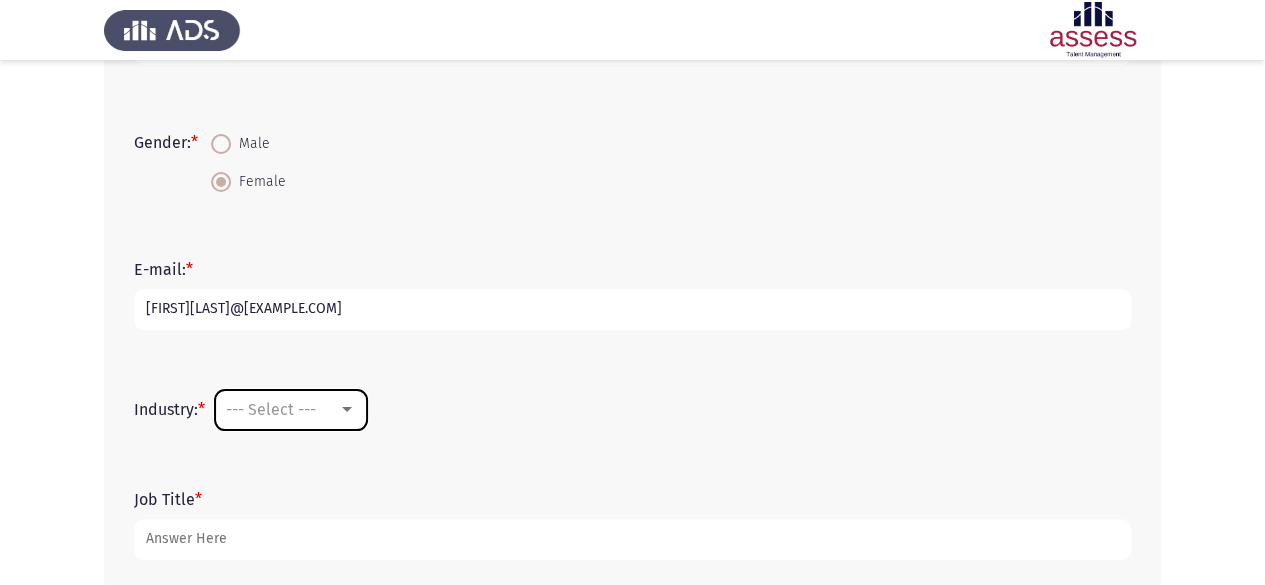 click on "--- Select ---" at bounding box center (282, 409) 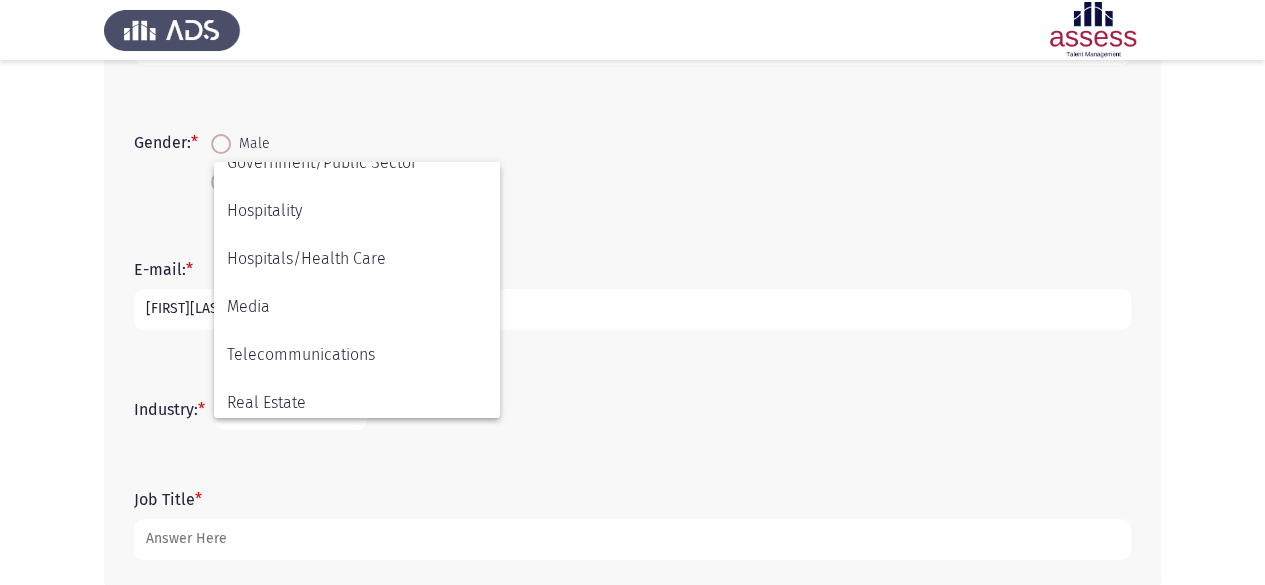 scroll, scrollTop: 366, scrollLeft: 0, axis: vertical 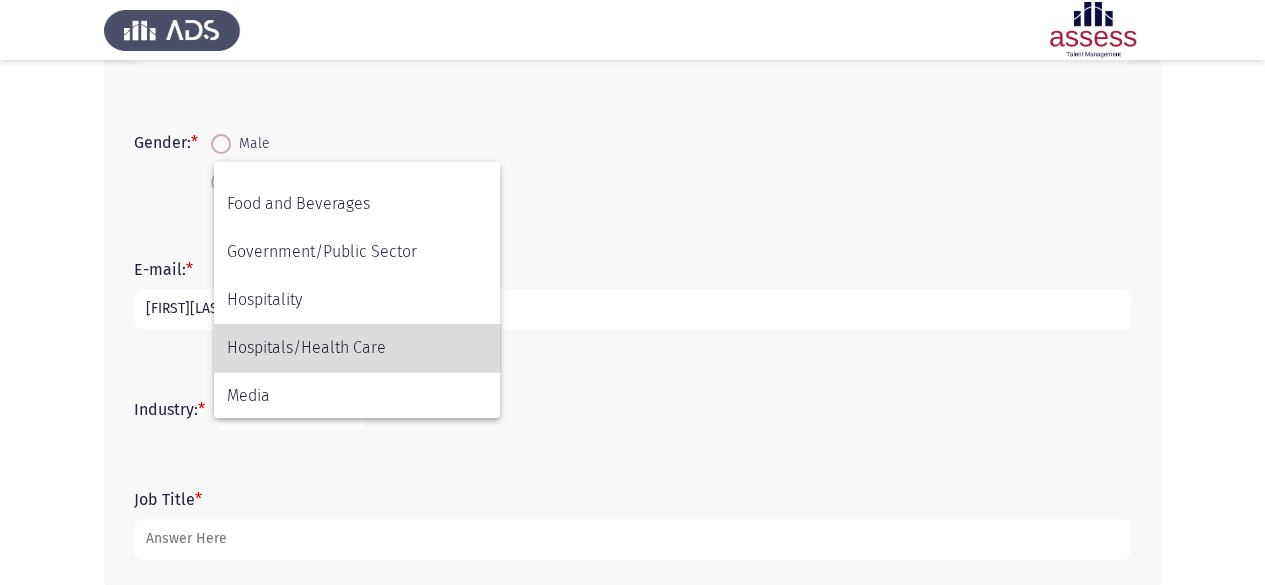 click on "Hospitals/Health Care" at bounding box center (357, 348) 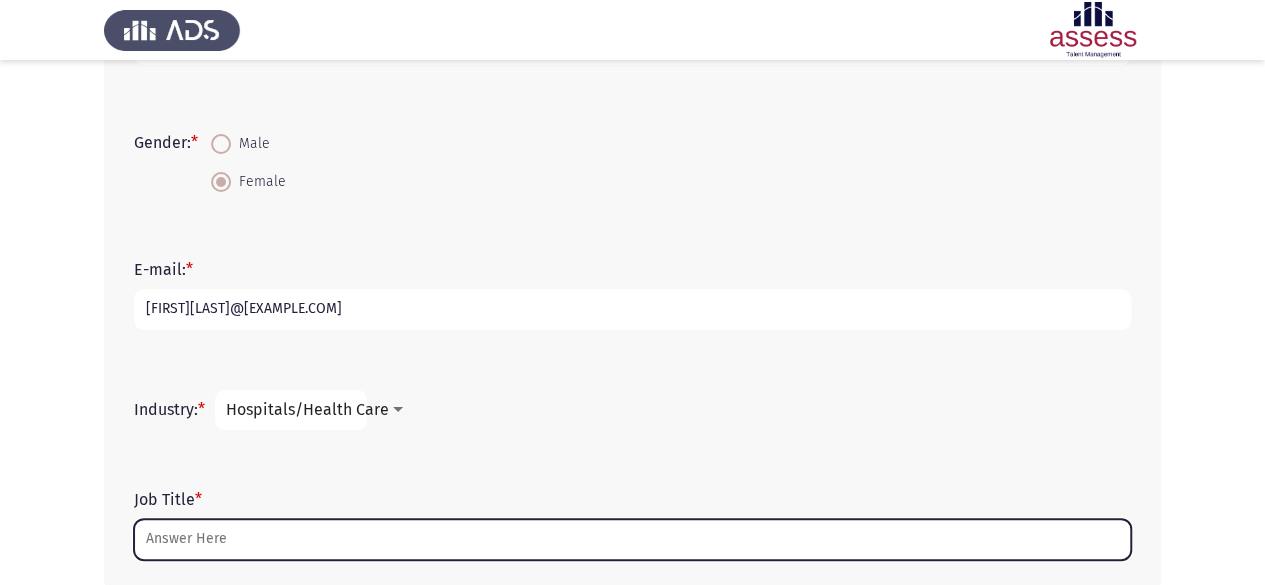 click on "Job Title   *" at bounding box center (632, 539) 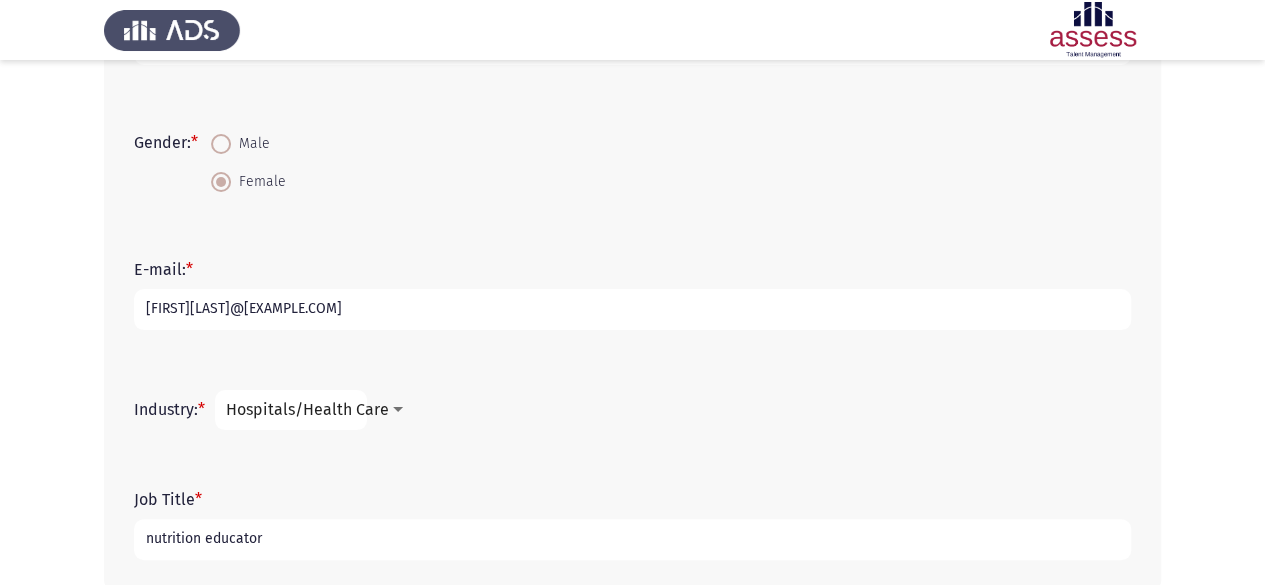 scroll, scrollTop: 568, scrollLeft: 0, axis: vertical 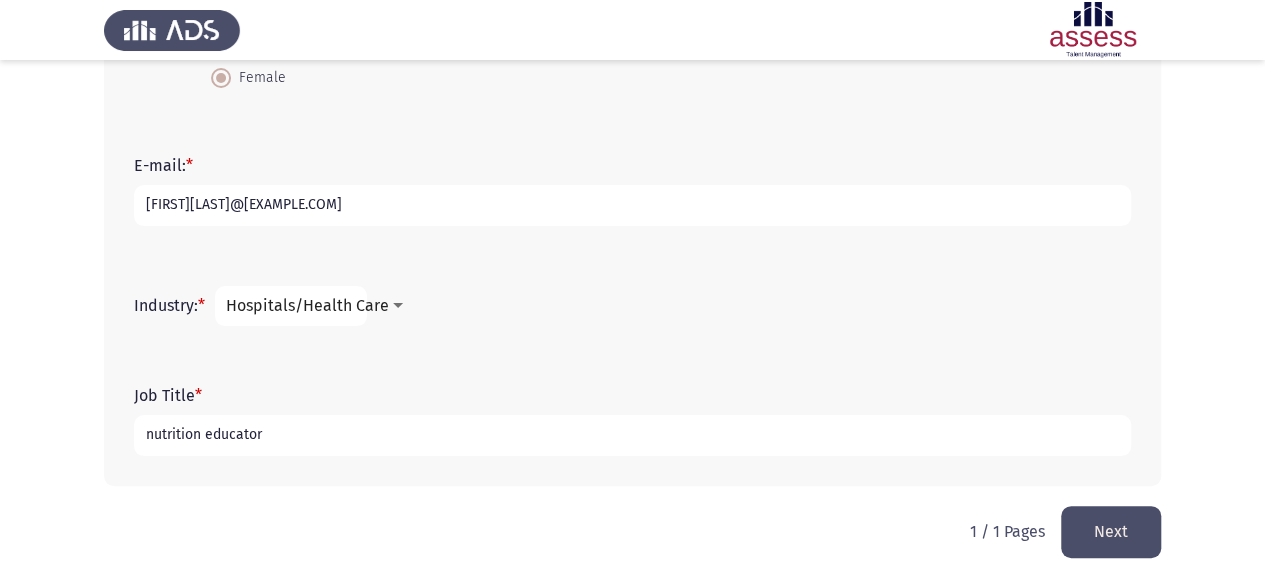 type on "nutrition educator" 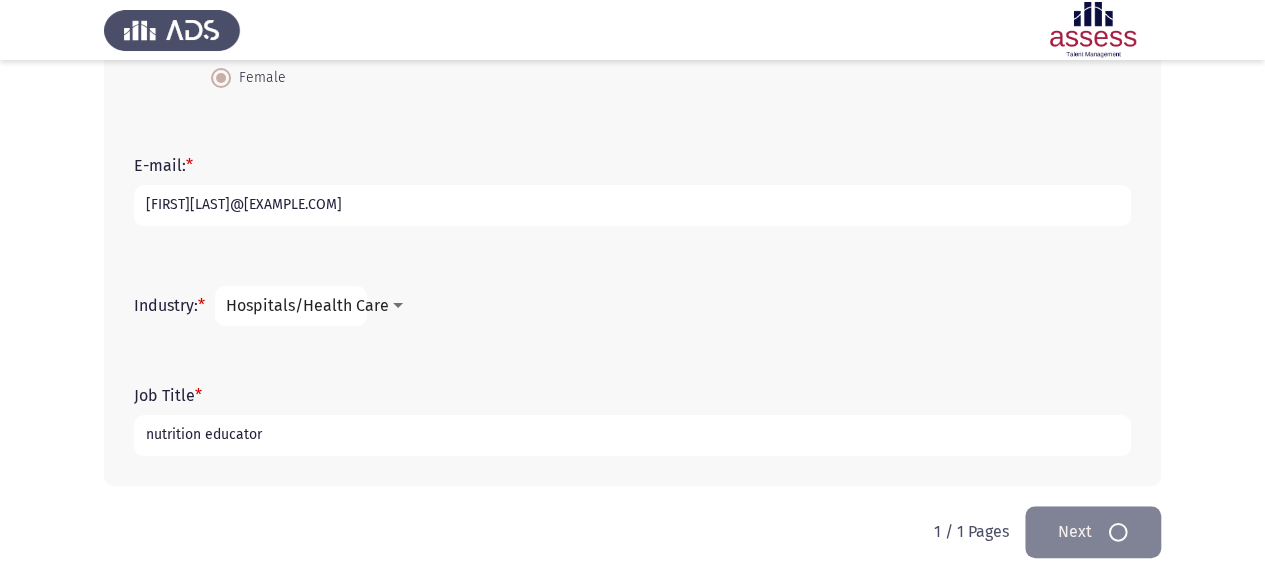 scroll, scrollTop: 0, scrollLeft: 0, axis: both 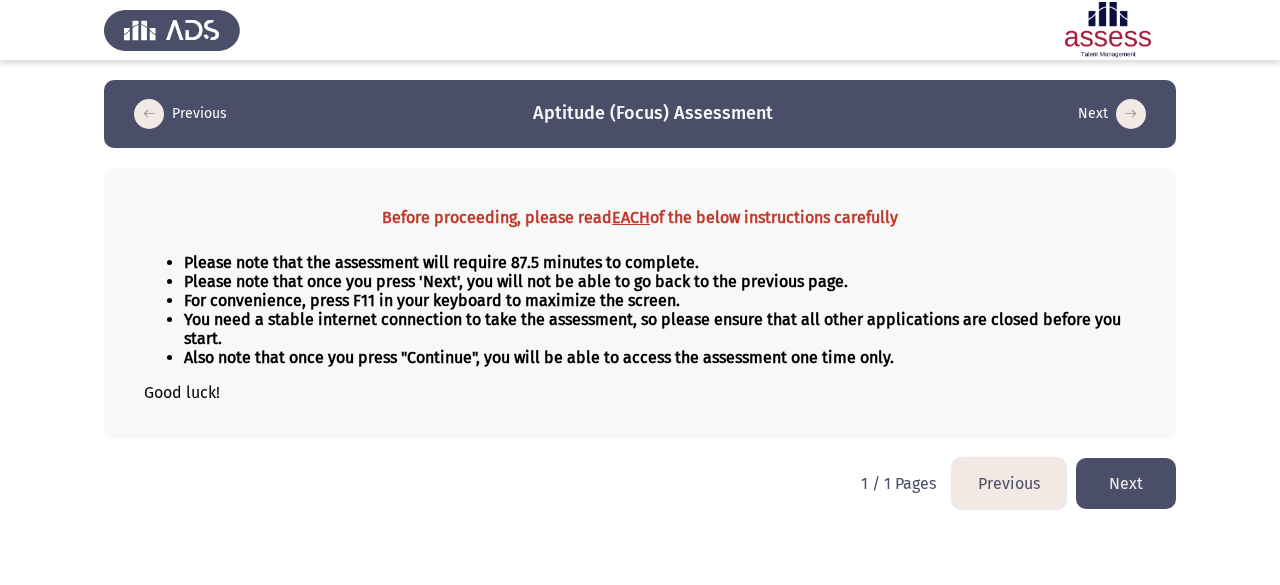 click on "Next" 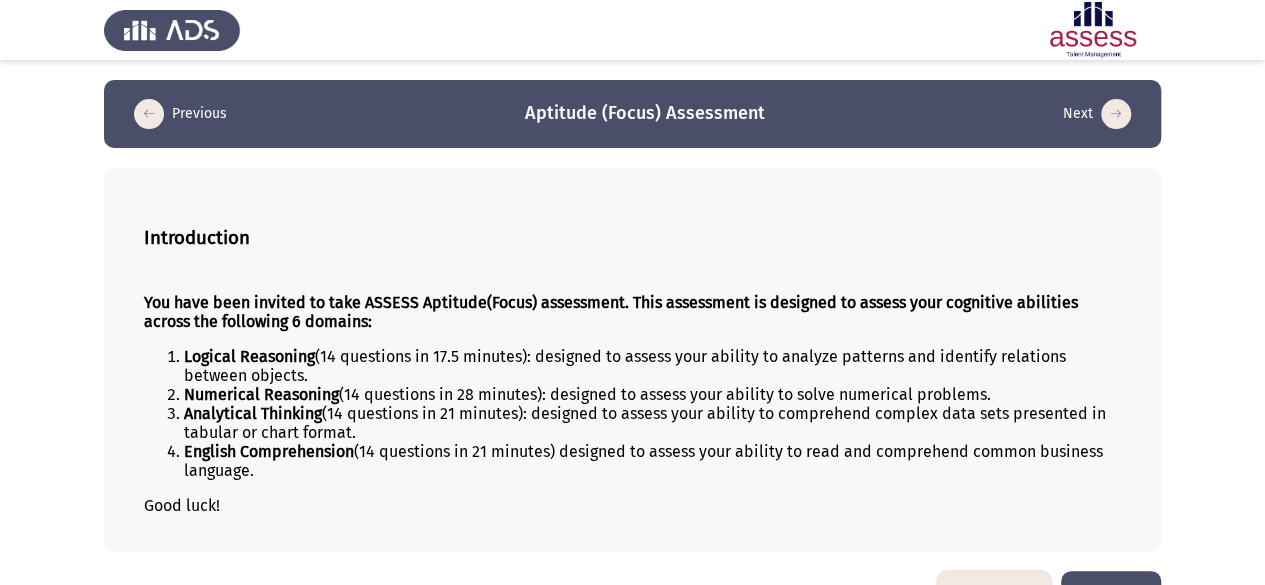 scroll, scrollTop: 54, scrollLeft: 0, axis: vertical 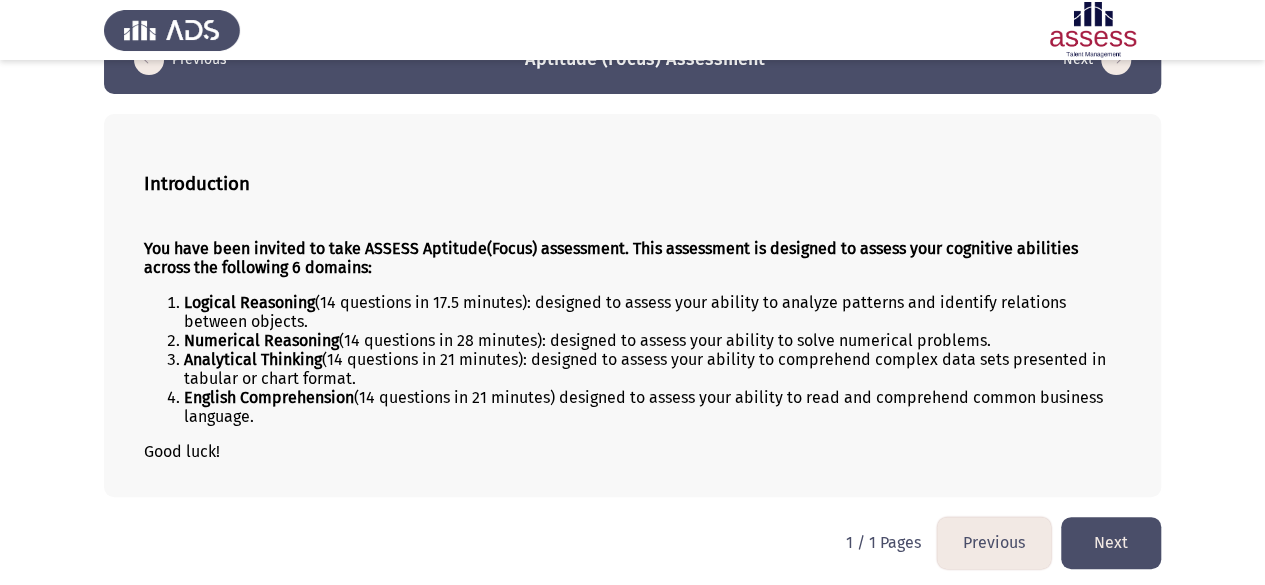 click on "Next" 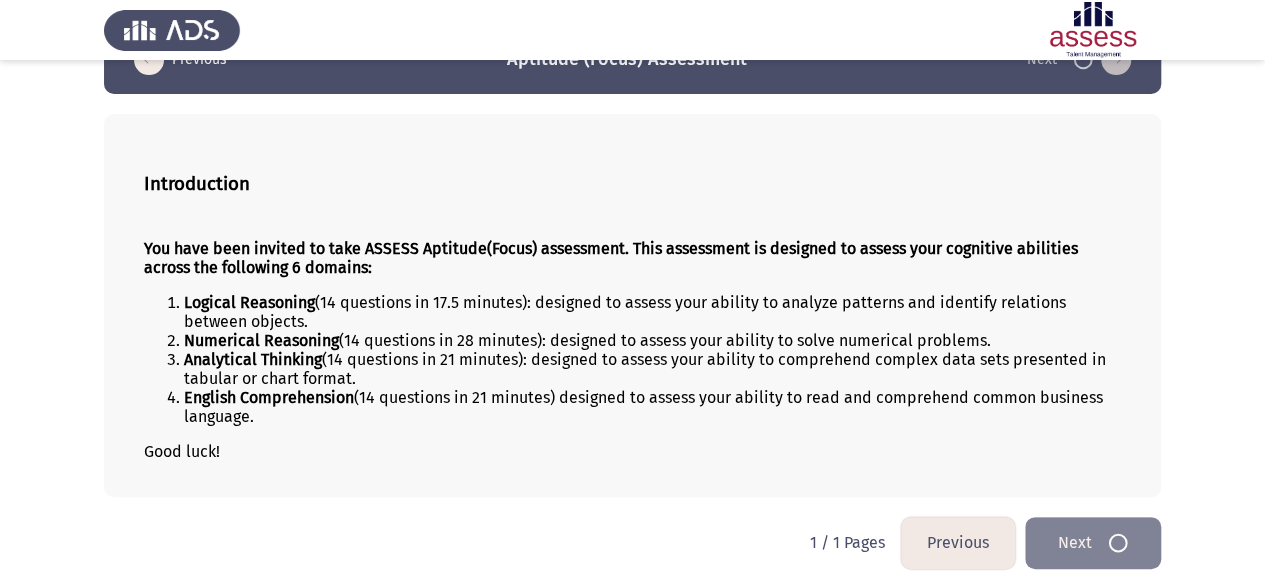 scroll, scrollTop: 0, scrollLeft: 0, axis: both 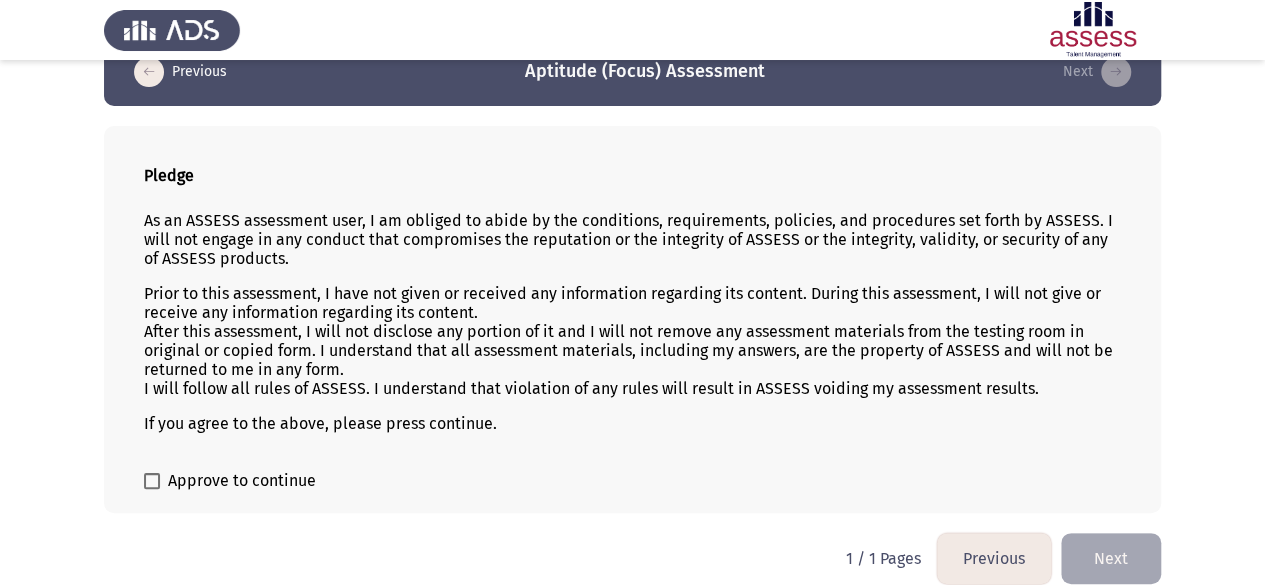 click on "Pledge As an ASSESS assessment user, I am obliged to abide by the conditions, requirements, policies, and procedures set forth by ASSESS. I will not engage in any conduct that compromises the reputation or the integrity of ASSESS or the integrity, validity, or security of any of ASSESS products. Prior to this assessment, I have not given or received any information regarding its content. During this assessment, I will not give or receive any information regarding its content. After this assessment, I will not disclose any portion of it and I will not remove any assessment materials from the testing room in original or copied form. I understand that all assessment materials, including my answers, are the property of ASSESS and will not be returned to me in any form. I will follow all rules of ASSESS. I understand that violation of any rules will result in ASSESS voiding my assessment results. If you agree to the above, please press continue.   Approve to continue" 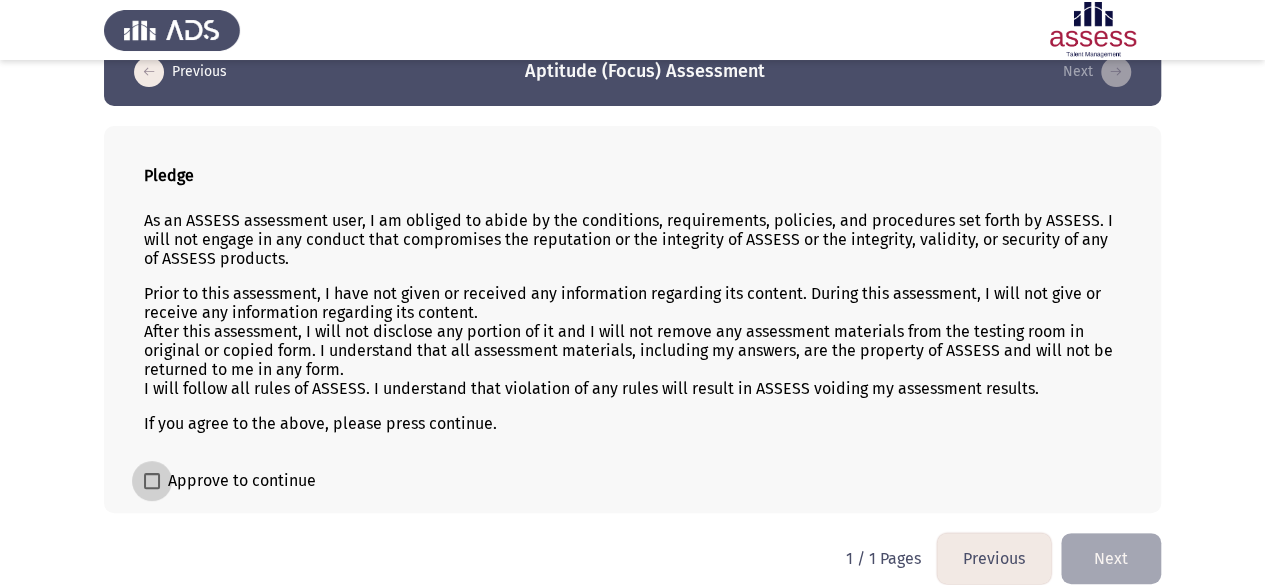 click at bounding box center (152, 481) 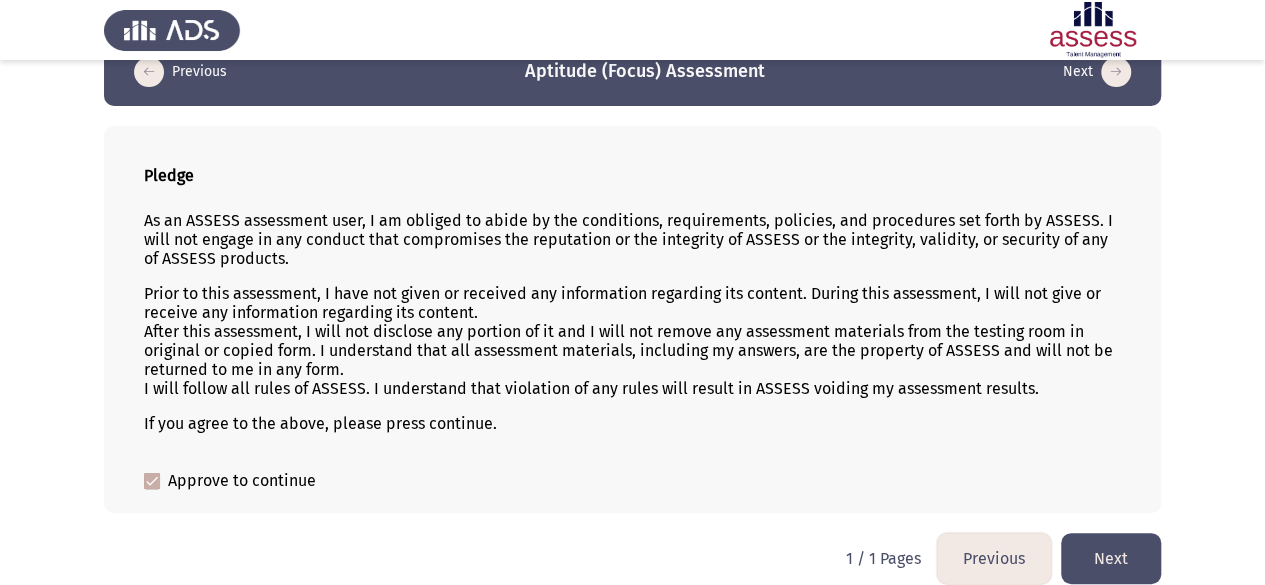 click on "Next" 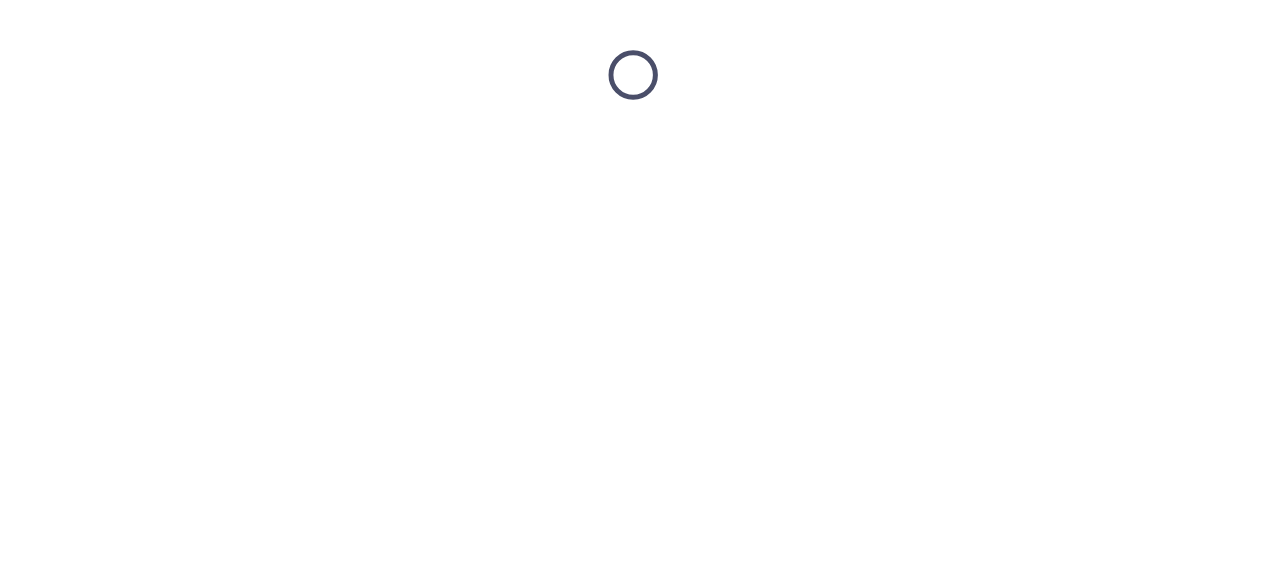 scroll, scrollTop: 0, scrollLeft: 0, axis: both 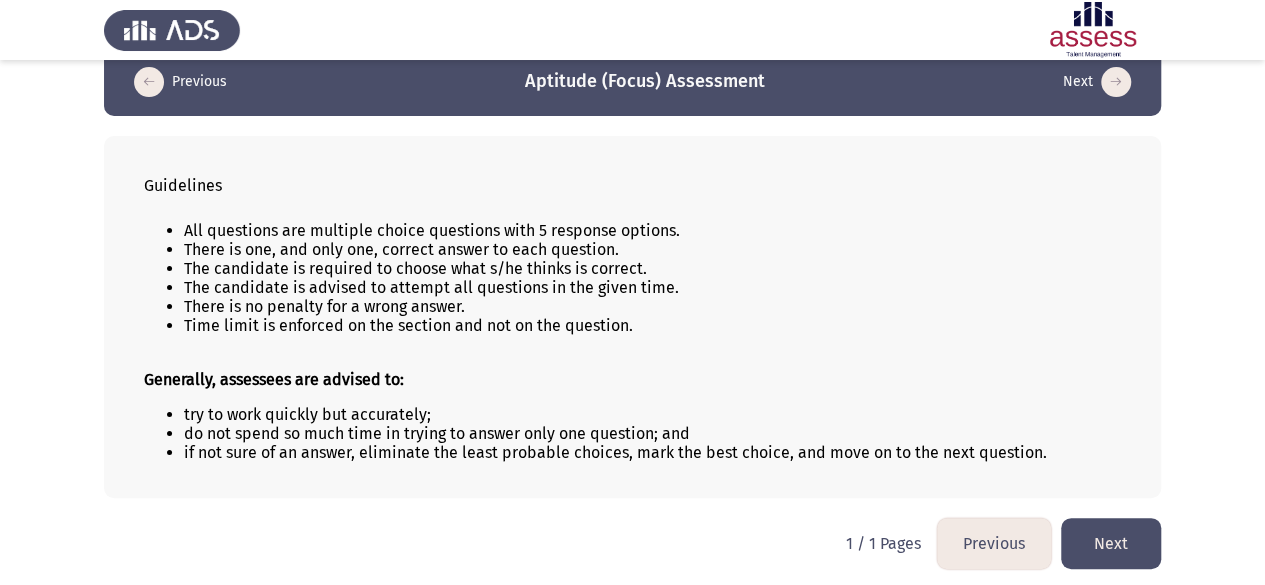 click on "Next" 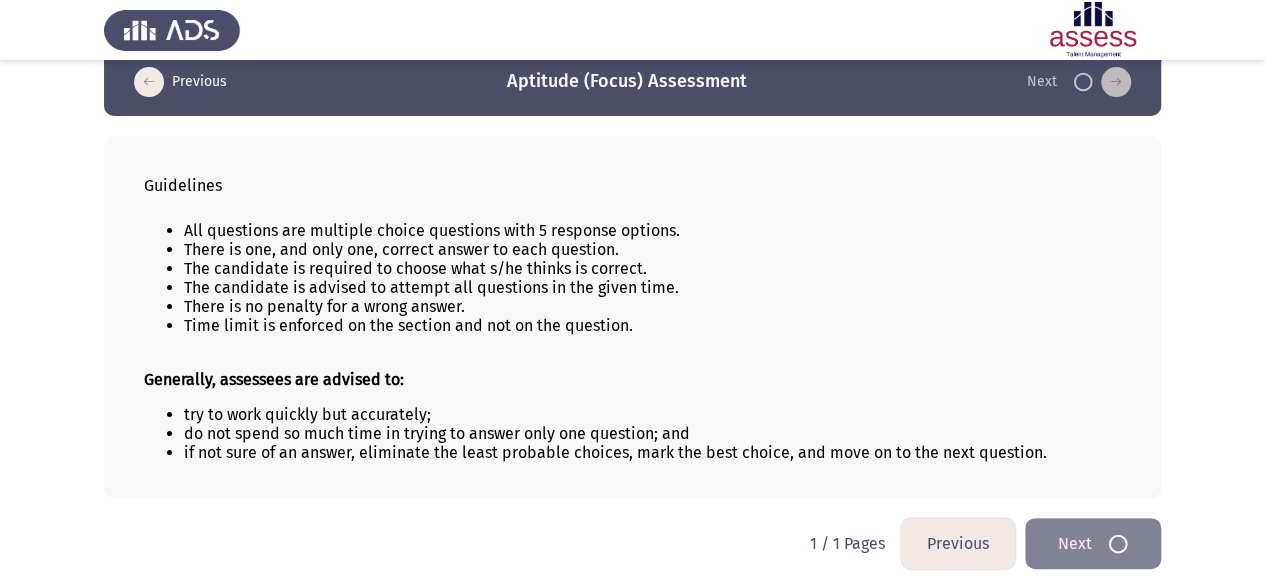 scroll, scrollTop: 0, scrollLeft: 0, axis: both 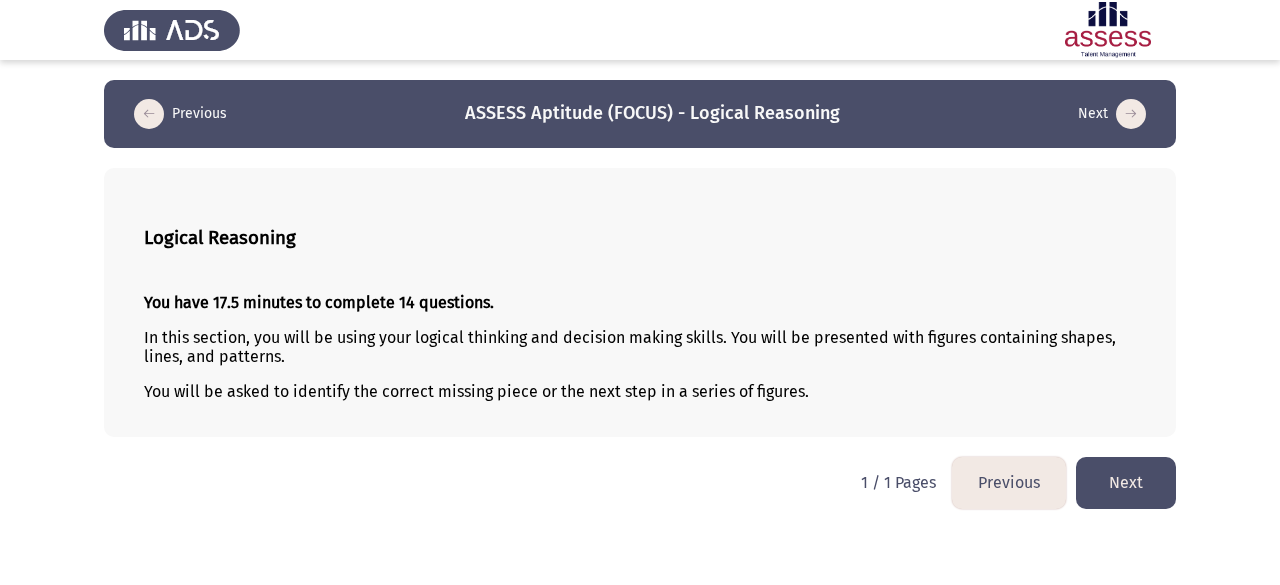 click on "Next" 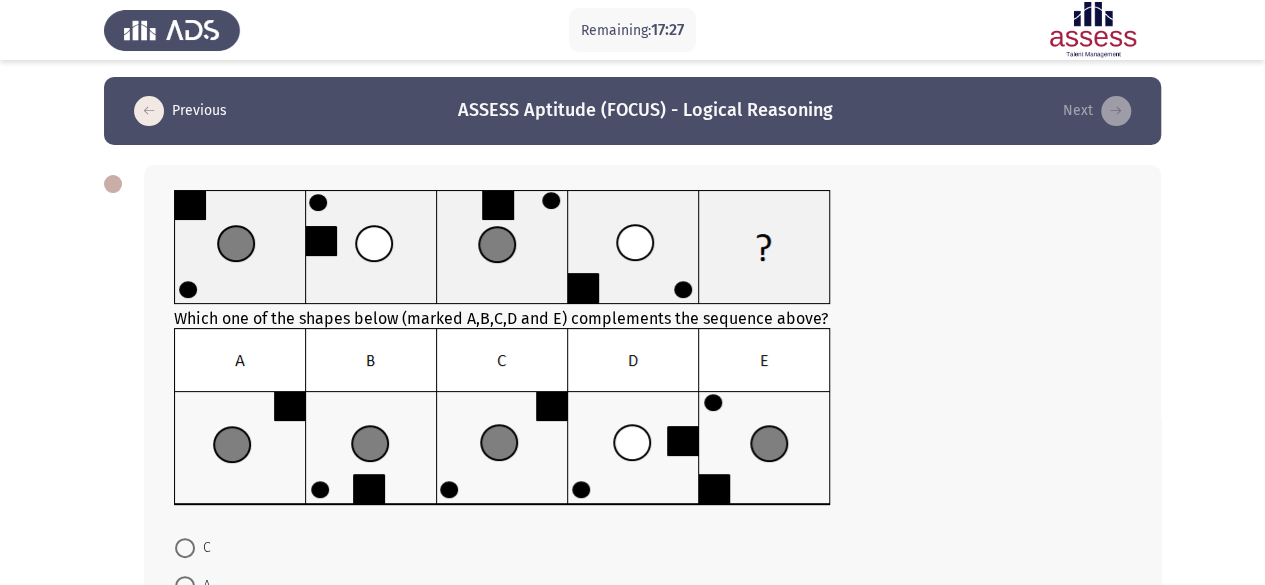 scroll, scrollTop: 2, scrollLeft: 0, axis: vertical 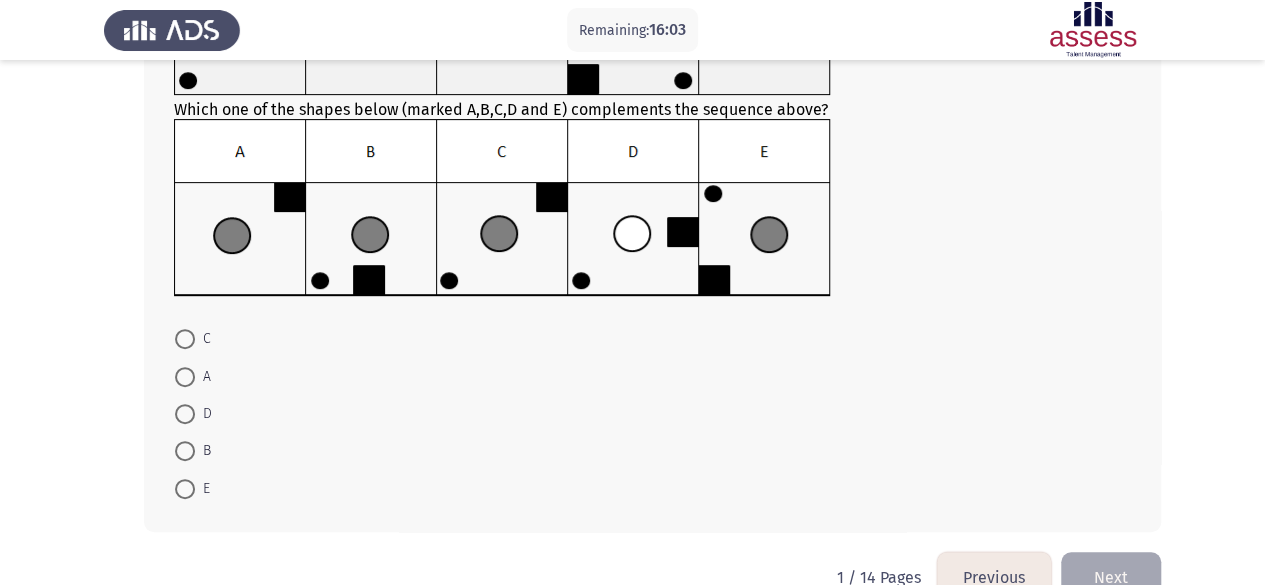 click at bounding box center (185, 451) 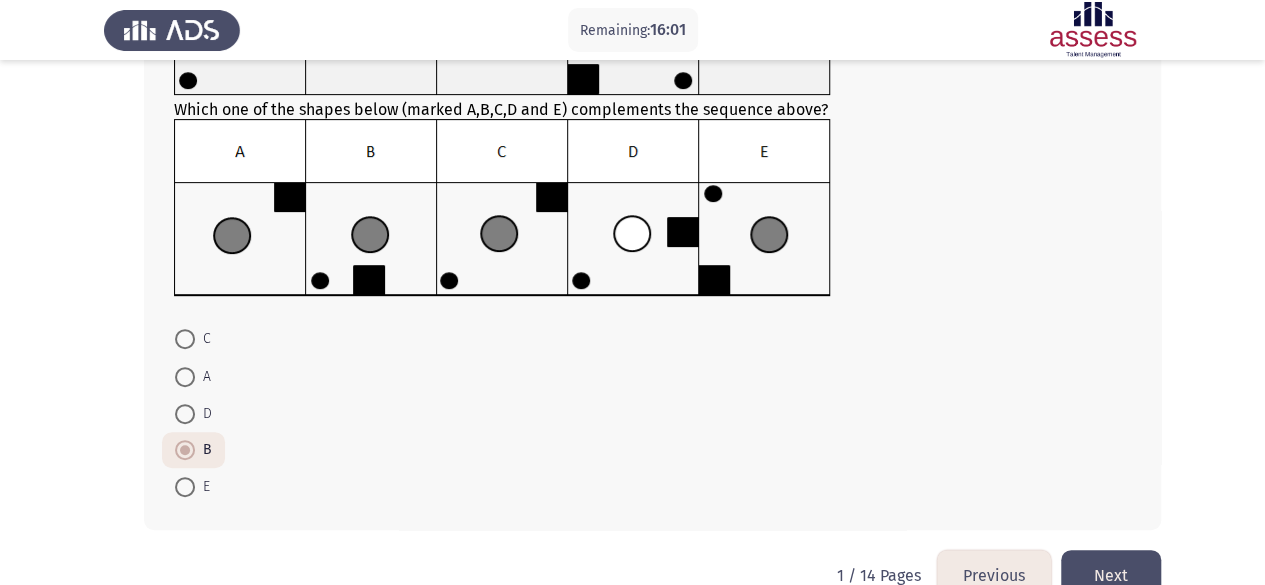 click on "Next" 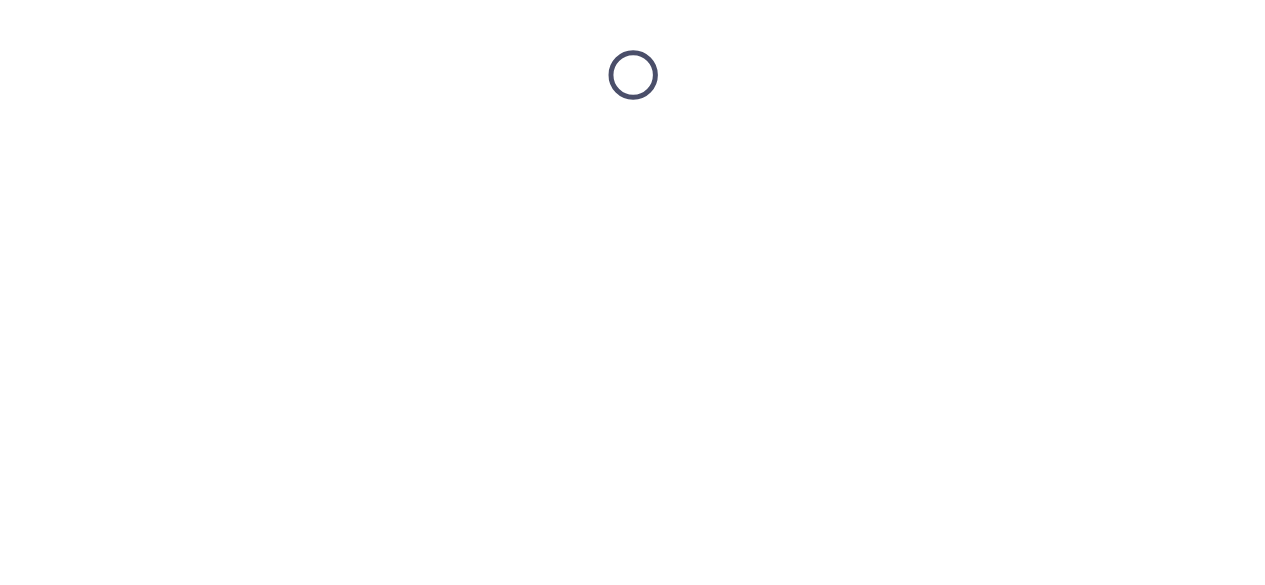 scroll, scrollTop: 0, scrollLeft: 0, axis: both 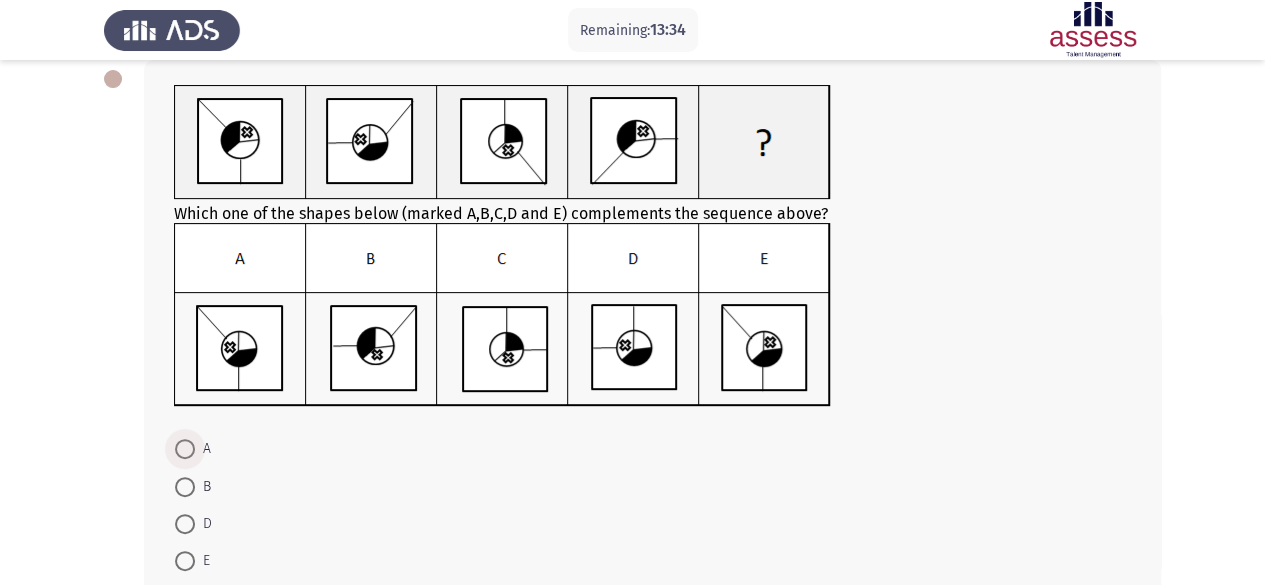 click at bounding box center [185, 449] 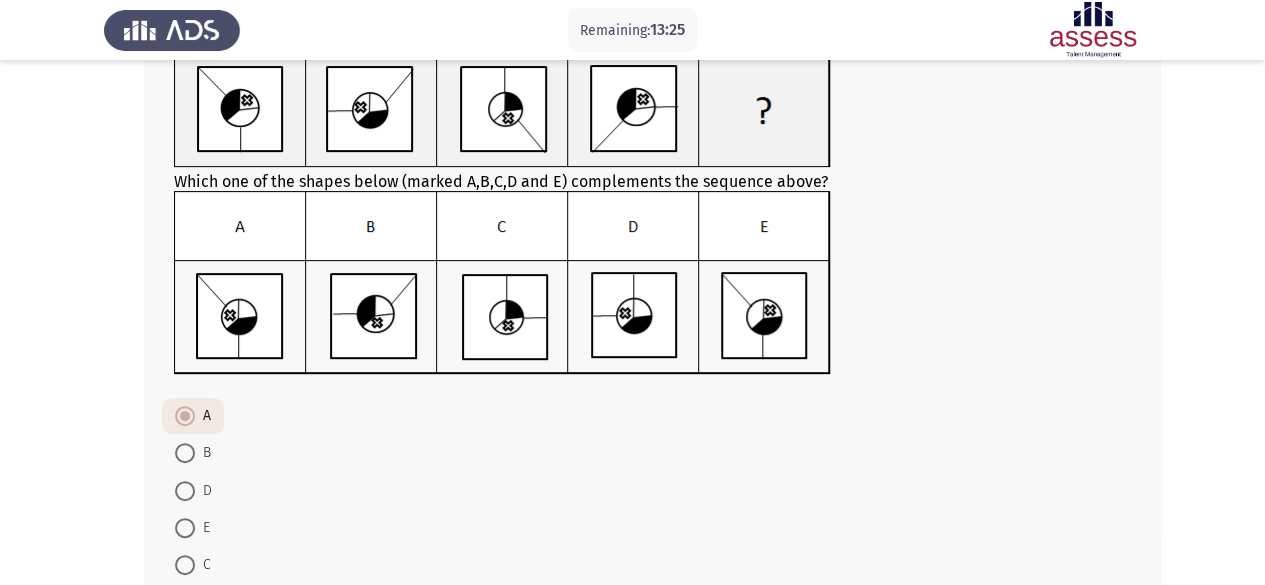 scroll, scrollTop: 261, scrollLeft: 0, axis: vertical 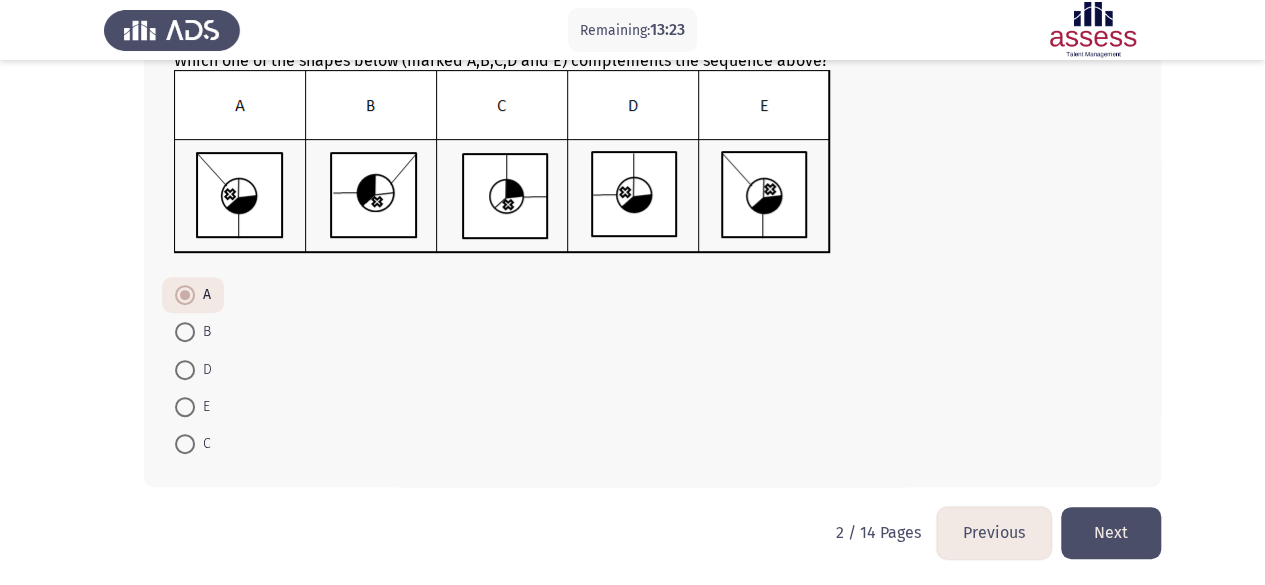 click on "Next" 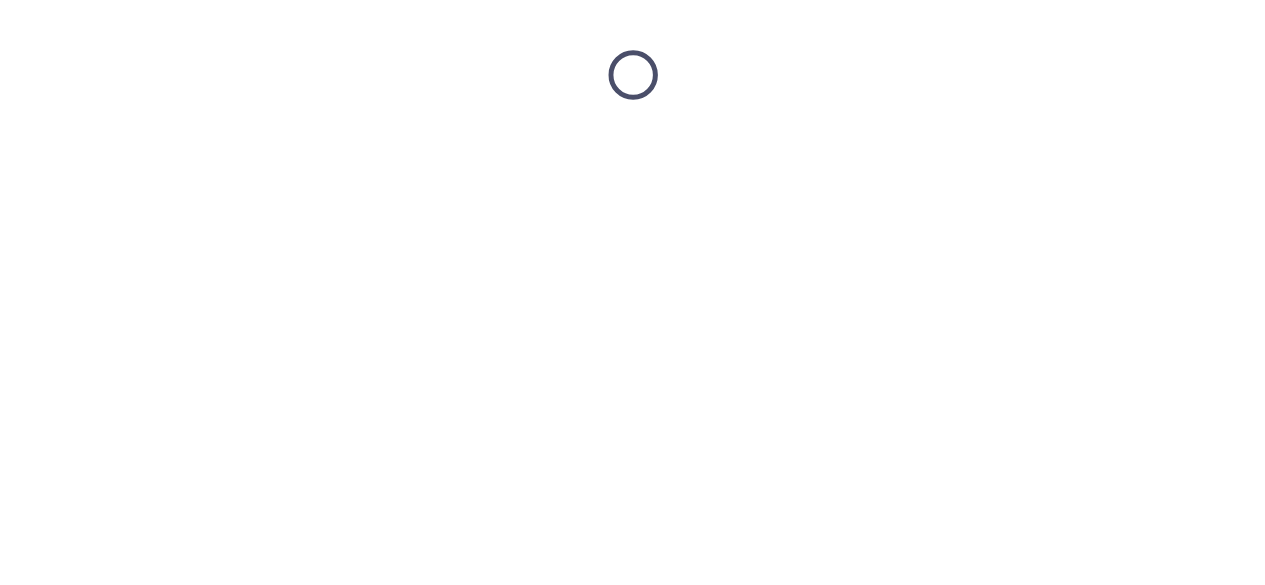scroll, scrollTop: 0, scrollLeft: 0, axis: both 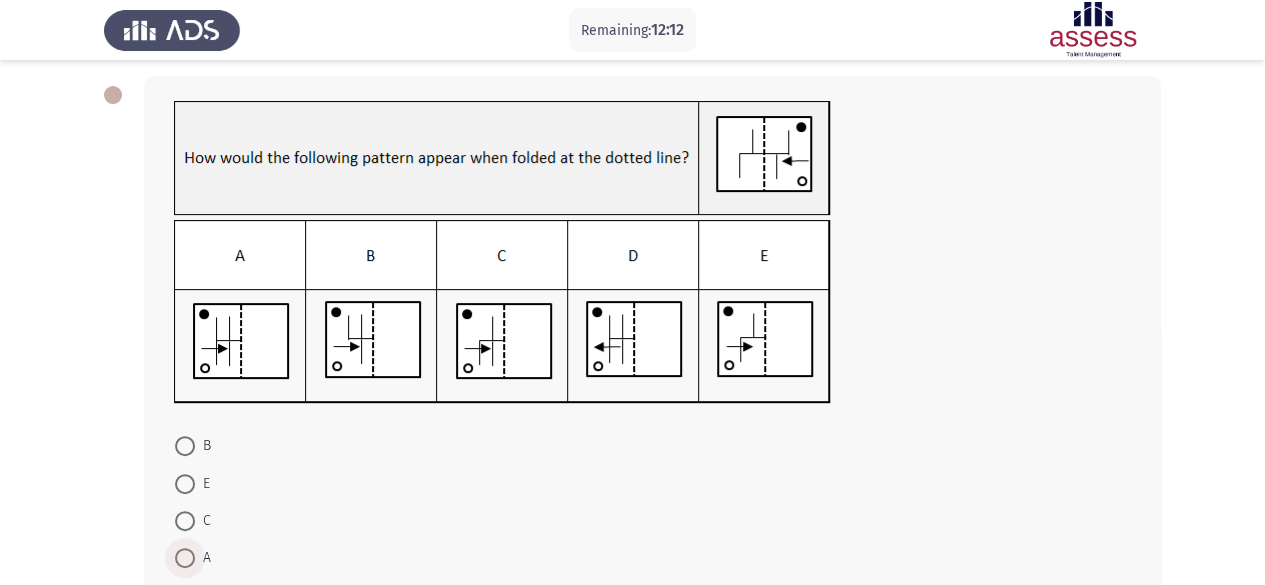 click at bounding box center [185, 558] 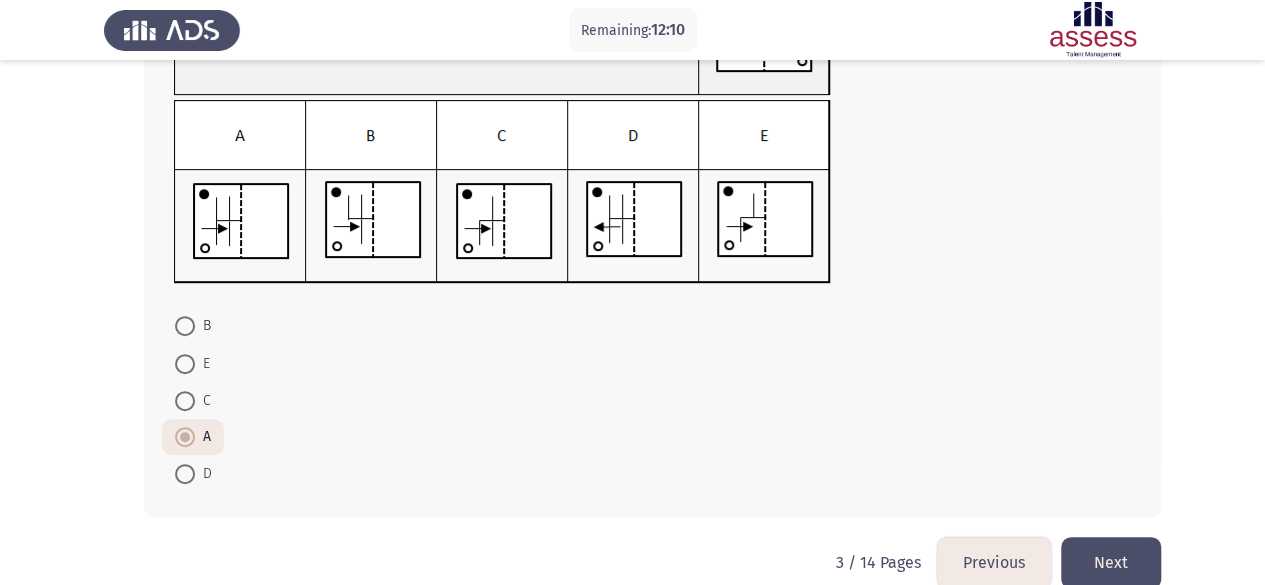 scroll, scrollTop: 242, scrollLeft: 0, axis: vertical 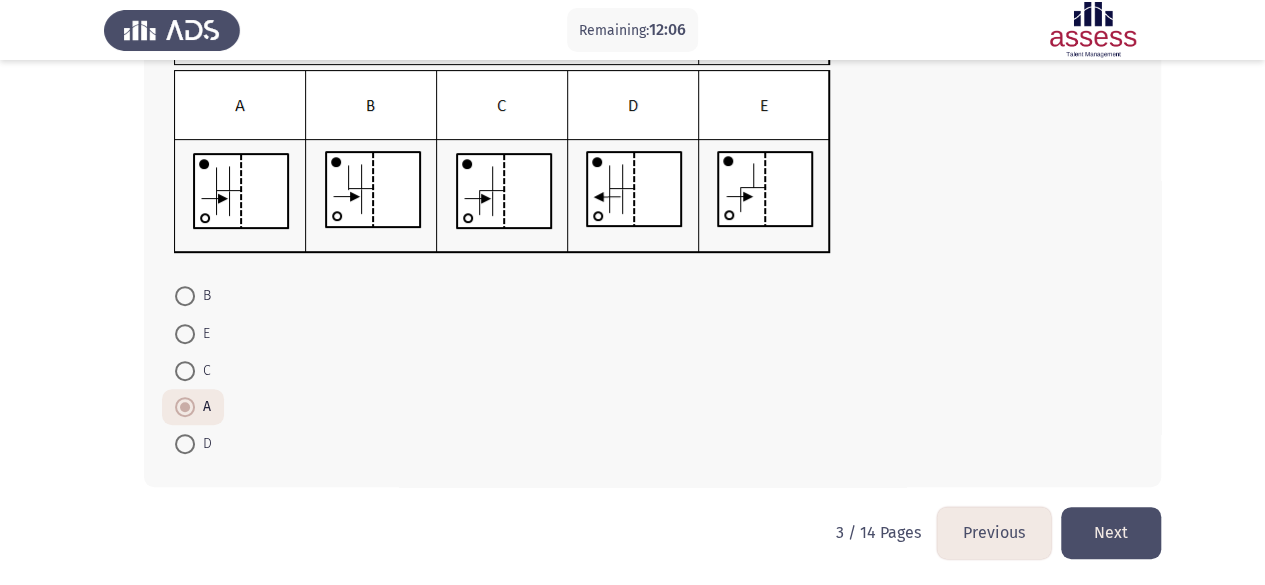 click on "Next" 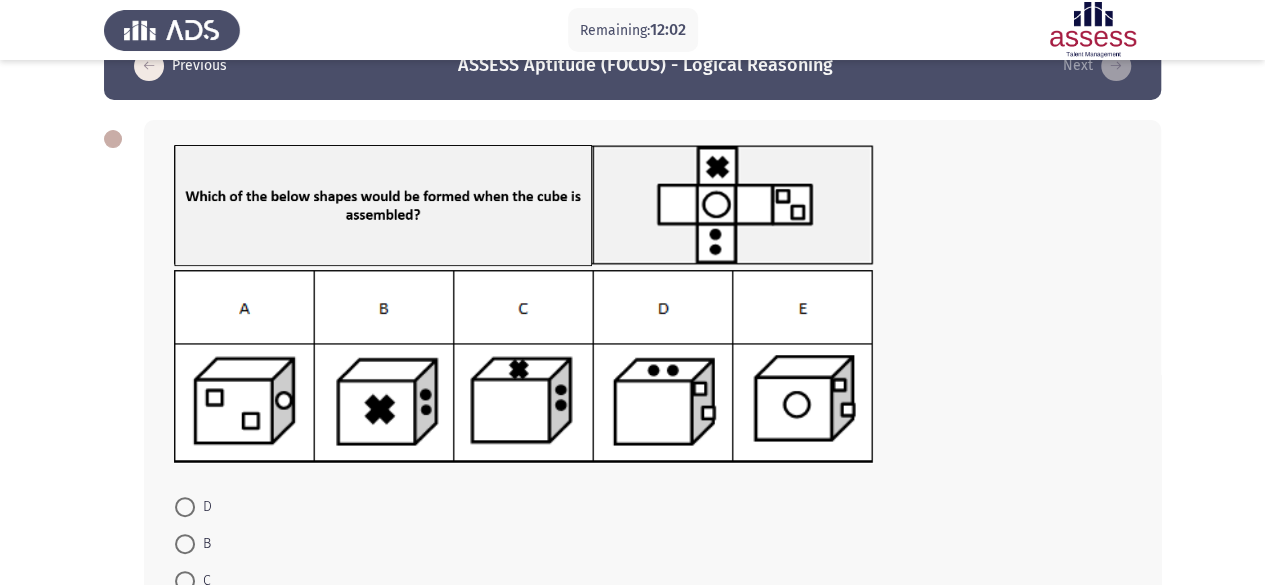 scroll, scrollTop: 56, scrollLeft: 0, axis: vertical 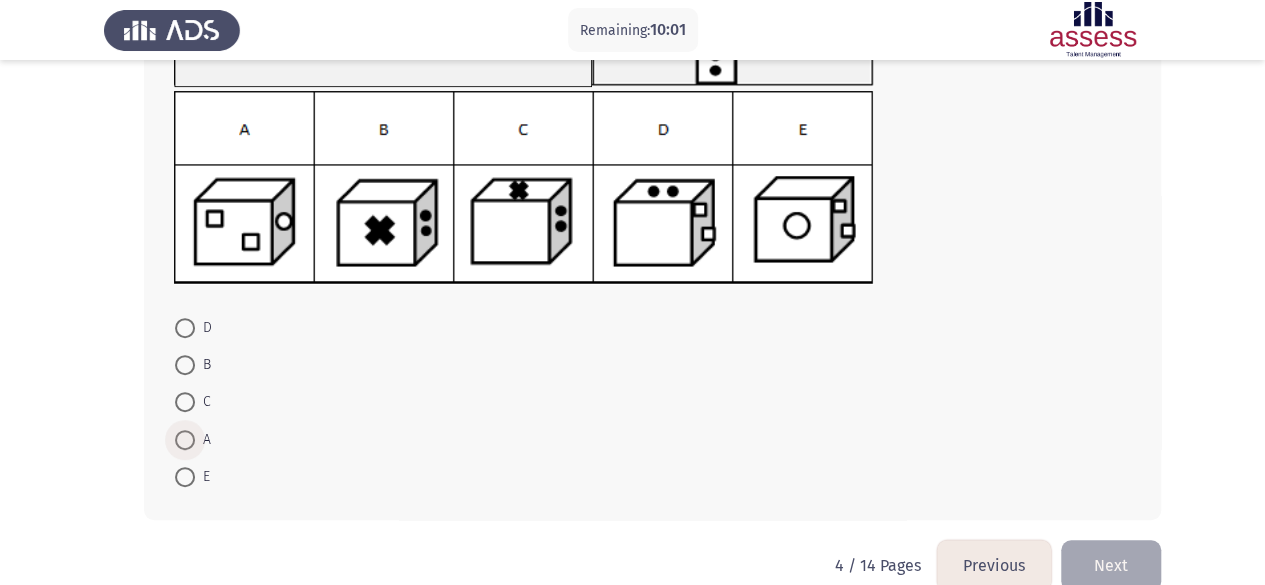 click at bounding box center [185, 440] 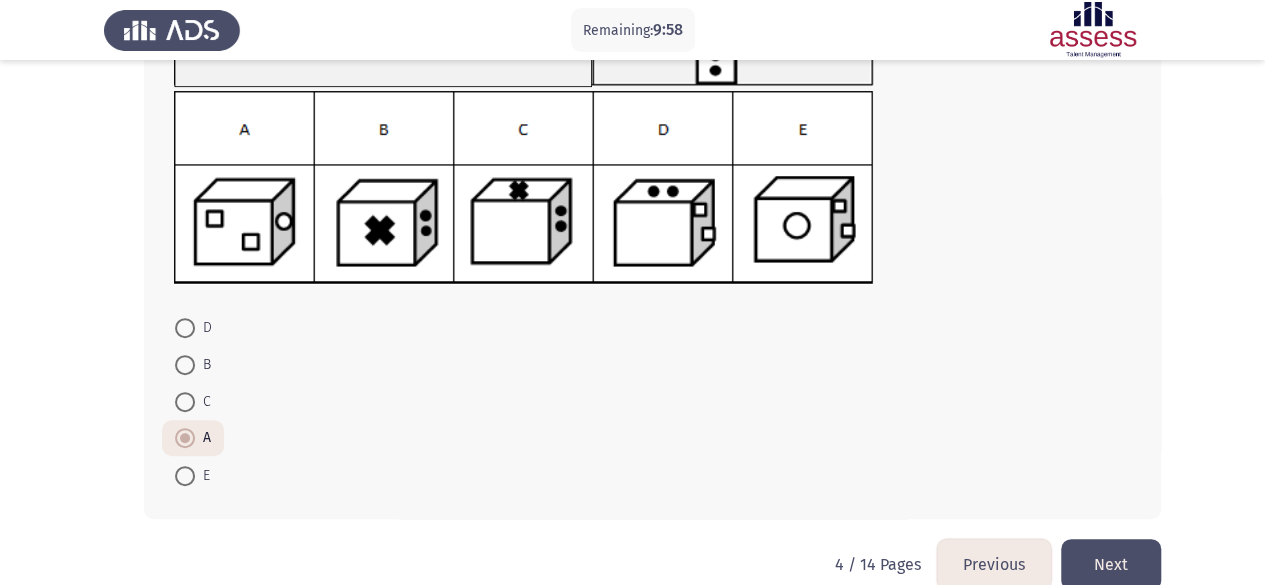 click on "Next" 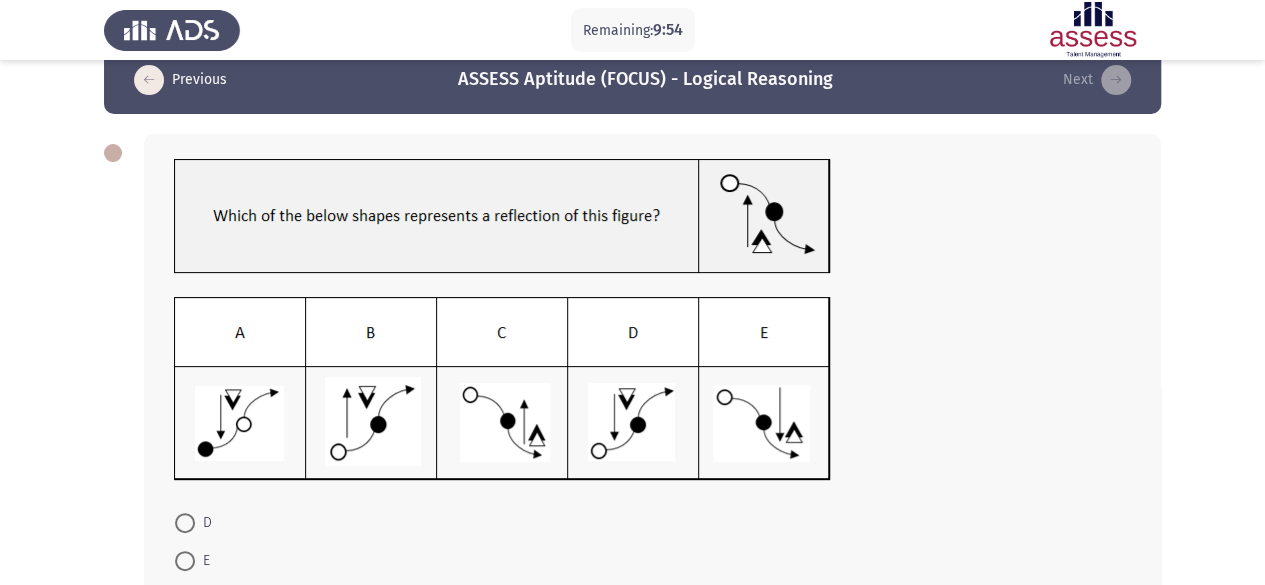 scroll, scrollTop: 44, scrollLeft: 0, axis: vertical 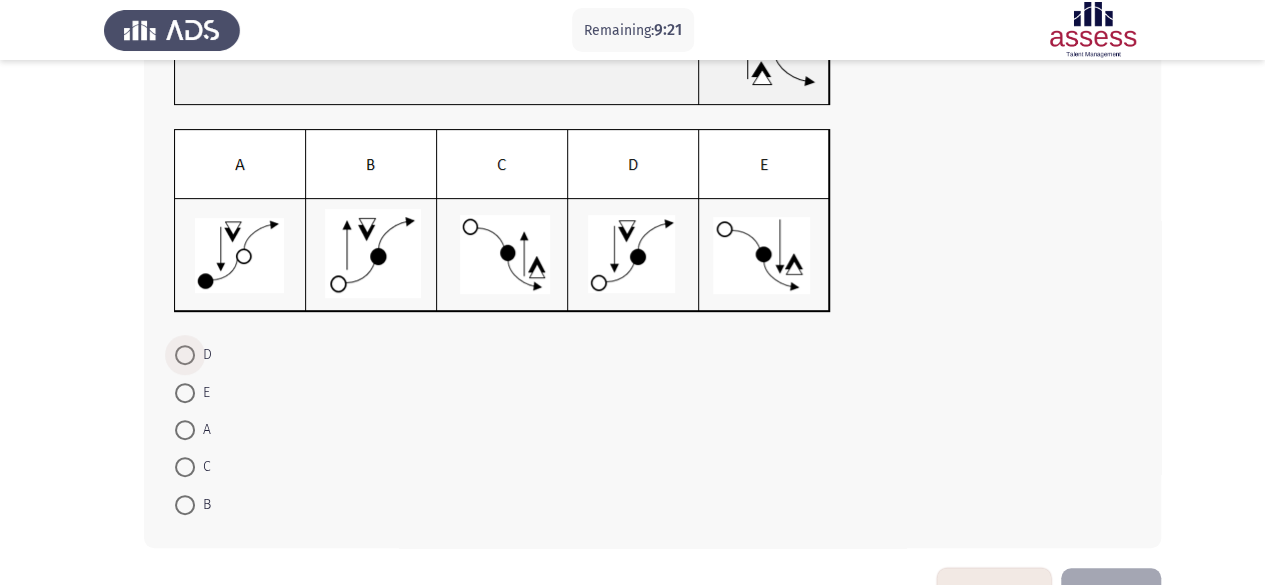 click at bounding box center (185, 355) 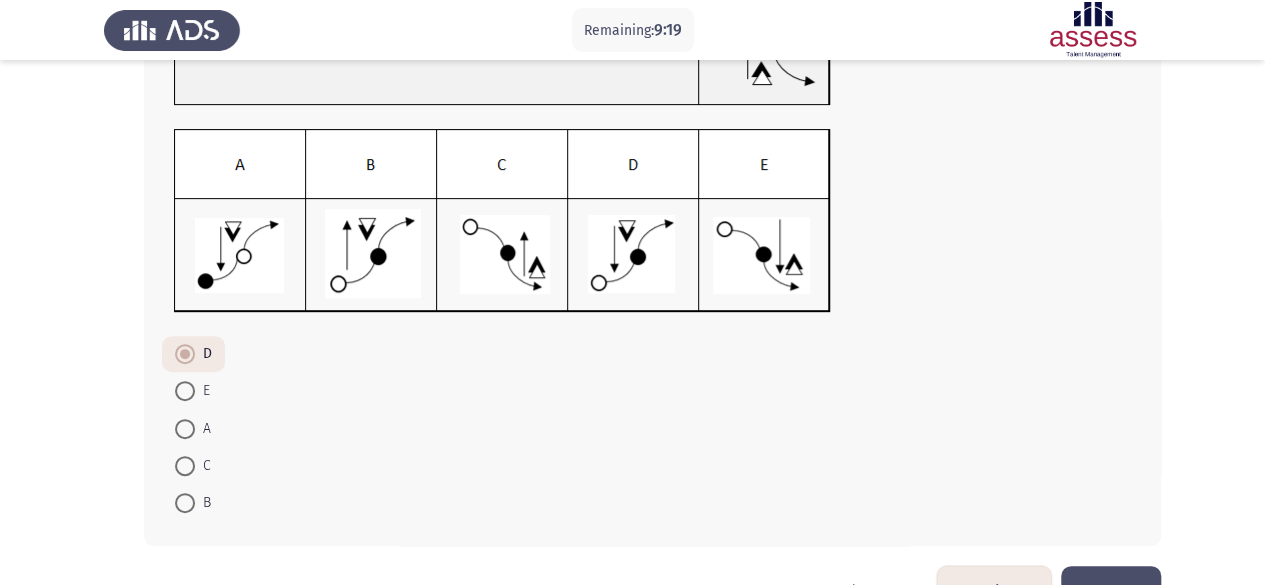 click on "Next" 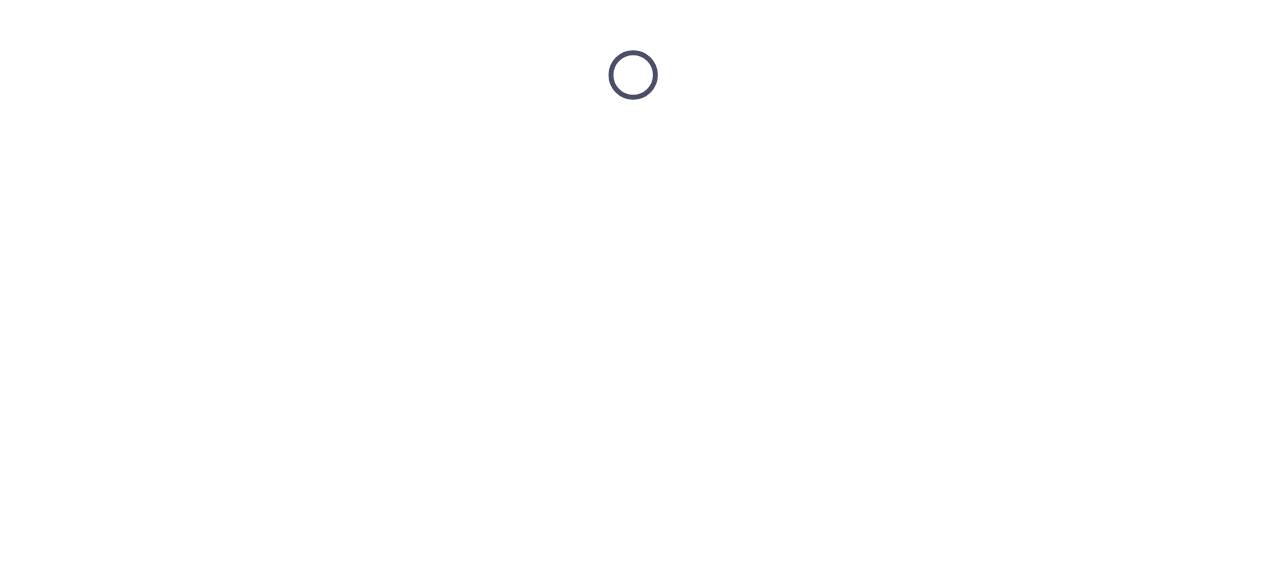 scroll, scrollTop: 0, scrollLeft: 0, axis: both 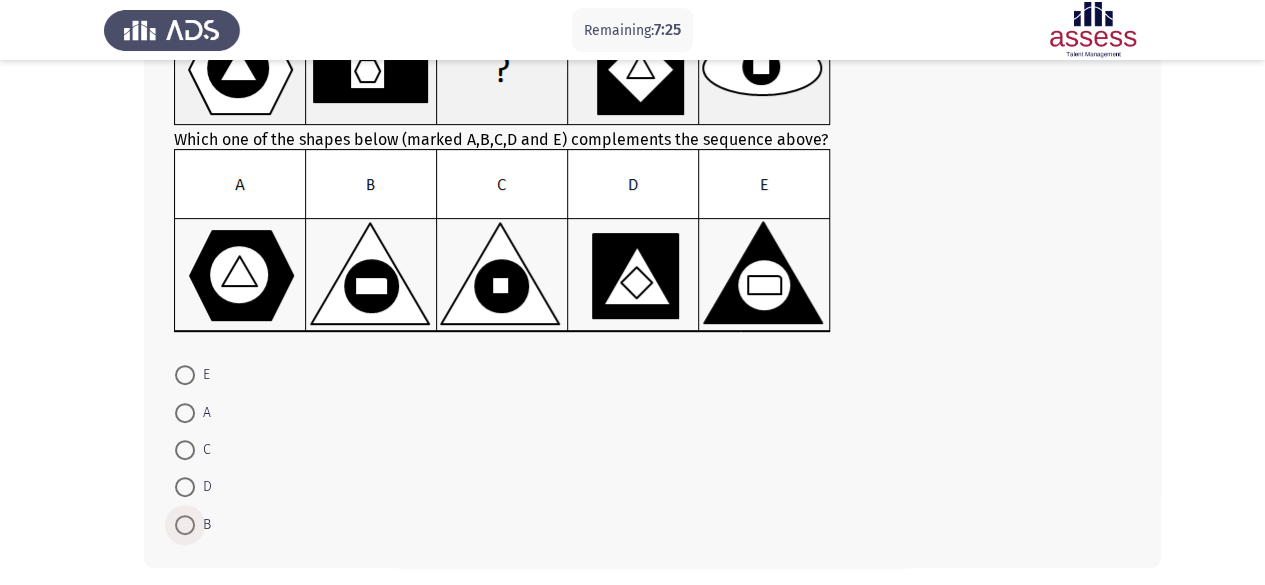 click at bounding box center (185, 525) 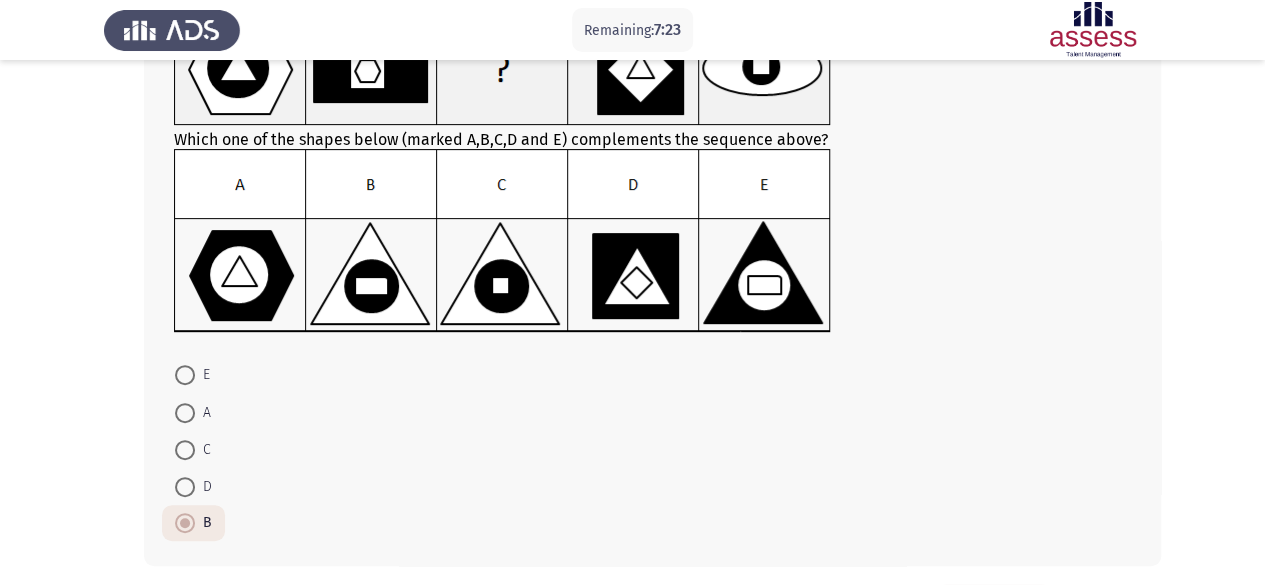 scroll, scrollTop: 261, scrollLeft: 0, axis: vertical 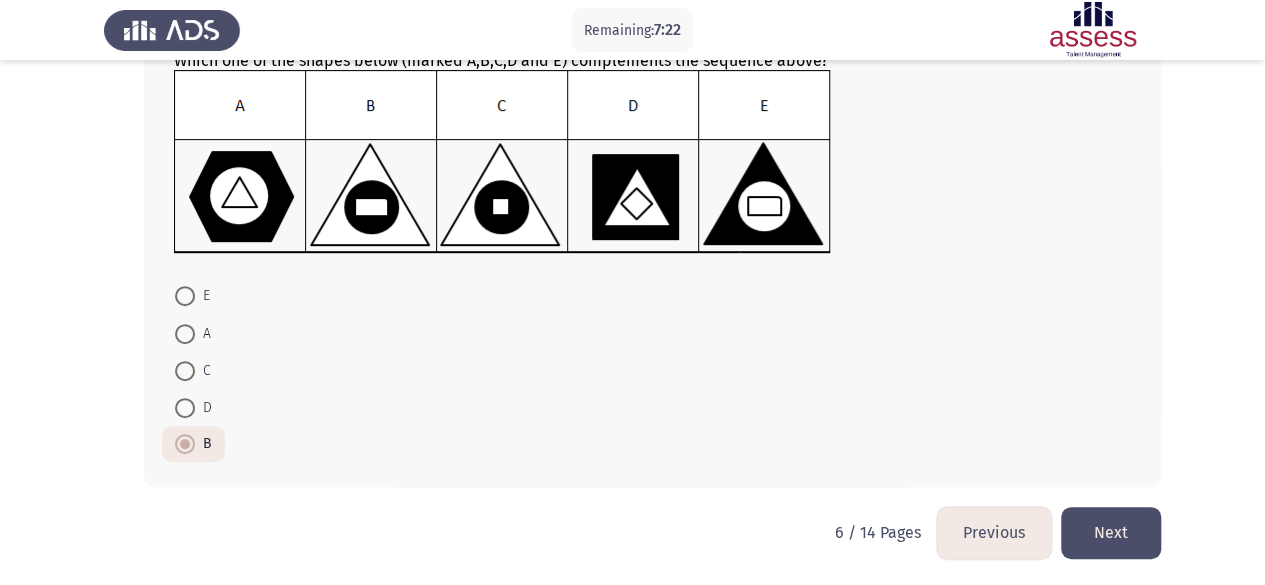 click on "Next" 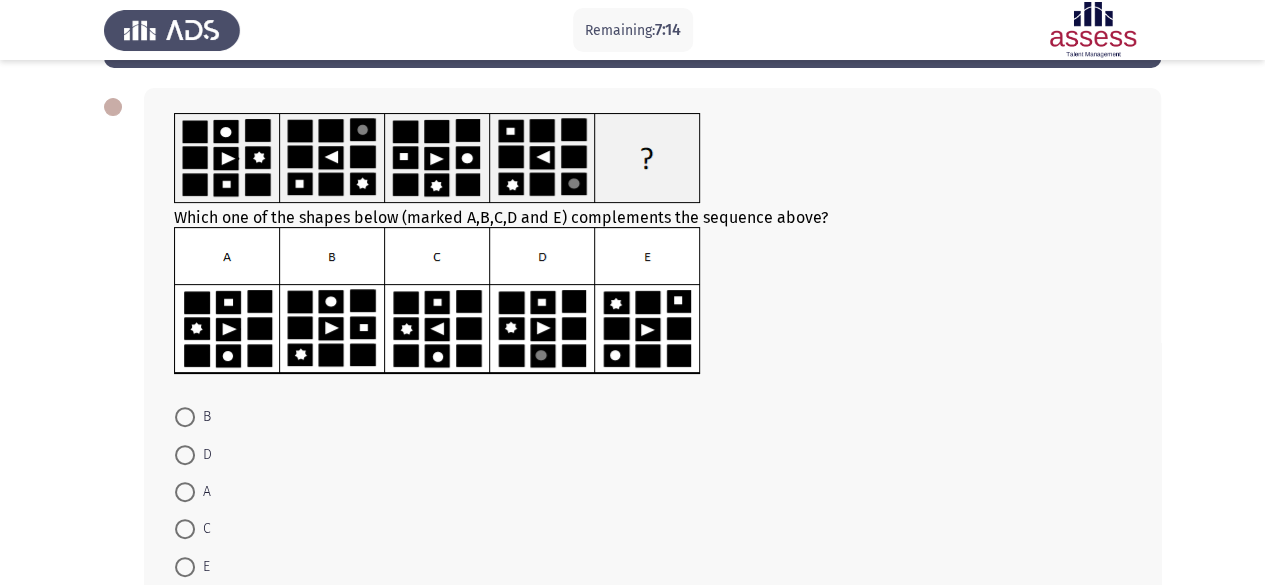 scroll, scrollTop: 84, scrollLeft: 0, axis: vertical 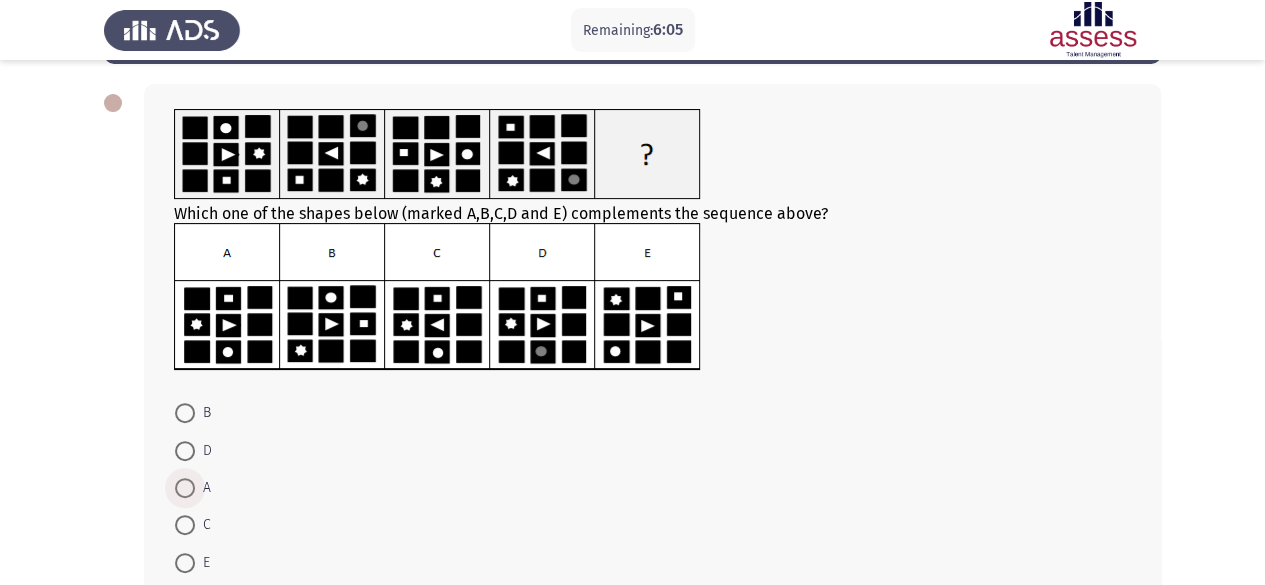 click at bounding box center [185, 488] 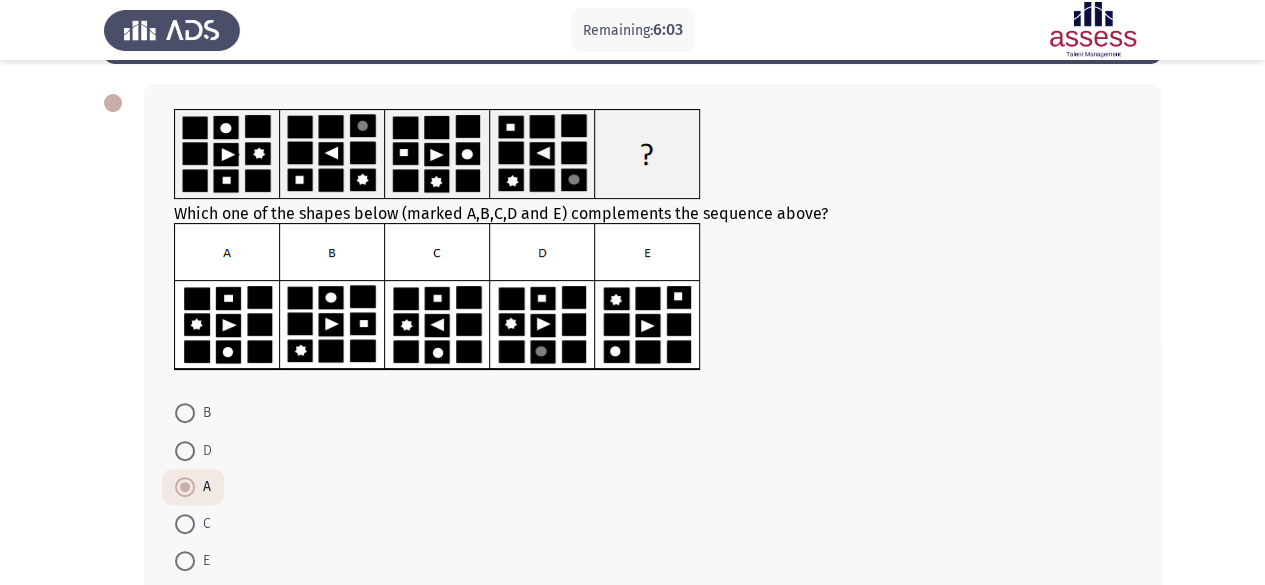 scroll, scrollTop: 201, scrollLeft: 0, axis: vertical 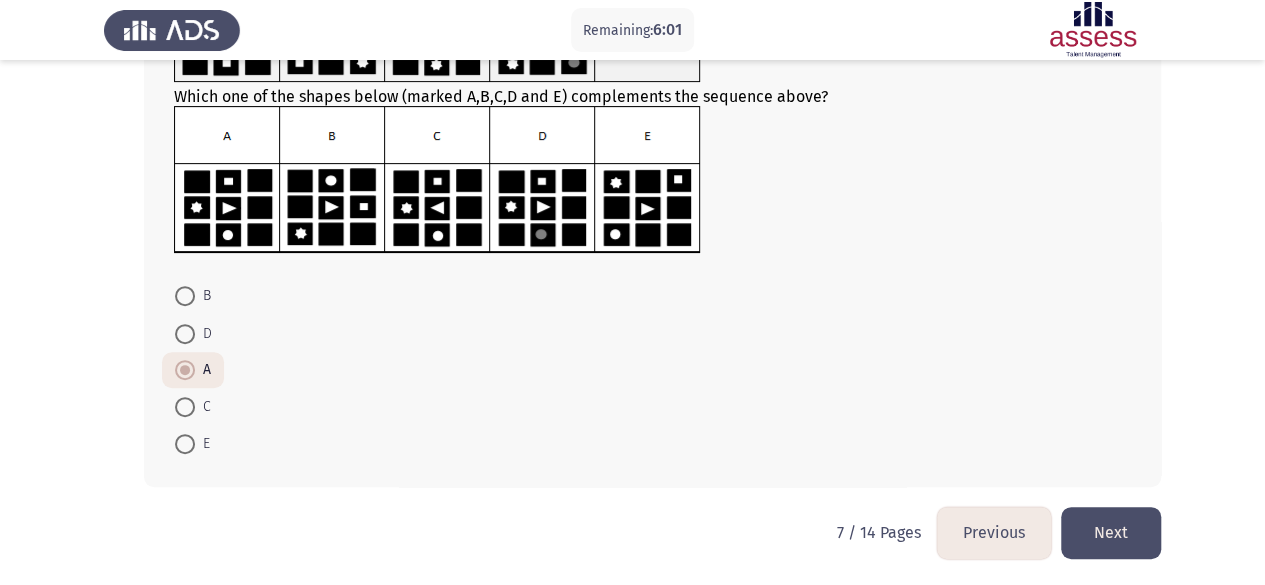 click on "Next" 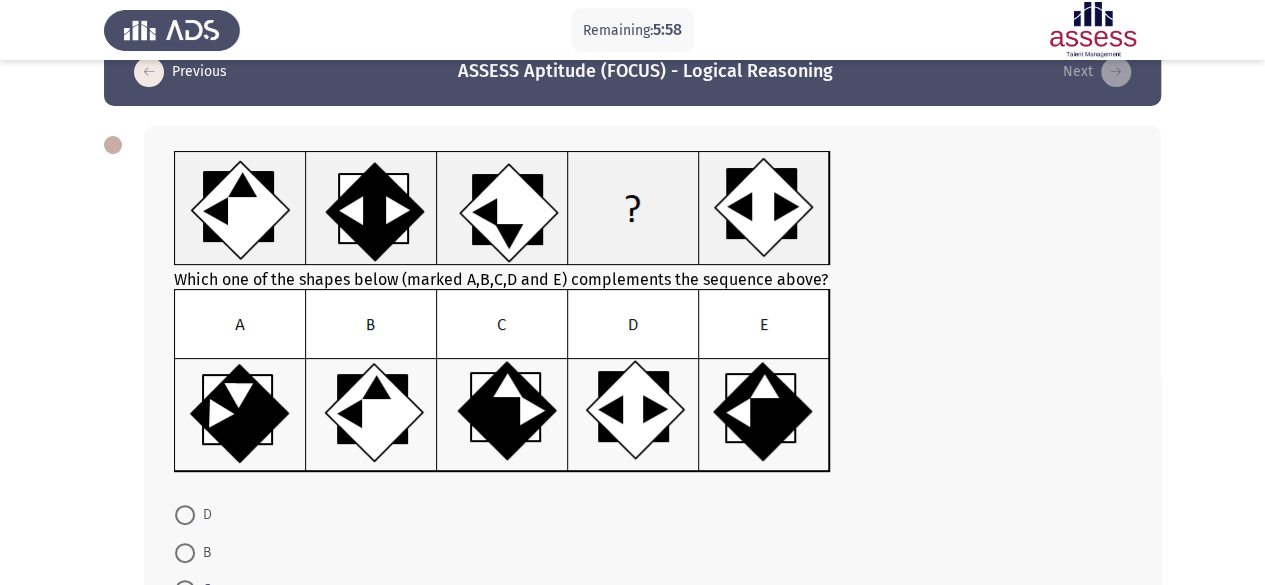 scroll, scrollTop: 22, scrollLeft: 0, axis: vertical 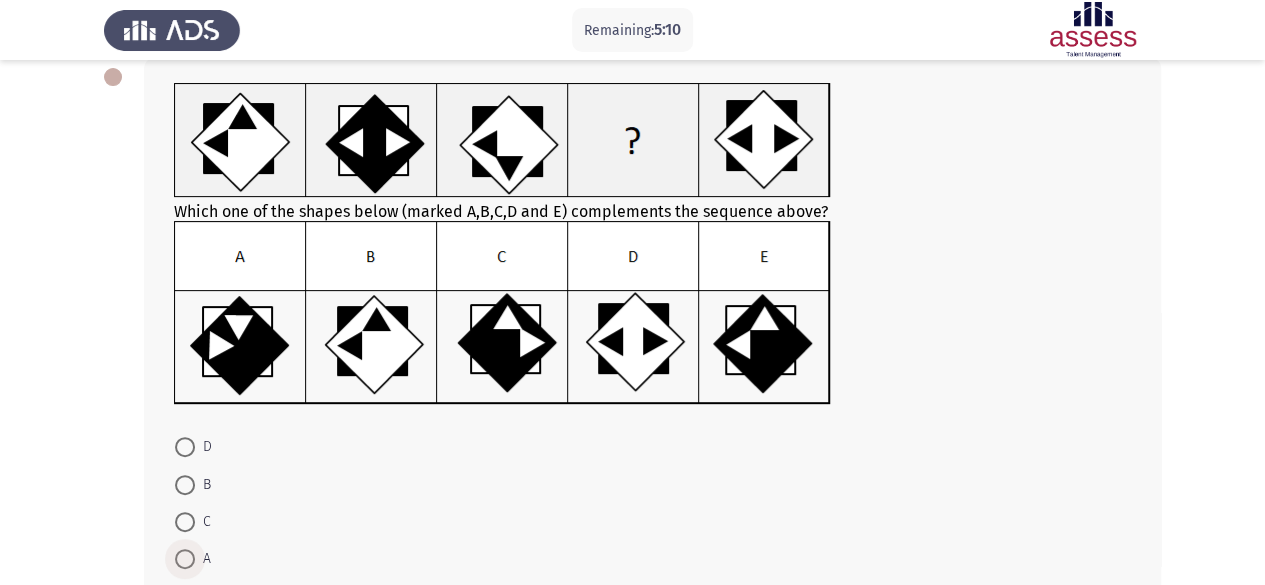 click at bounding box center (185, 559) 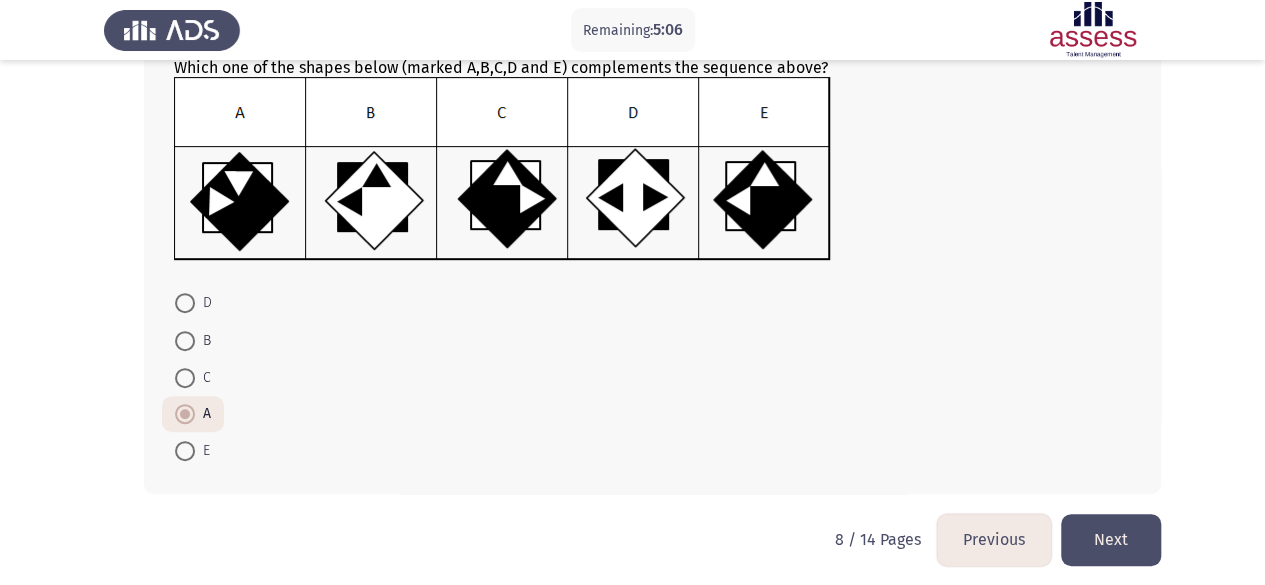 scroll, scrollTop: 261, scrollLeft: 0, axis: vertical 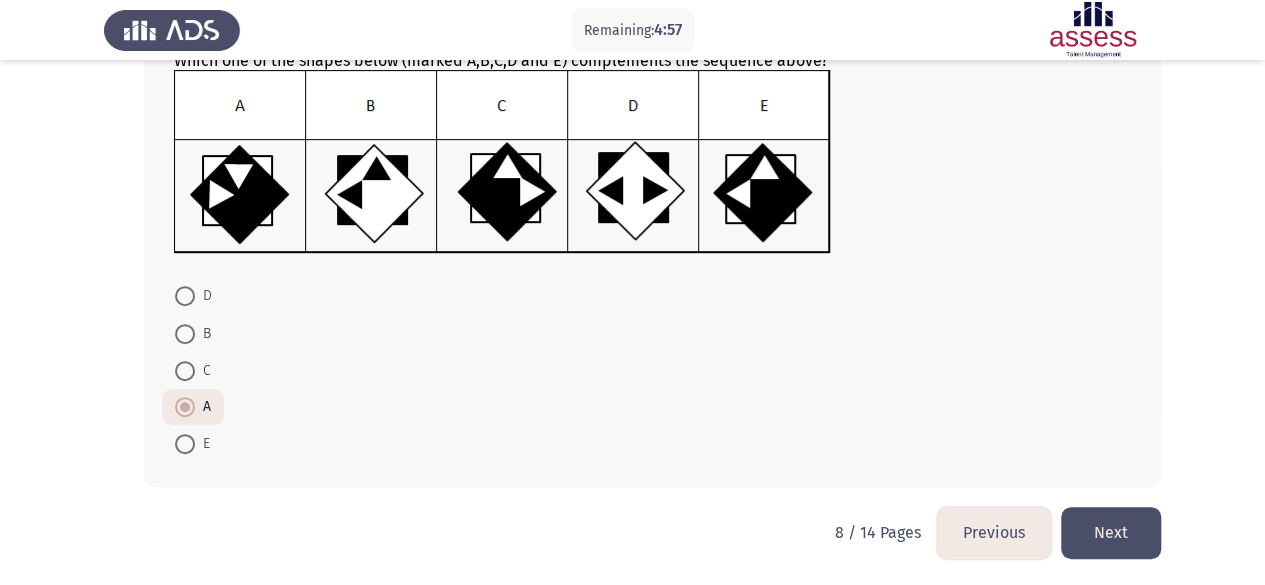 click on "Next" 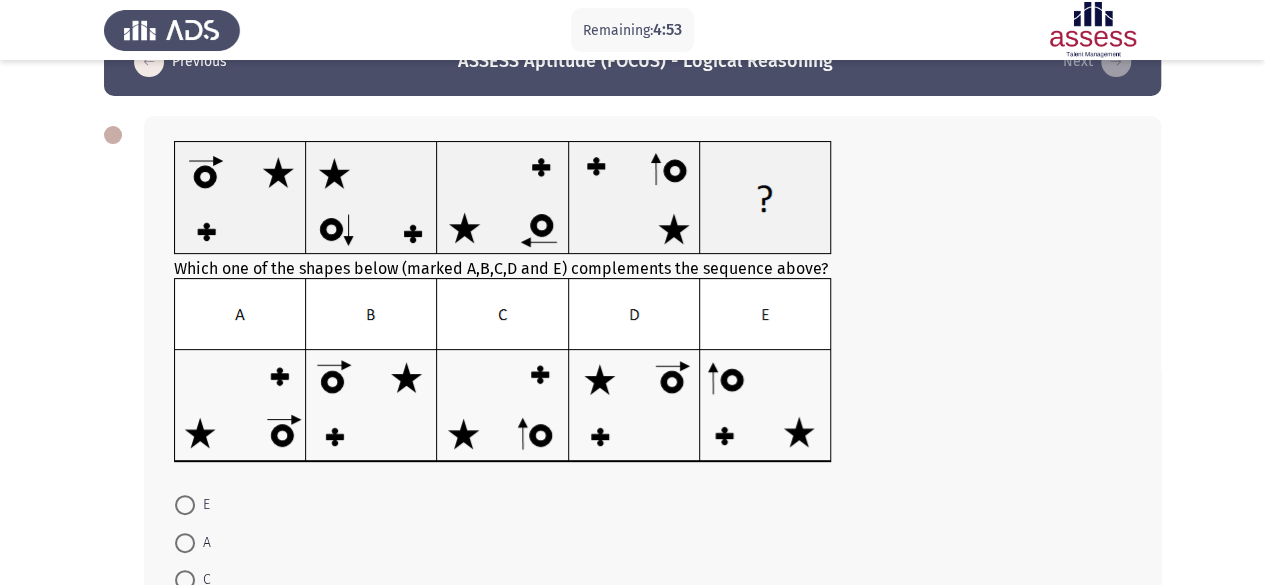 scroll, scrollTop: 52, scrollLeft: 0, axis: vertical 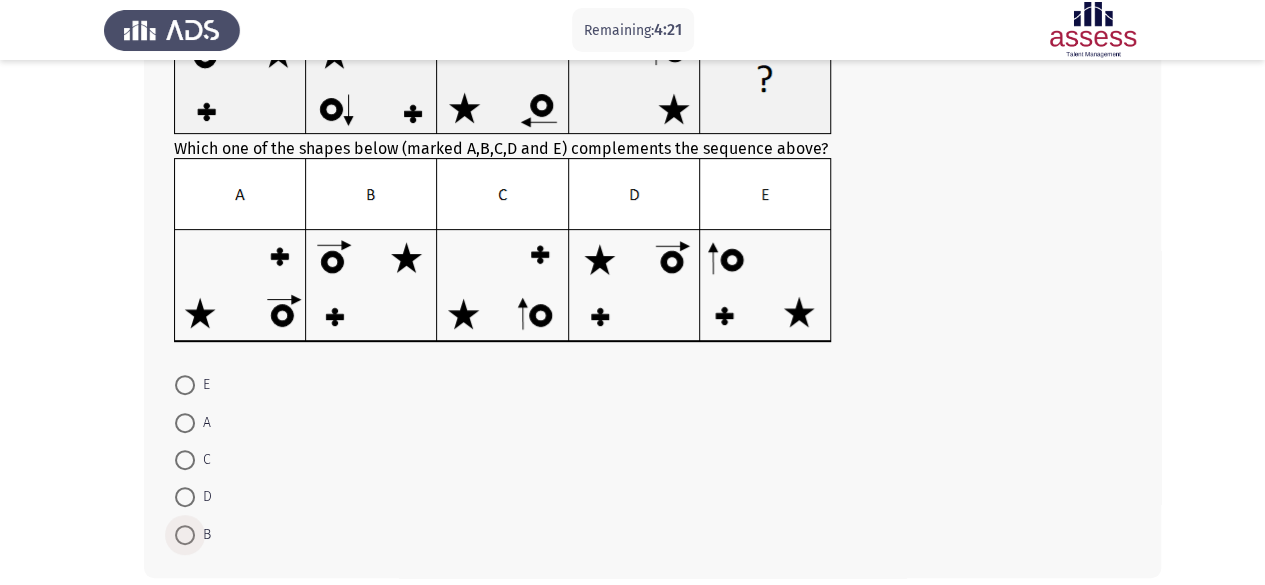 click at bounding box center [185, 535] 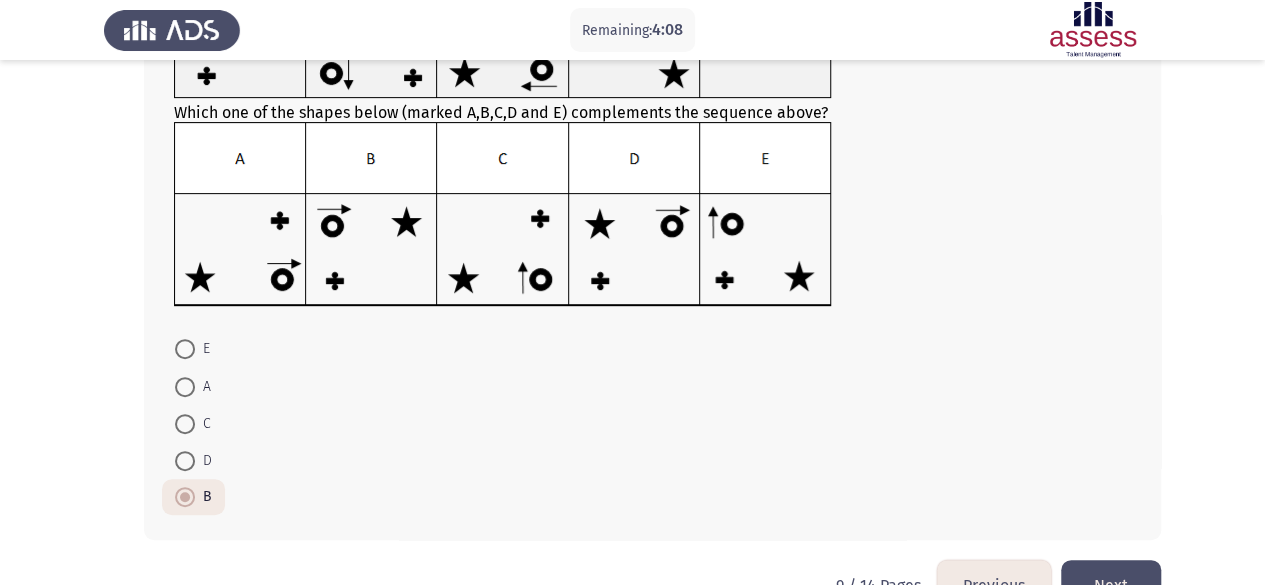 scroll, scrollTop: 261, scrollLeft: 0, axis: vertical 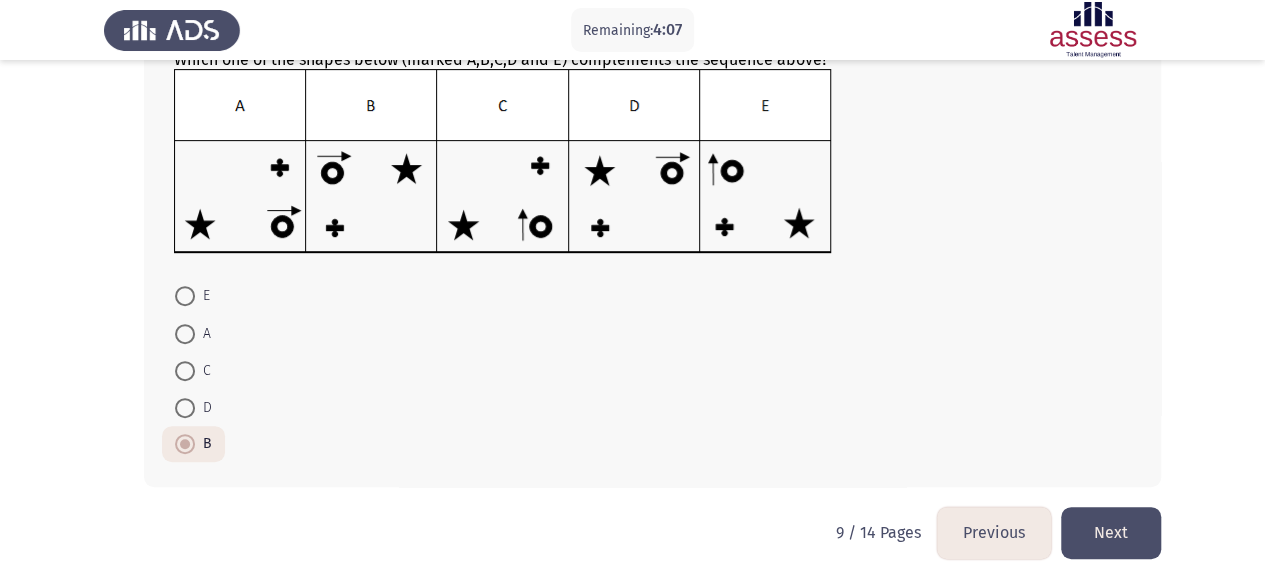 click on "Next" 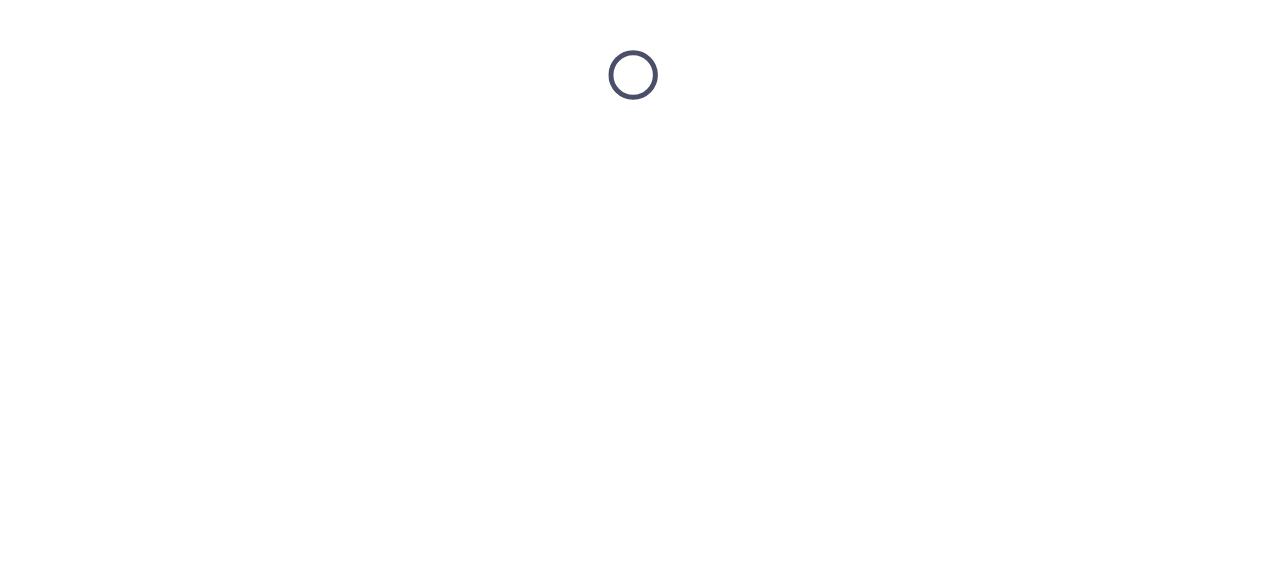 scroll, scrollTop: 0, scrollLeft: 0, axis: both 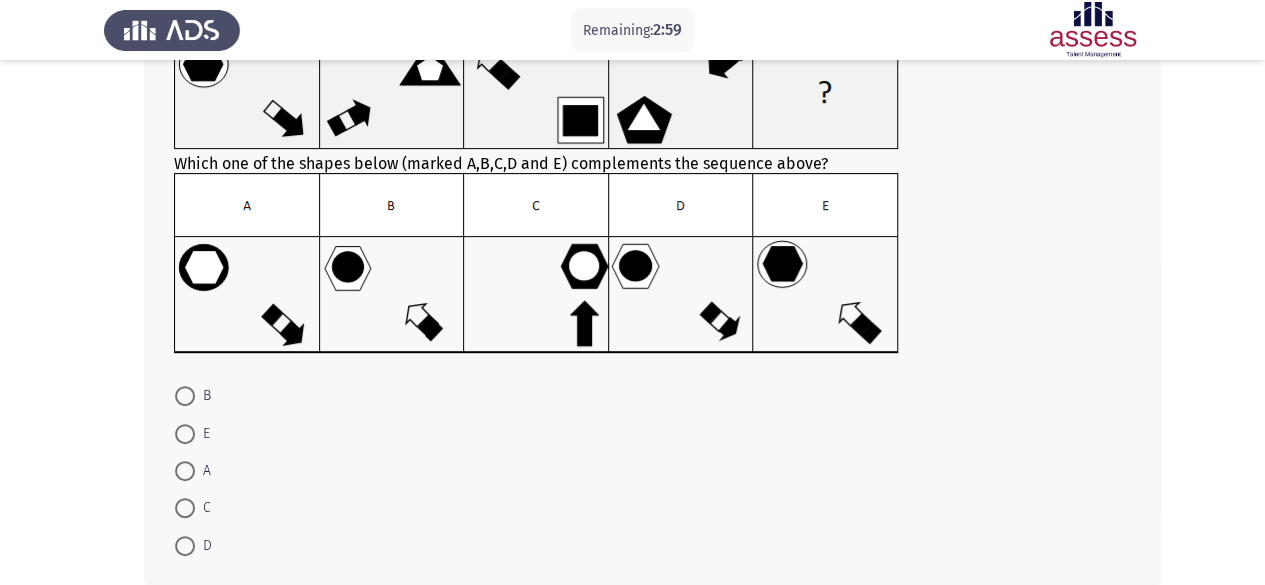 click at bounding box center (185, 546) 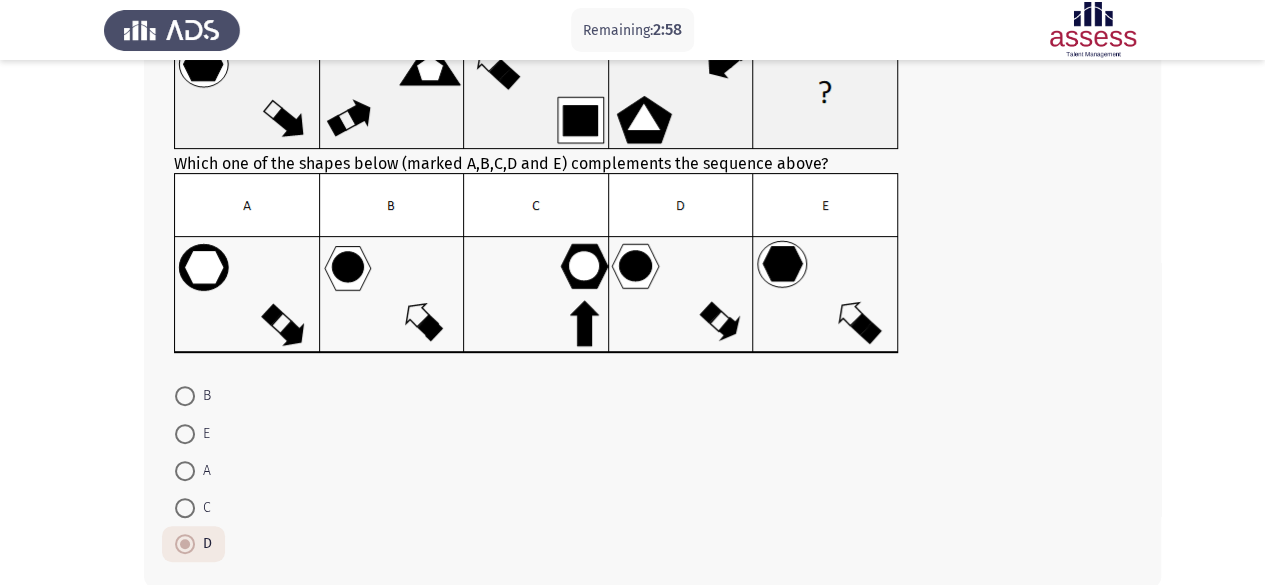 scroll, scrollTop: 260, scrollLeft: 0, axis: vertical 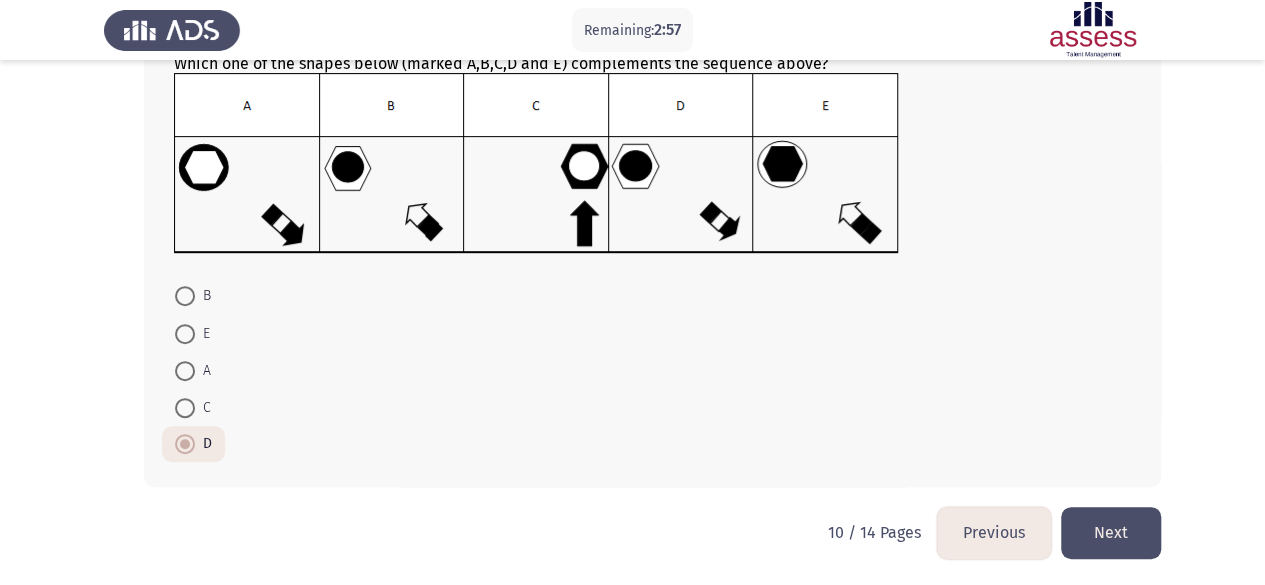 click on "Next" 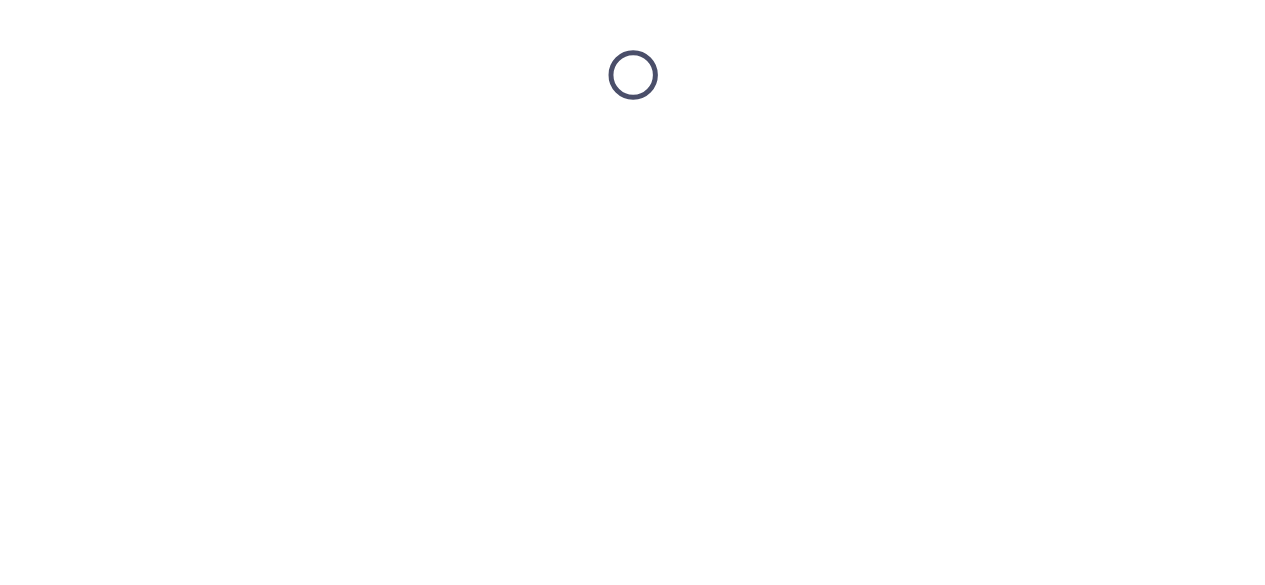 scroll, scrollTop: 0, scrollLeft: 0, axis: both 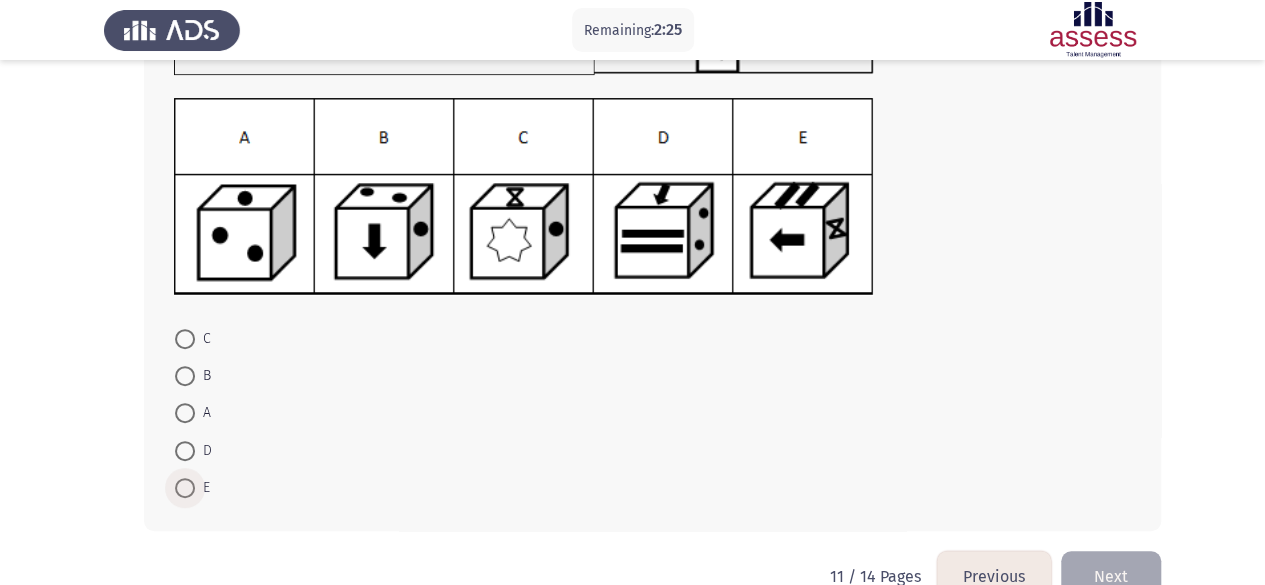 click at bounding box center [185, 488] 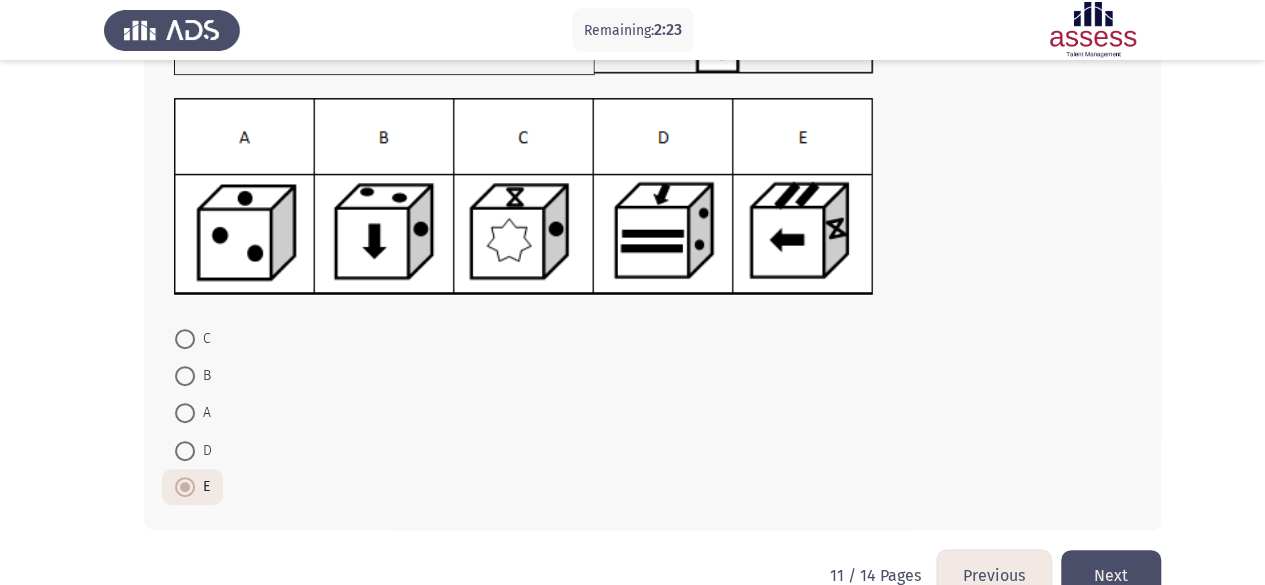 click on "Next" 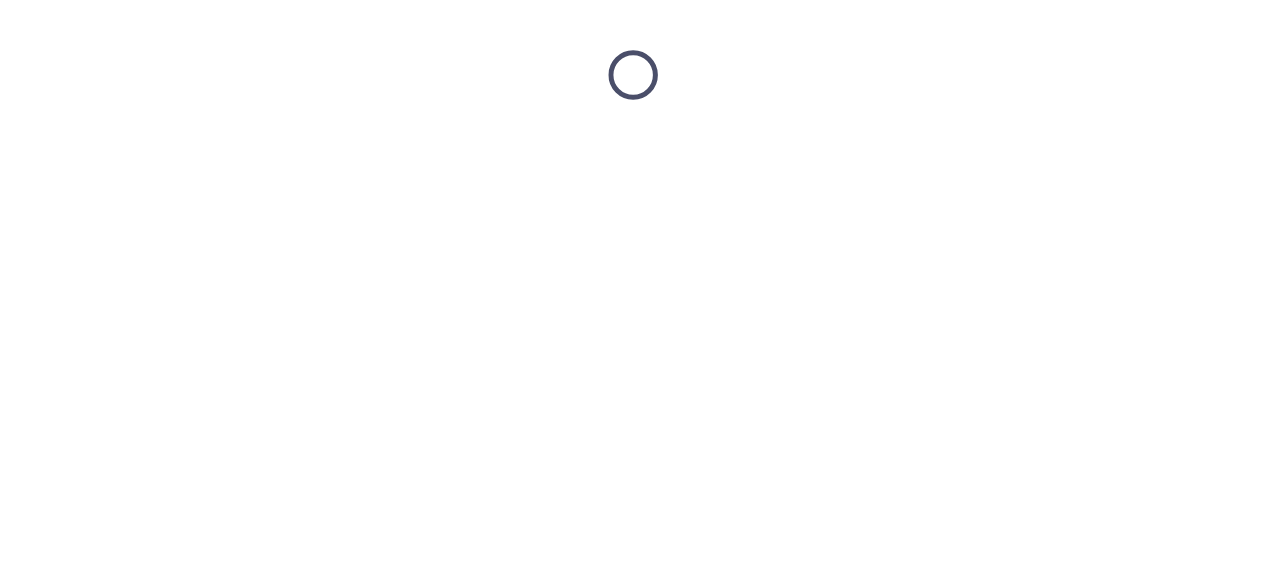 scroll, scrollTop: 0, scrollLeft: 0, axis: both 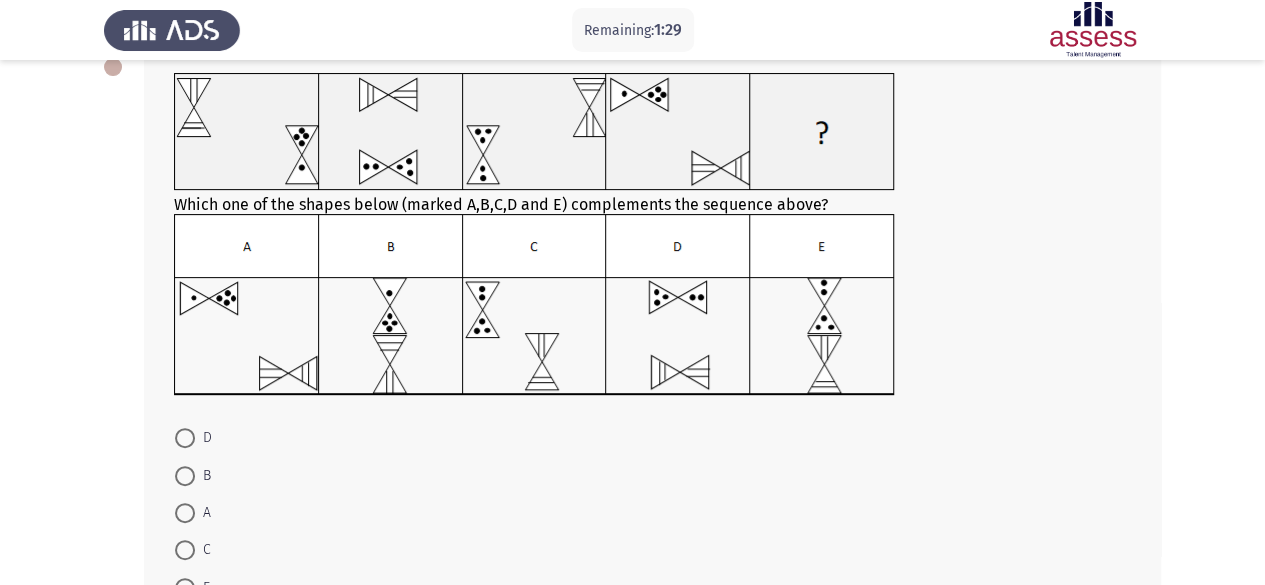 click at bounding box center [185, 438] 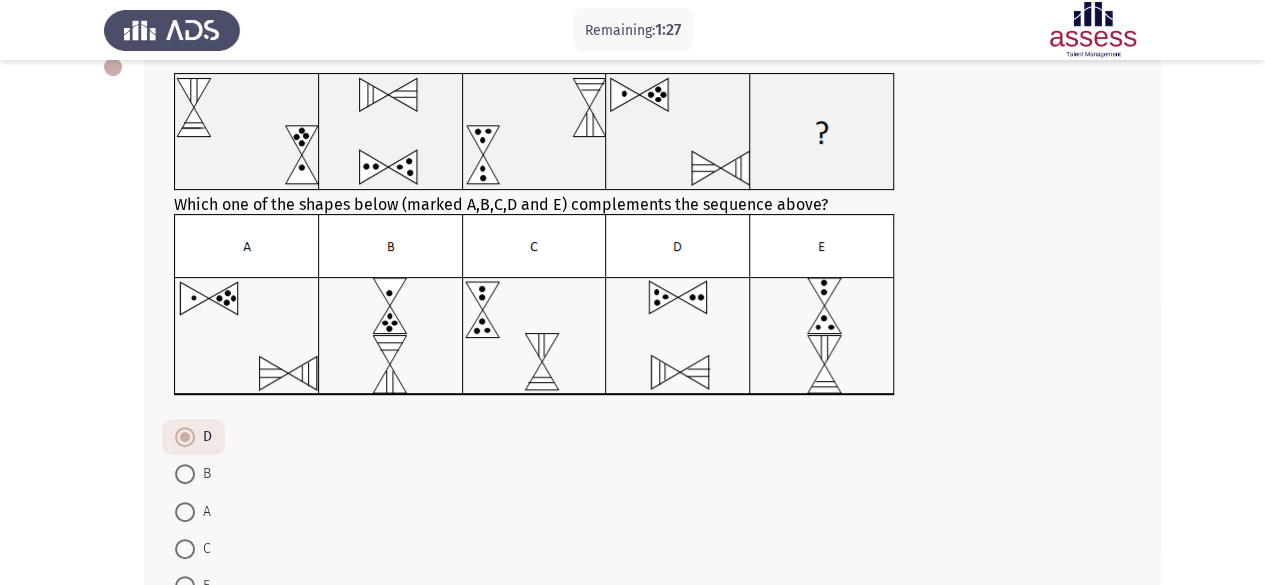 scroll, scrollTop: 262, scrollLeft: 0, axis: vertical 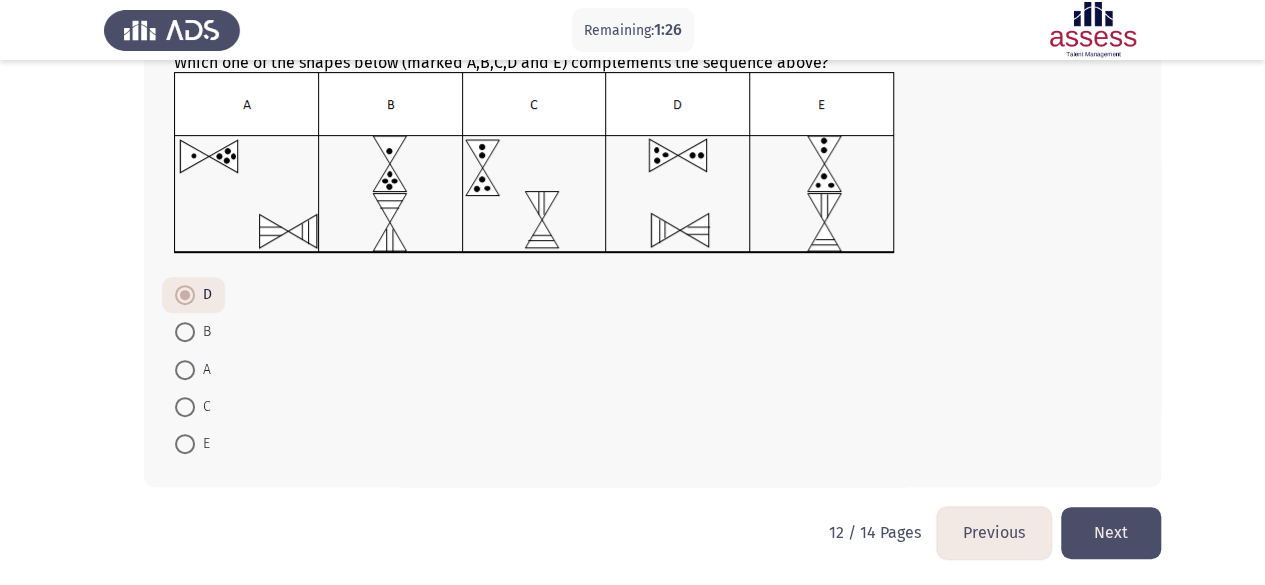 click on "Next" 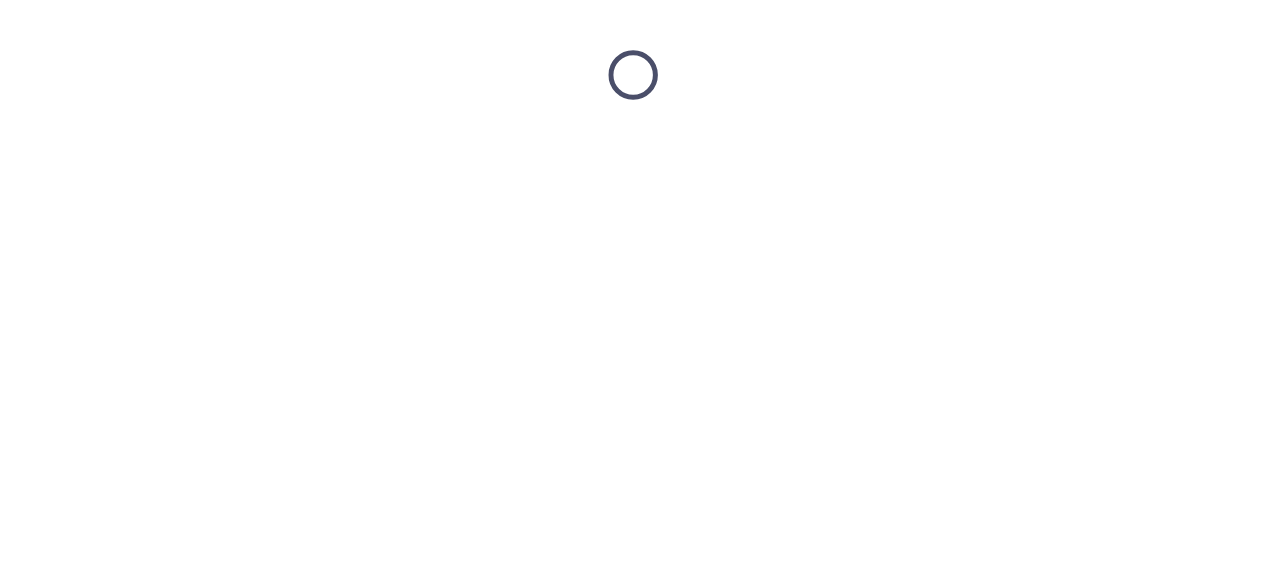 scroll, scrollTop: 0, scrollLeft: 0, axis: both 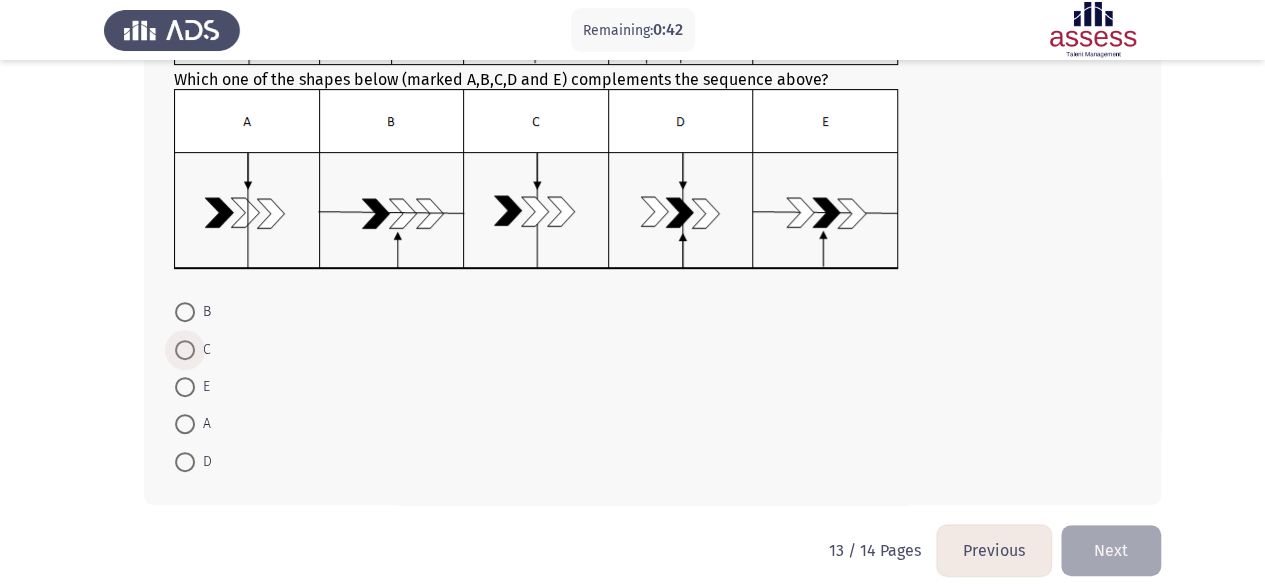 click on "C" at bounding box center [193, 350] 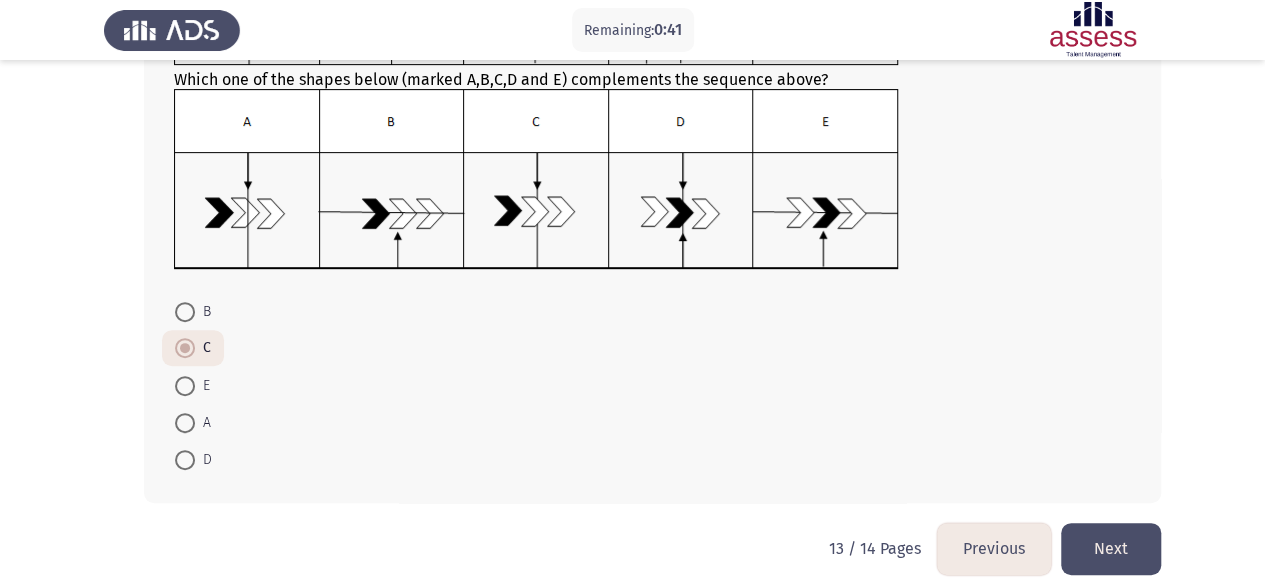 click on "Next" 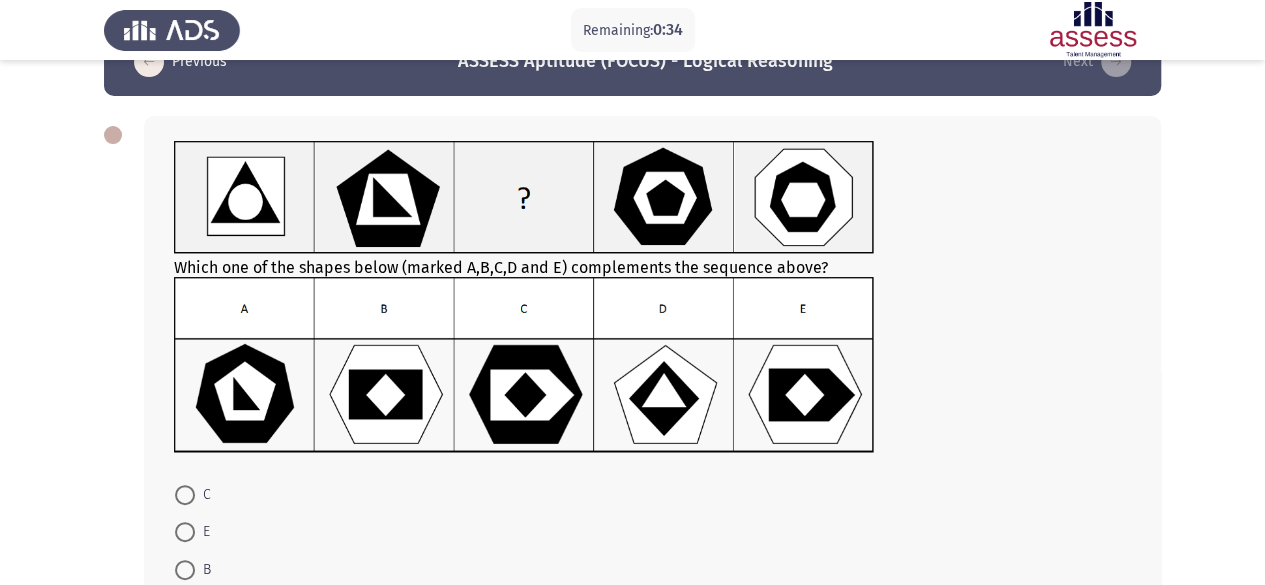 scroll, scrollTop: 53, scrollLeft: 0, axis: vertical 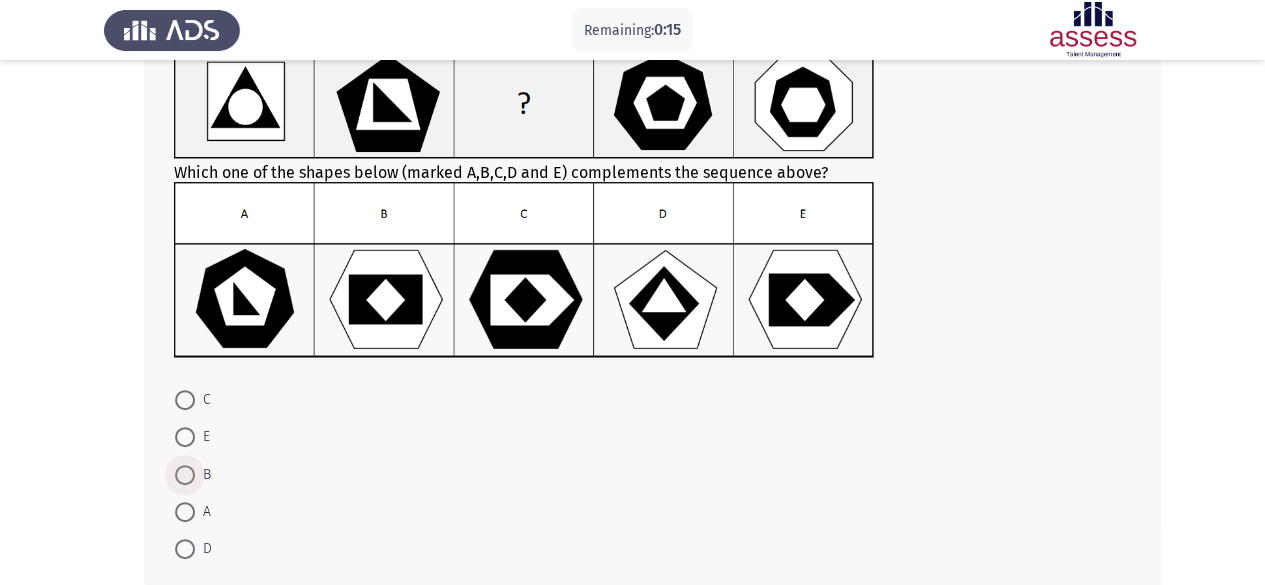 click at bounding box center [185, 475] 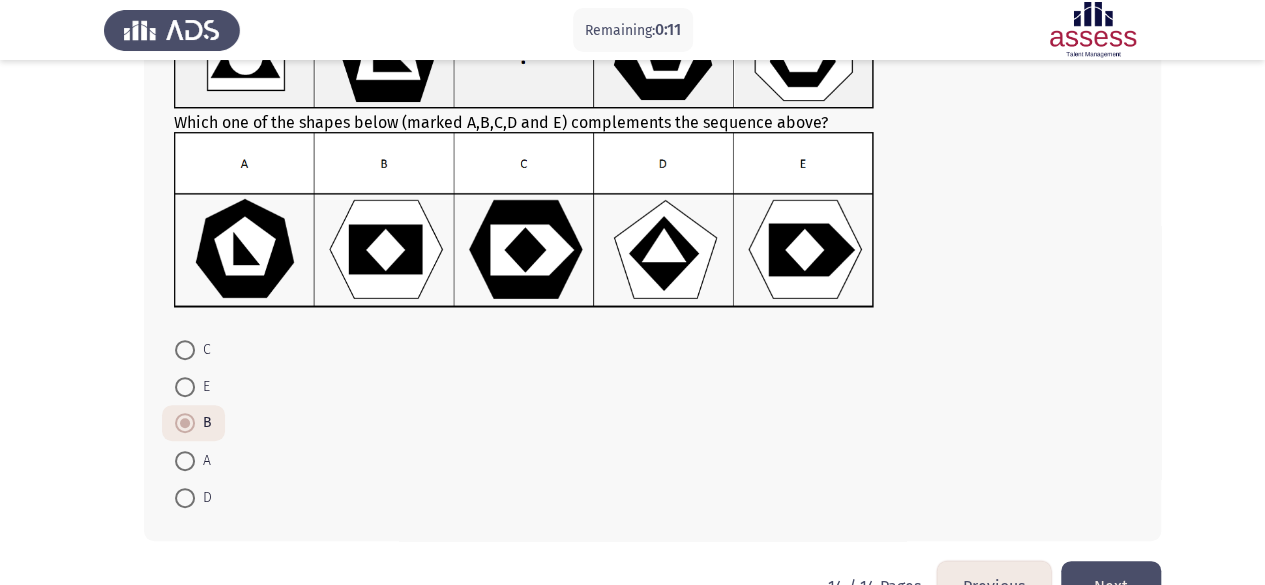 scroll, scrollTop: 250, scrollLeft: 0, axis: vertical 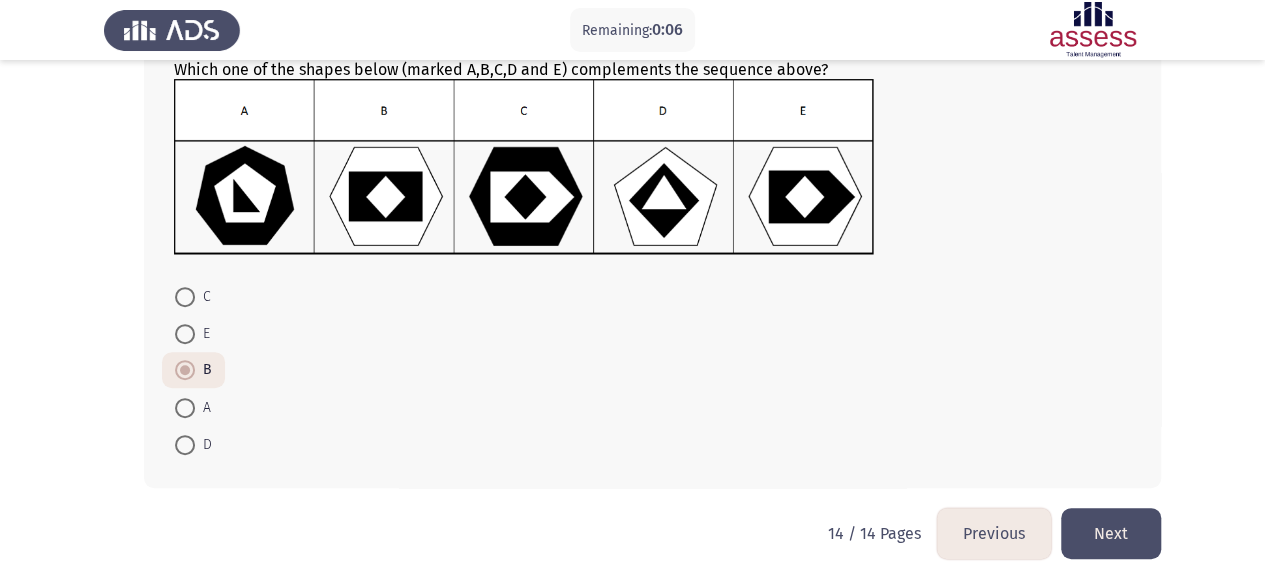 click on "Next" 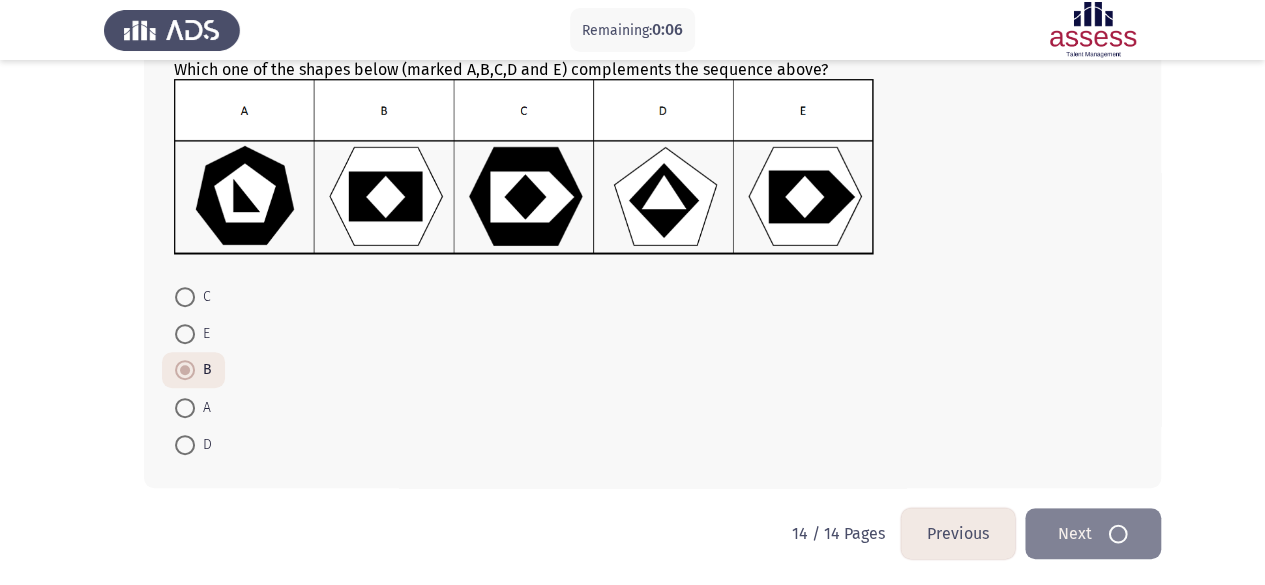 scroll, scrollTop: 0, scrollLeft: 0, axis: both 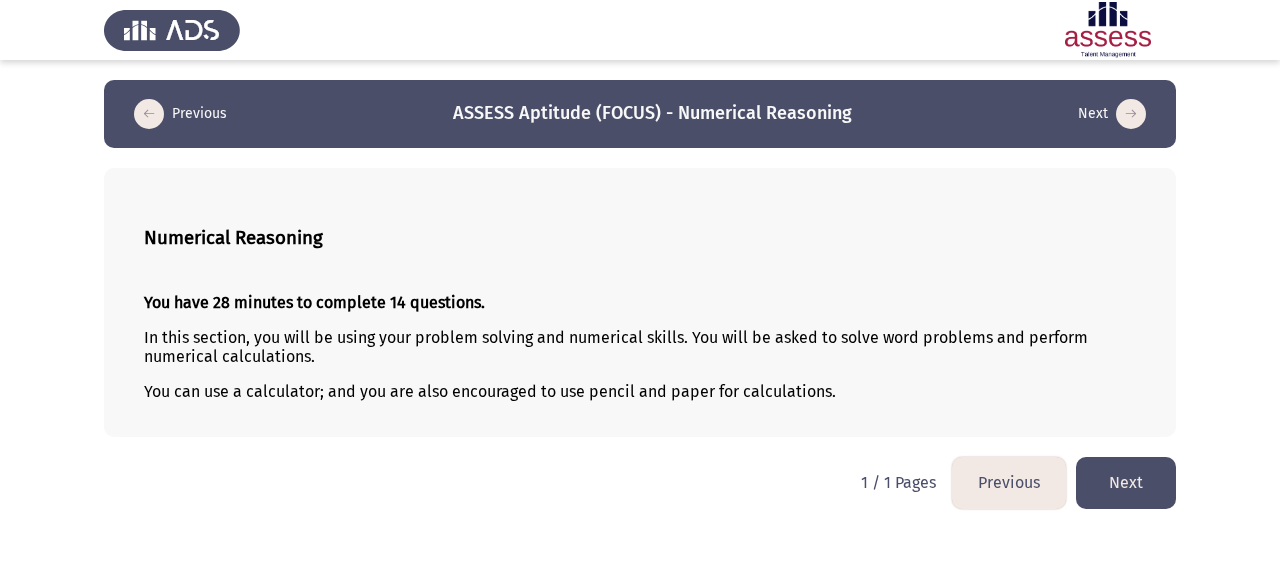 click on "Next" 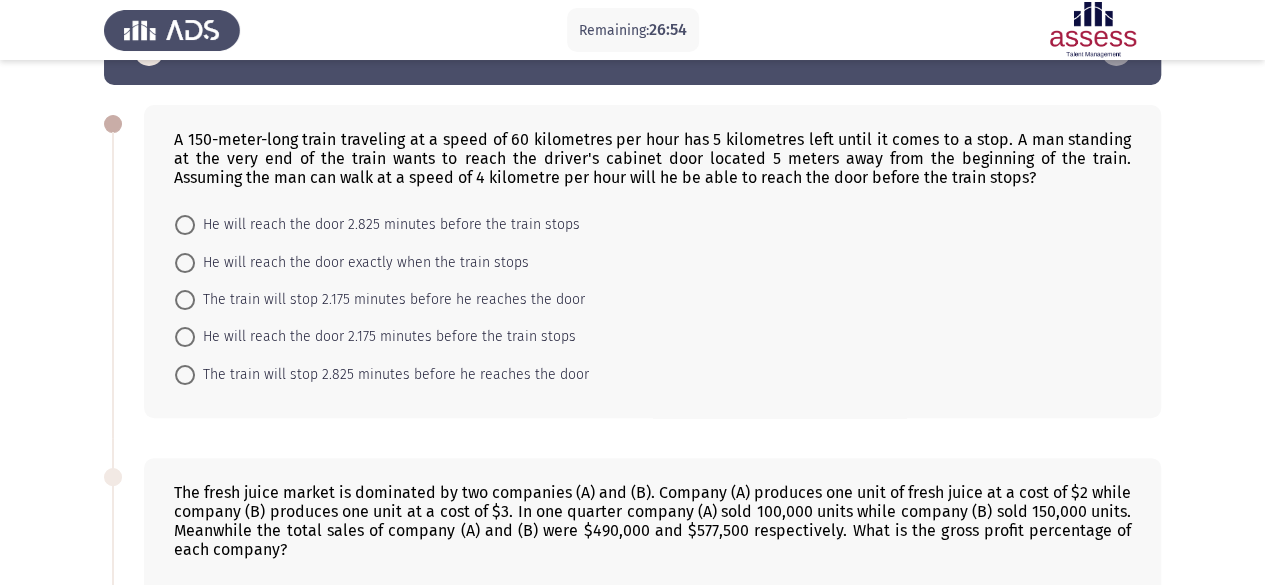 scroll, scrollTop: 68, scrollLeft: 0, axis: vertical 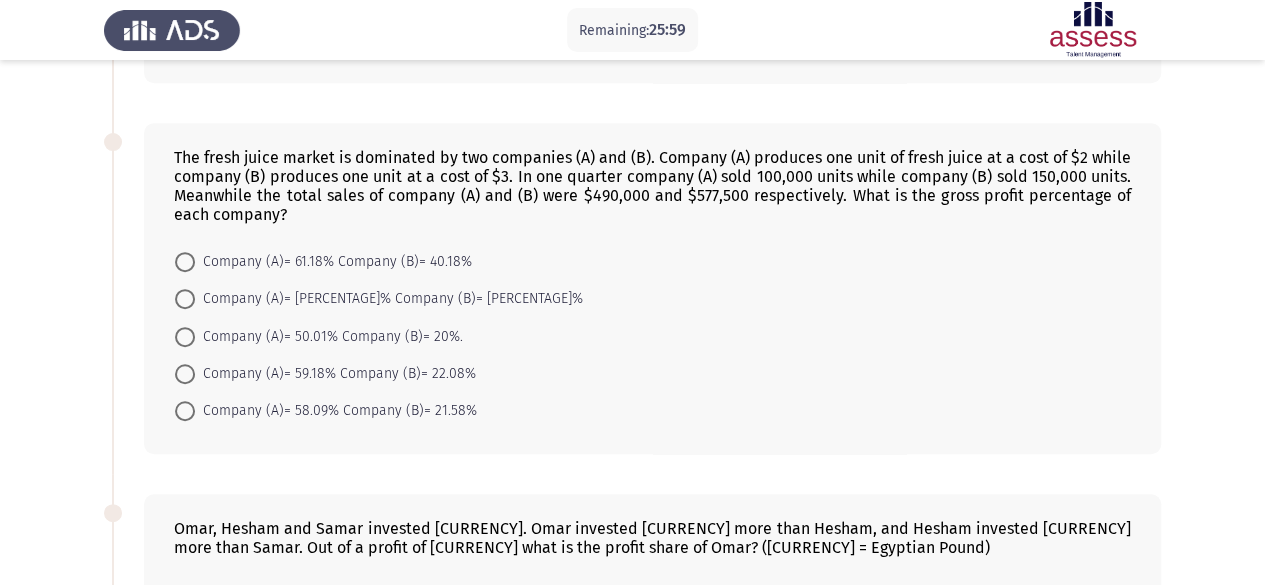 drag, startPoint x: 172, startPoint y: 148, endPoint x: 269, endPoint y: 199, distance: 109.59015 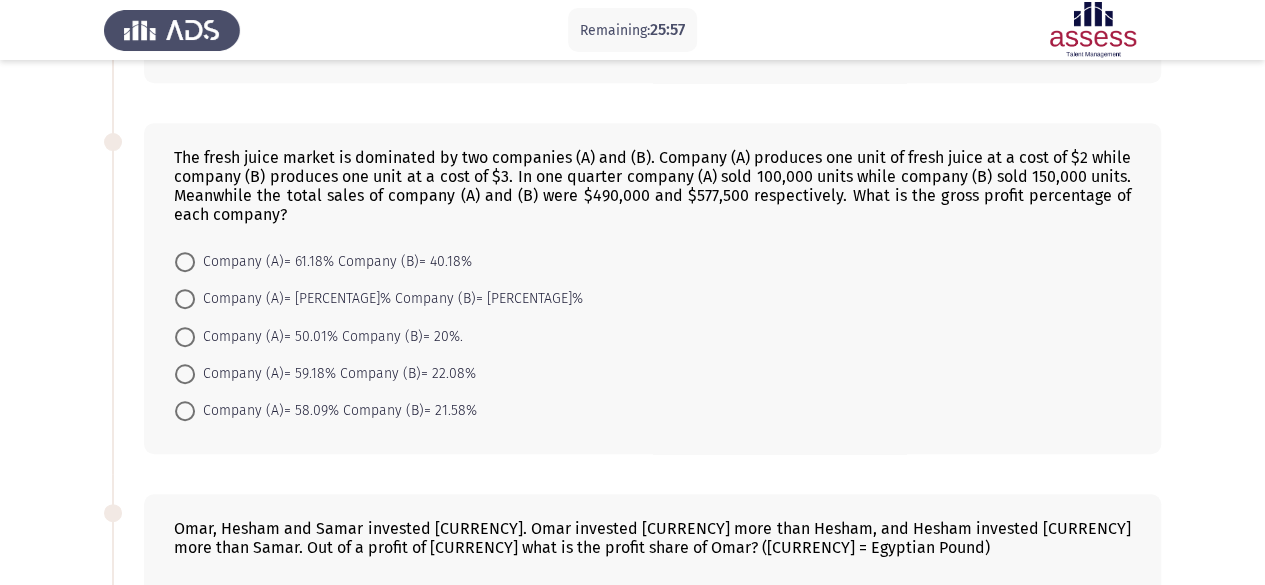 click on "The fresh juice market is dominated by two companies (A) and (B). Company (A) produces one unit of fresh juice at a cost of $2 while company (B) produces one unit at a cost of $3. In one quarter company (A) sold 100,000 units while company (B) sold 150,000 units. Meanwhile the total sales of company (A) and (B) were $490,000 and $577,500 respectively.
What is the gross profit percentage of each company?" 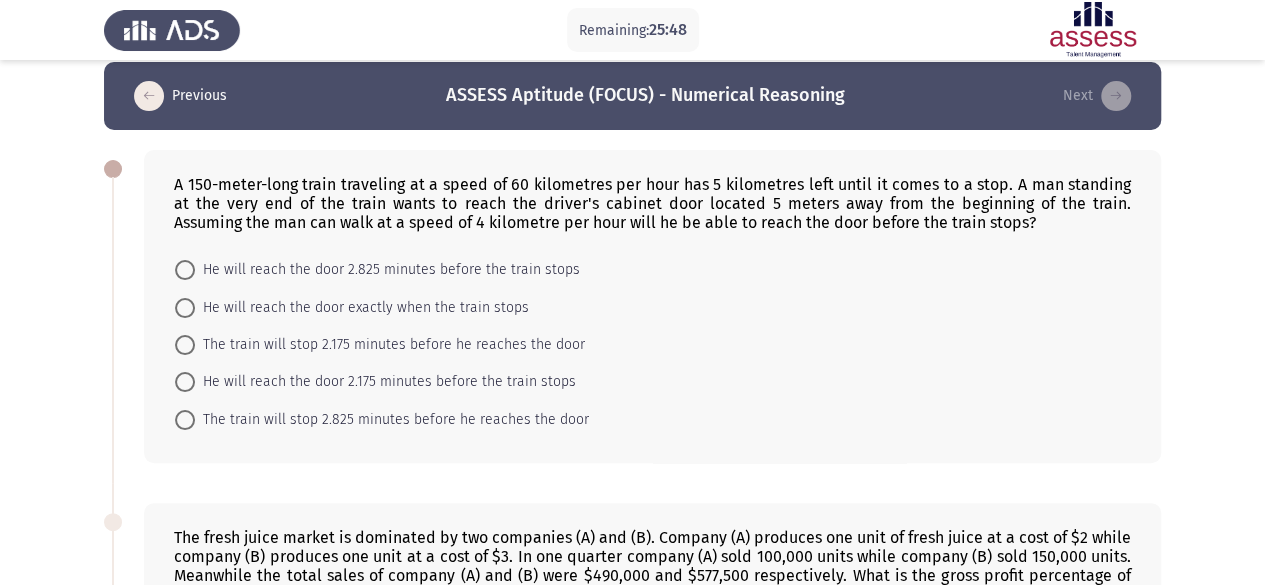 scroll, scrollTop: 0, scrollLeft: 0, axis: both 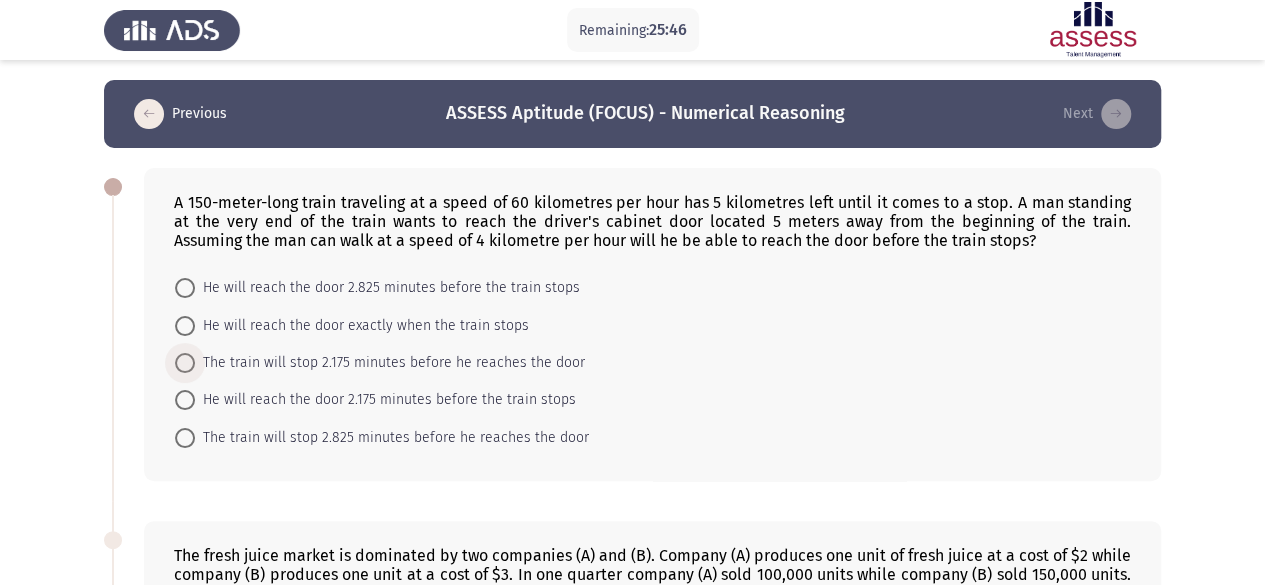 click at bounding box center [185, 363] 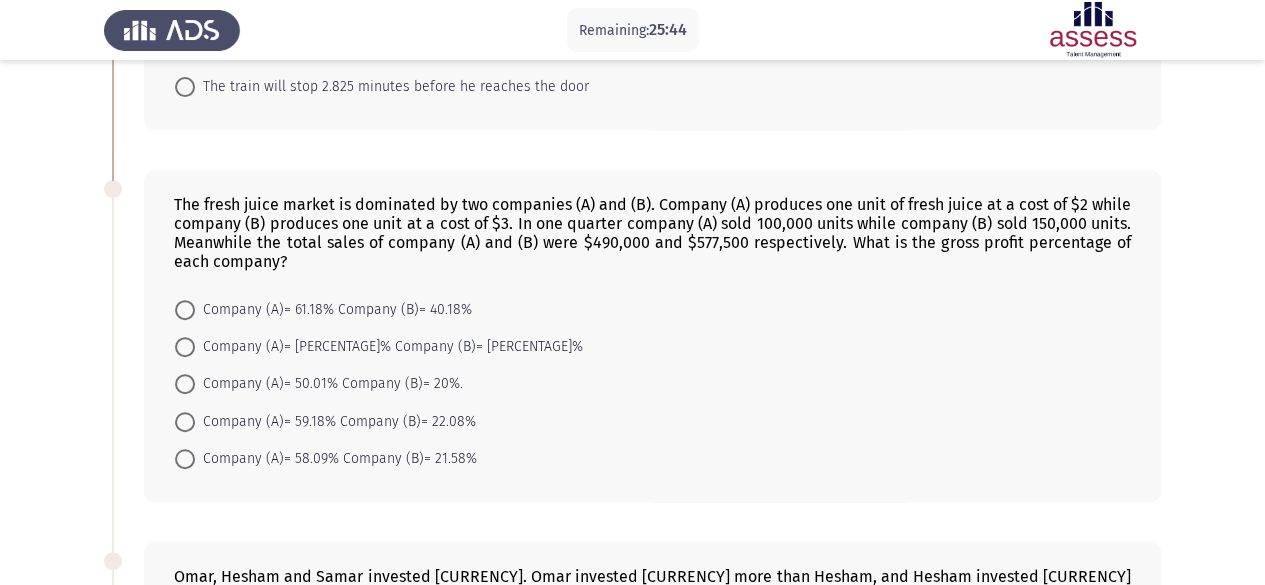 scroll, scrollTop: 370, scrollLeft: 0, axis: vertical 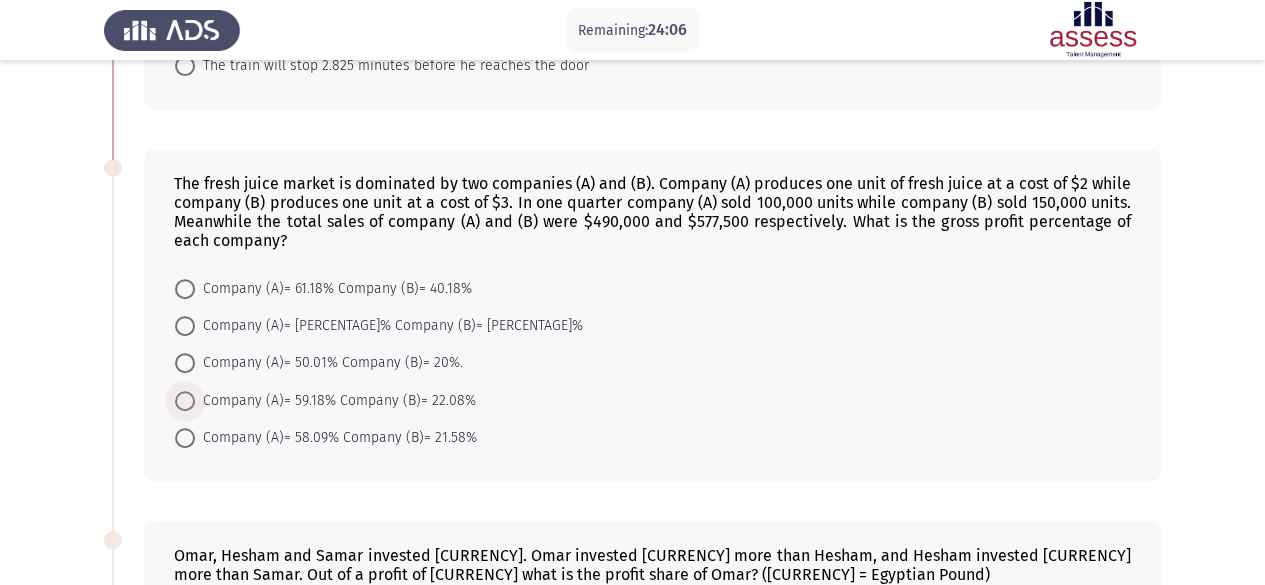 click at bounding box center [185, 401] 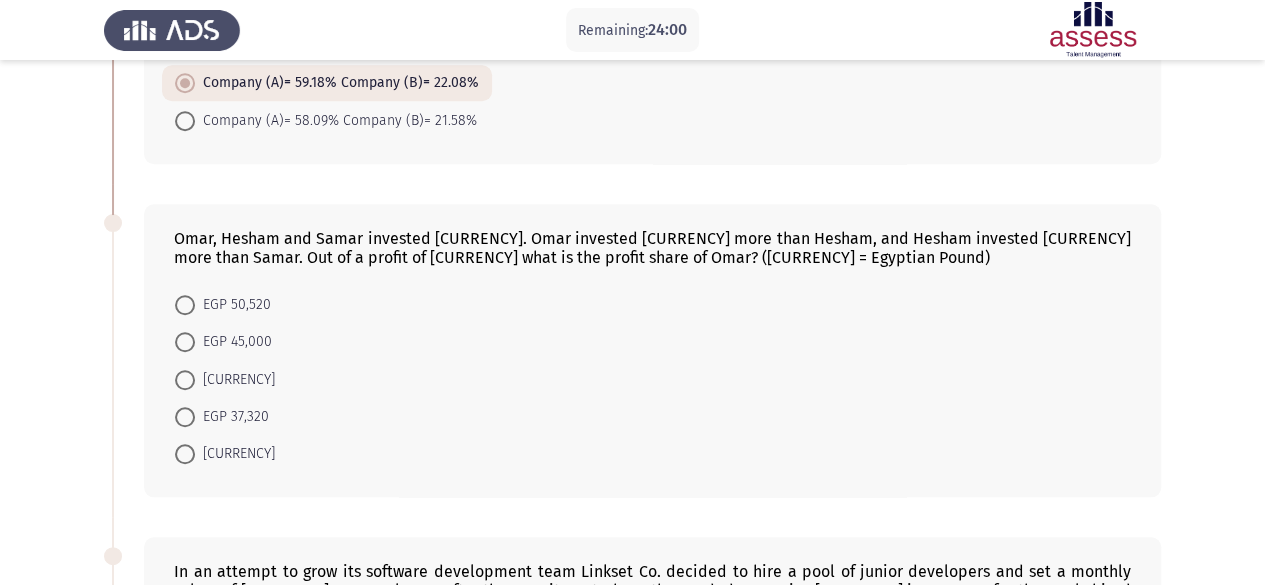 scroll, scrollTop: 702, scrollLeft: 0, axis: vertical 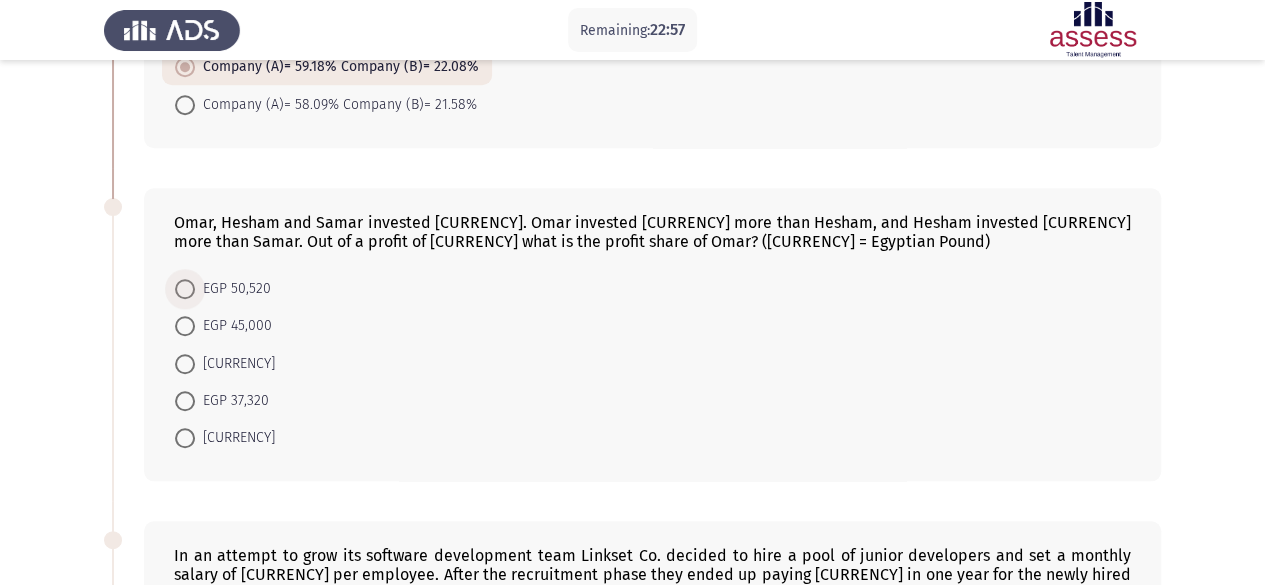 click at bounding box center (185, 289) 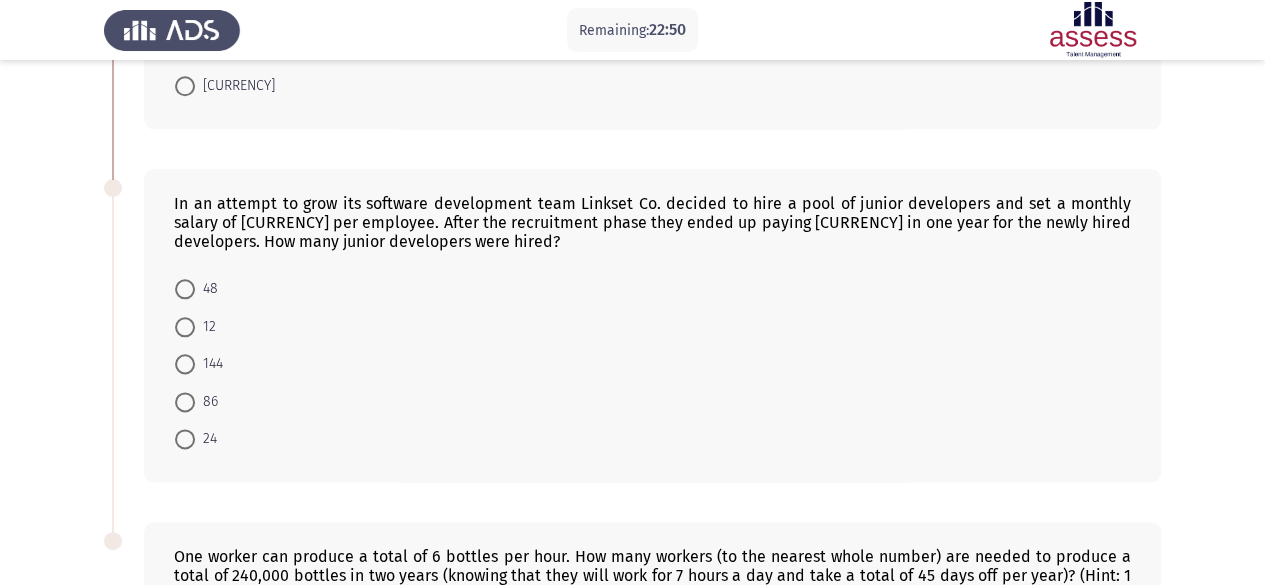 scroll, scrollTop: 1056, scrollLeft: 0, axis: vertical 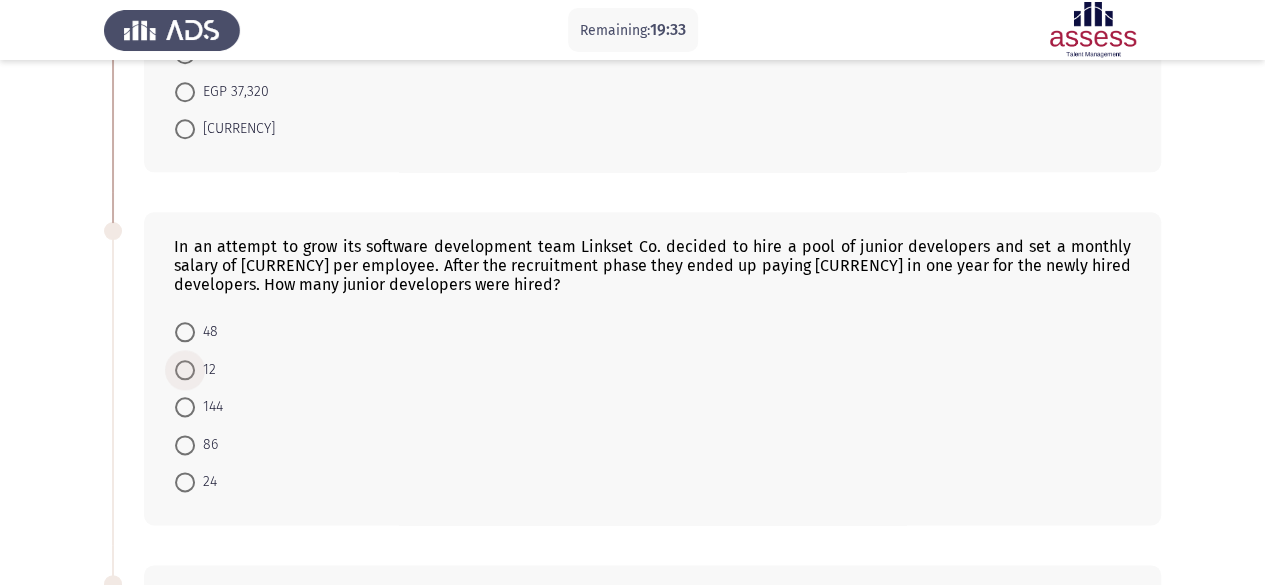 click at bounding box center (185, 370) 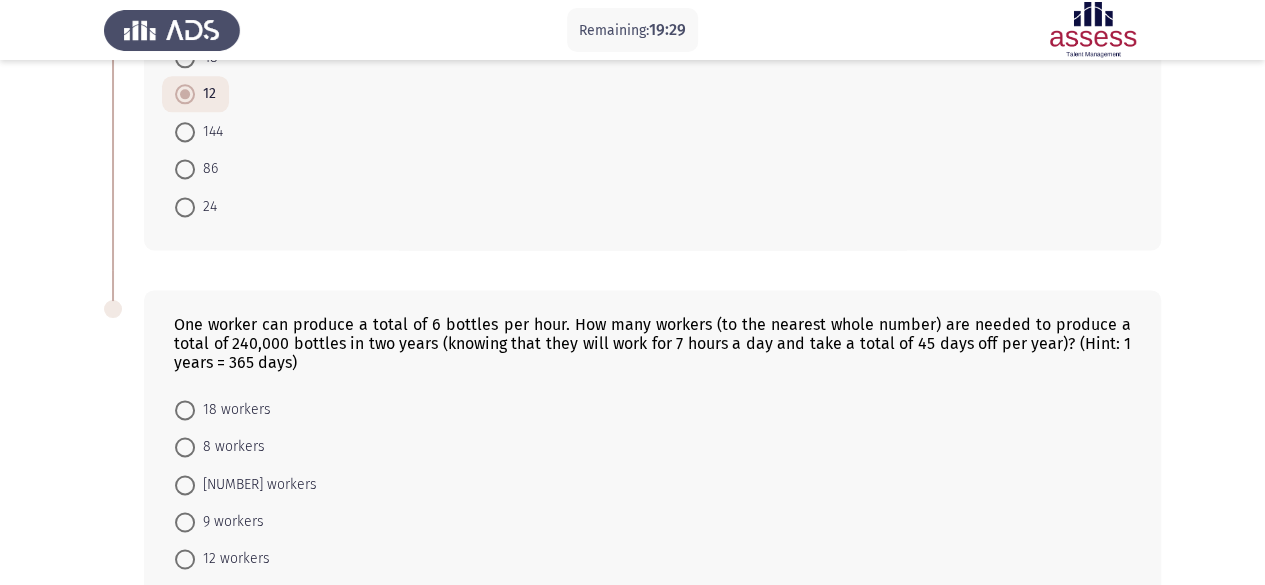 scroll, scrollTop: 1388, scrollLeft: 0, axis: vertical 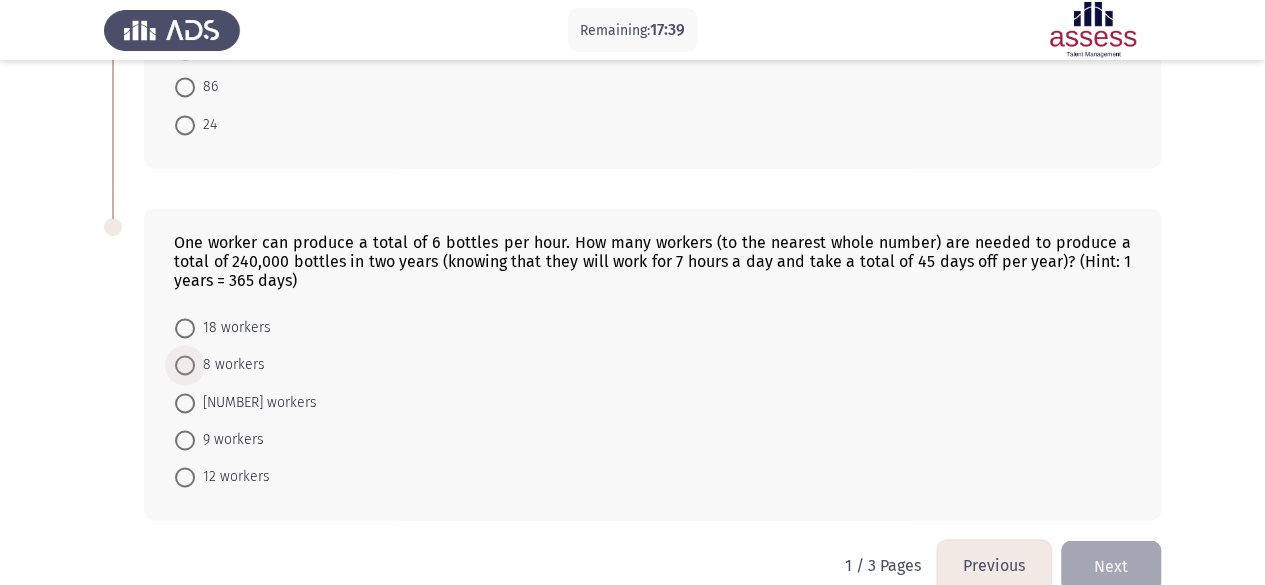 click at bounding box center (185, 365) 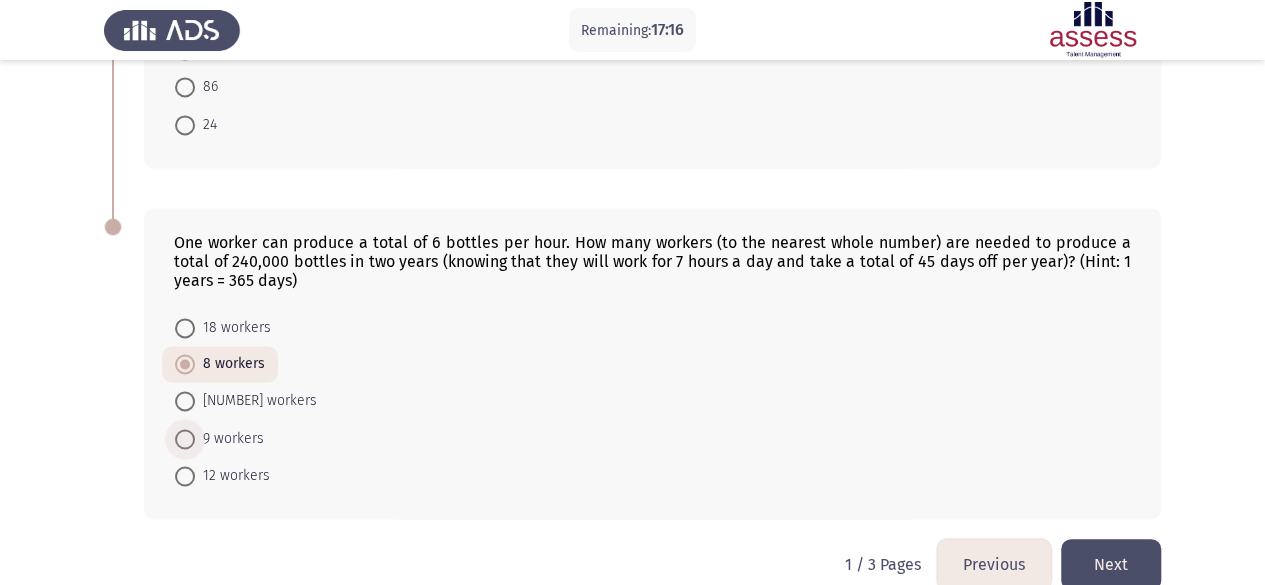 click at bounding box center (185, 439) 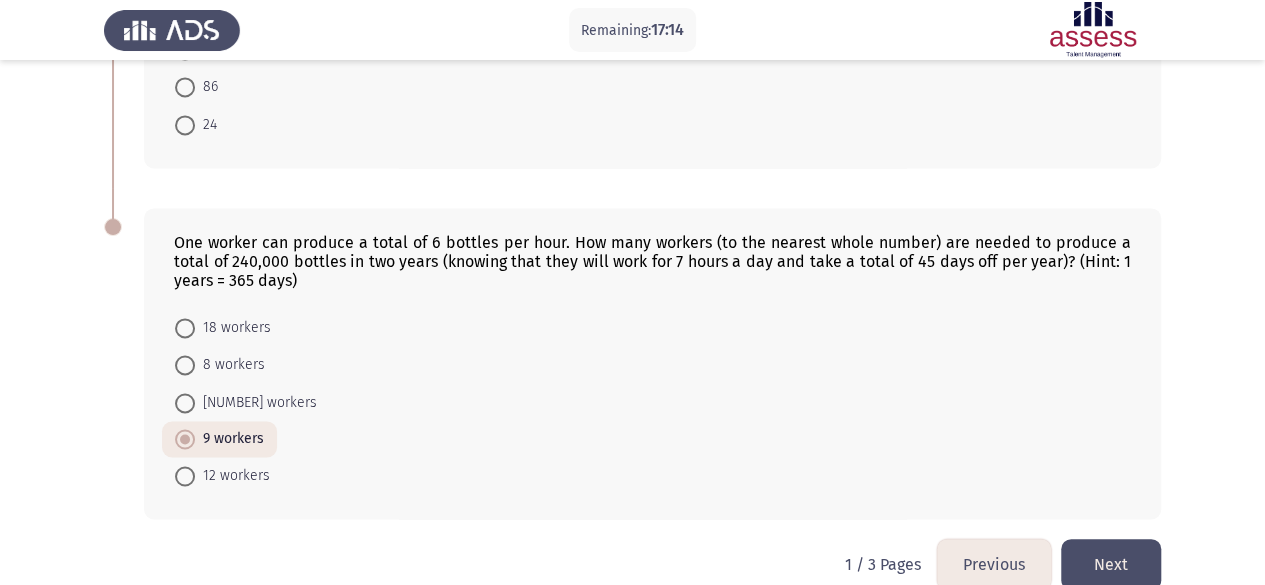 click on "Next" 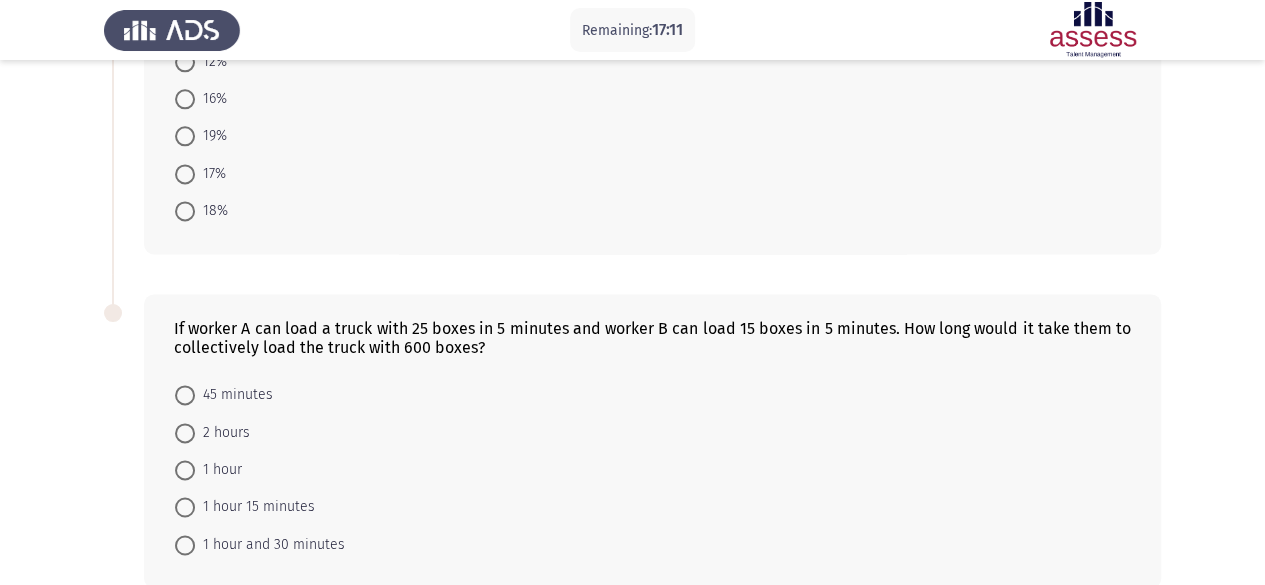 scroll, scrollTop: 1354, scrollLeft: 0, axis: vertical 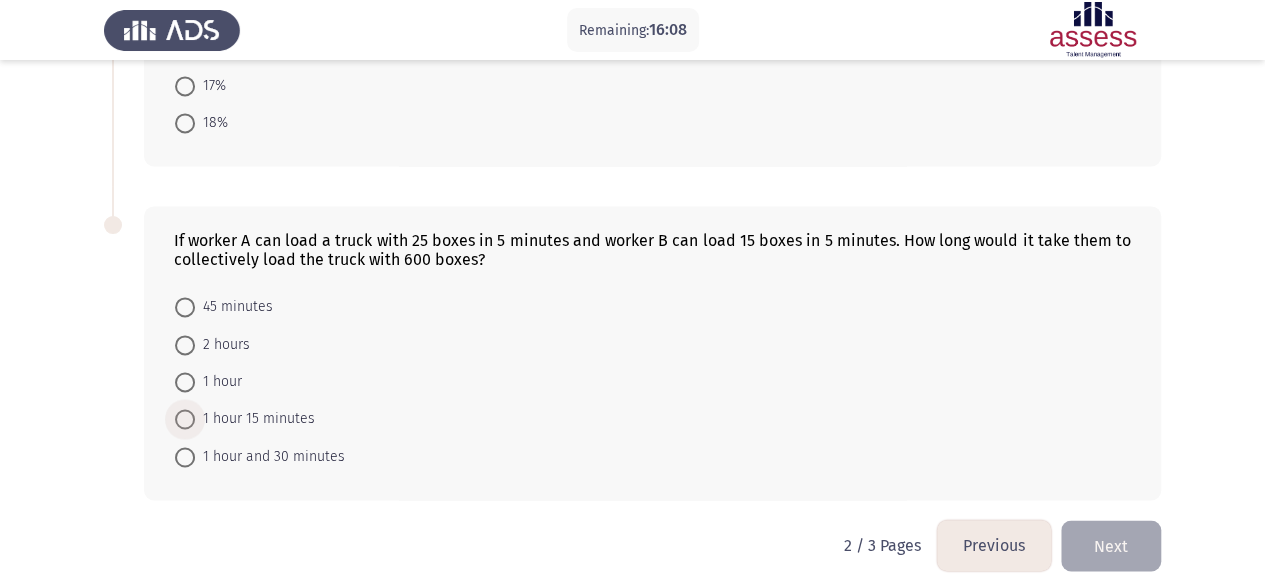 click at bounding box center [185, 419] 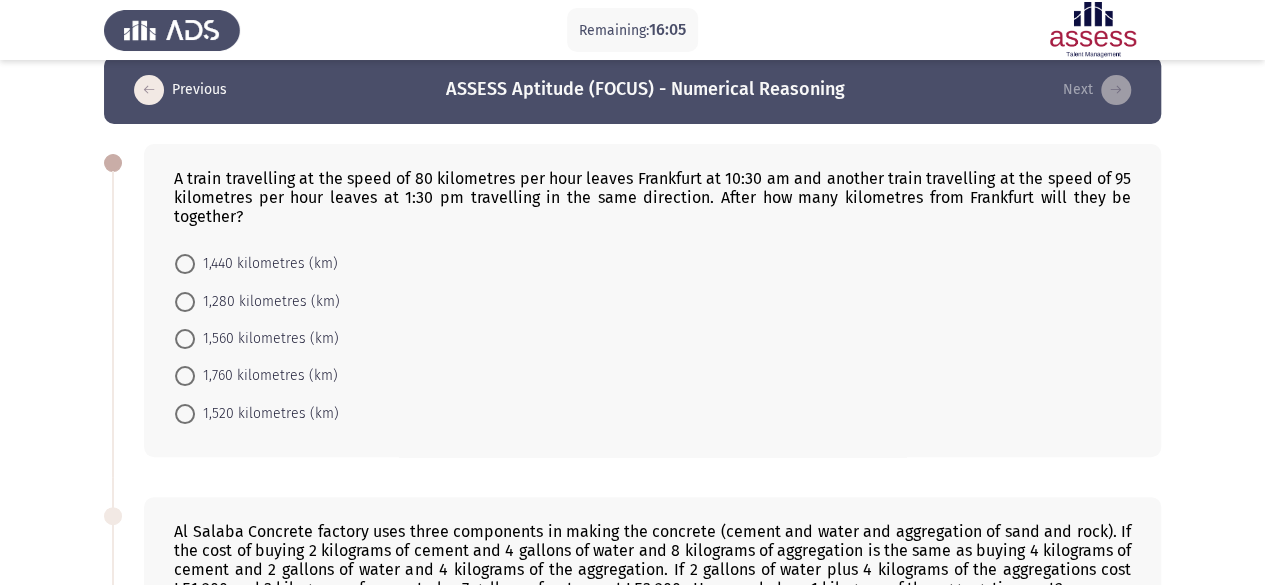 scroll, scrollTop: 0, scrollLeft: 0, axis: both 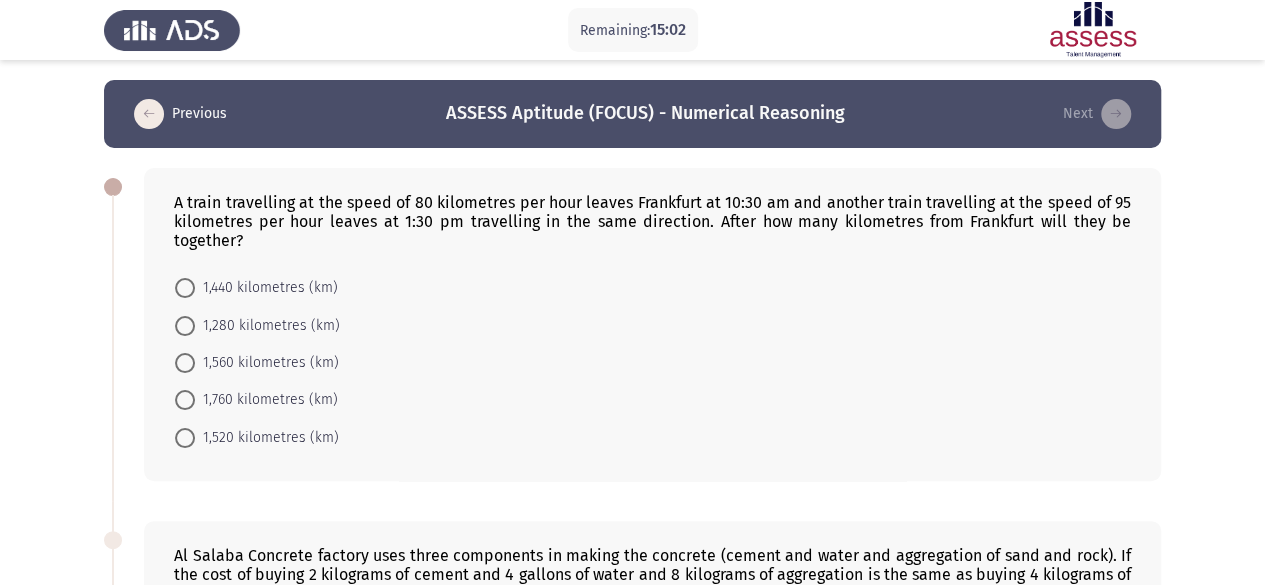 click at bounding box center [185, 438] 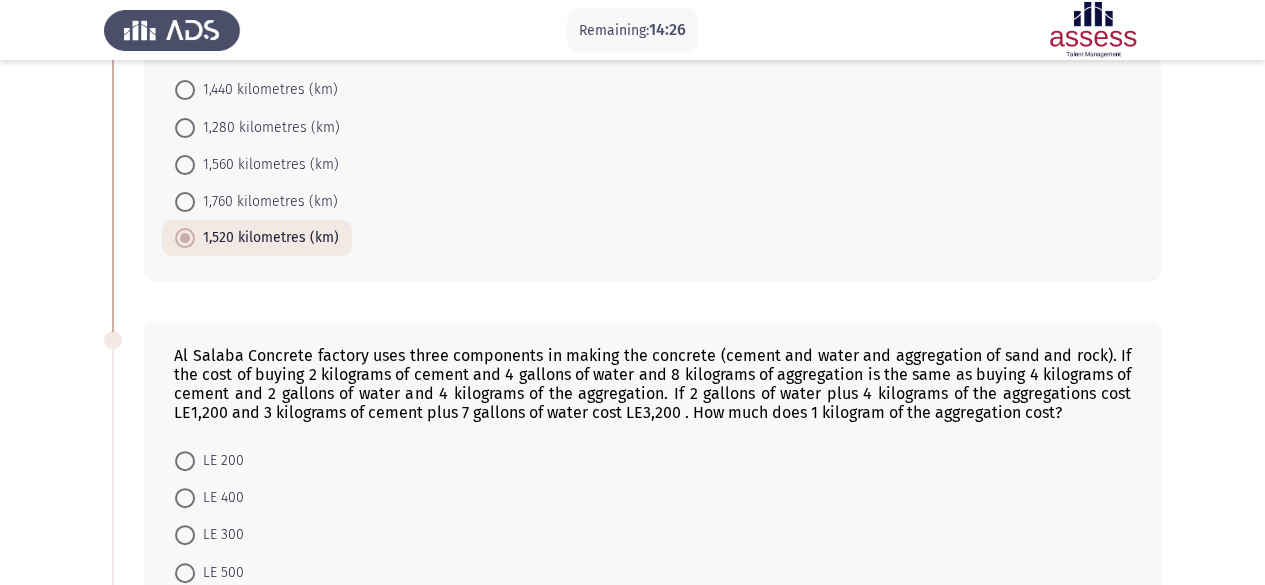 scroll, scrollTop: 295, scrollLeft: 0, axis: vertical 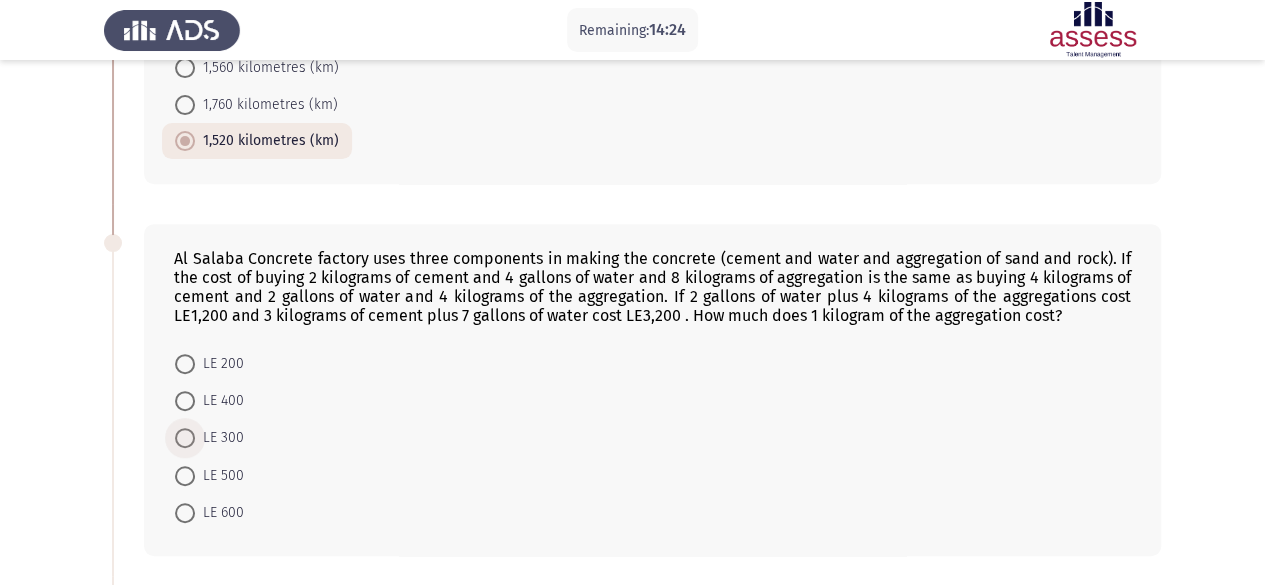 click at bounding box center [185, 438] 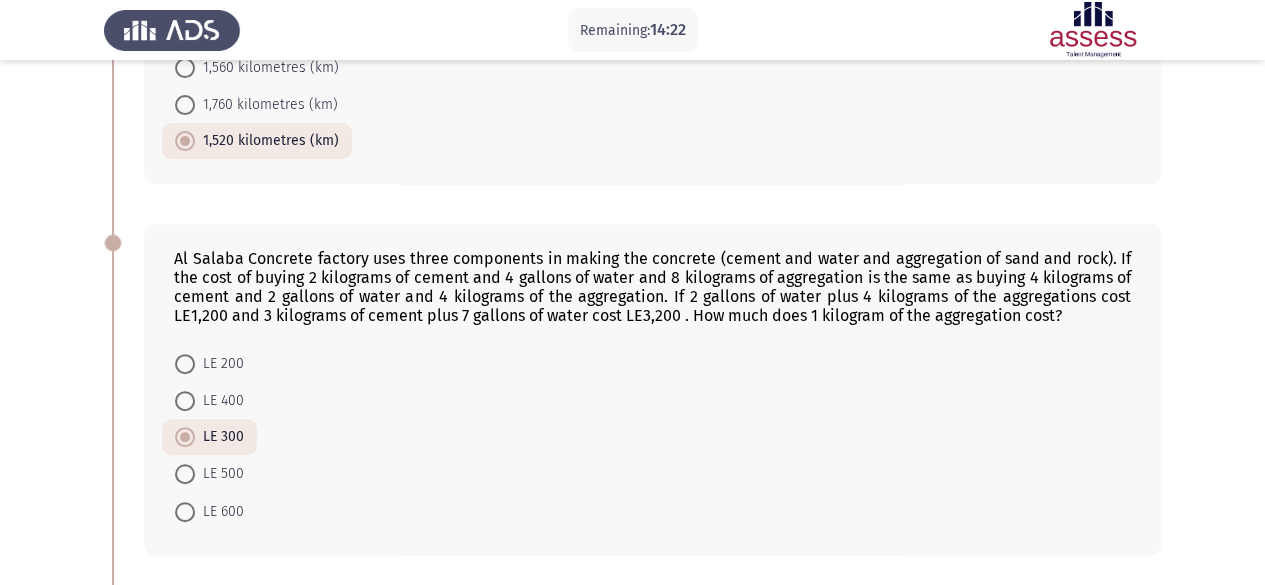 click on "Remaining: [TIME] Previous
ASSESS Aptitude (FOCUS) - Numerical Reasoning   Next  A train travelling at the speed of [SPEED] leaves Frankfurt at [TIME] and another train travelling at the speed of [SPEED] leaves at [TIME] travelling in the same direction. After how many [DISTANCE] from Frankfurt will they be together?    [DISTANCE]     [DISTANCE]     [DISTANCE]     [DISTANCE]     [DISTANCE]  Al Salaba Concrete factory uses three components in making the concrete (cement and water and aggregation of sand and rock). If the cost of buying [WEIGHT] of cement and [VOLUME] of water and [WEIGHT] of aggregation is the same as buying [WEIGHT] of cement and [VOLUME] of water and [WEIGHT] of the aggregation. If [VOLUME] of water plus [WEIGHT] of the aggregations cost [CURRENCY] and [WEIGHT] of cement plus [VOLUME] of water cost [CURRENCY]? How much does [WEIGHT] of the aggregation cost?    [CURRENCY]" 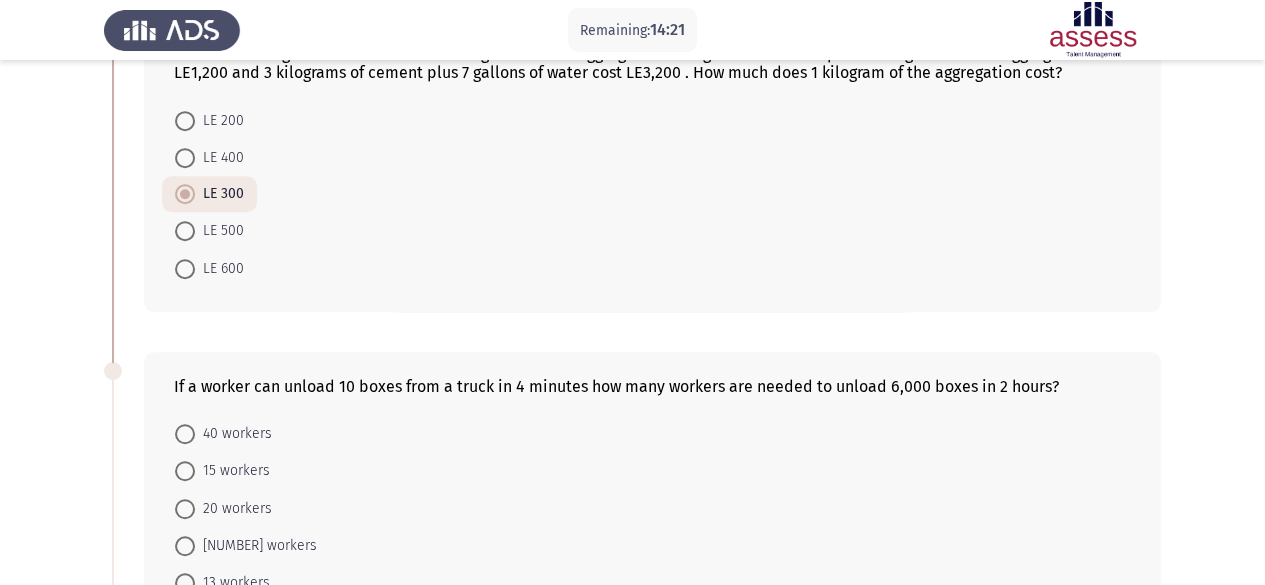 scroll, scrollTop: 545, scrollLeft: 0, axis: vertical 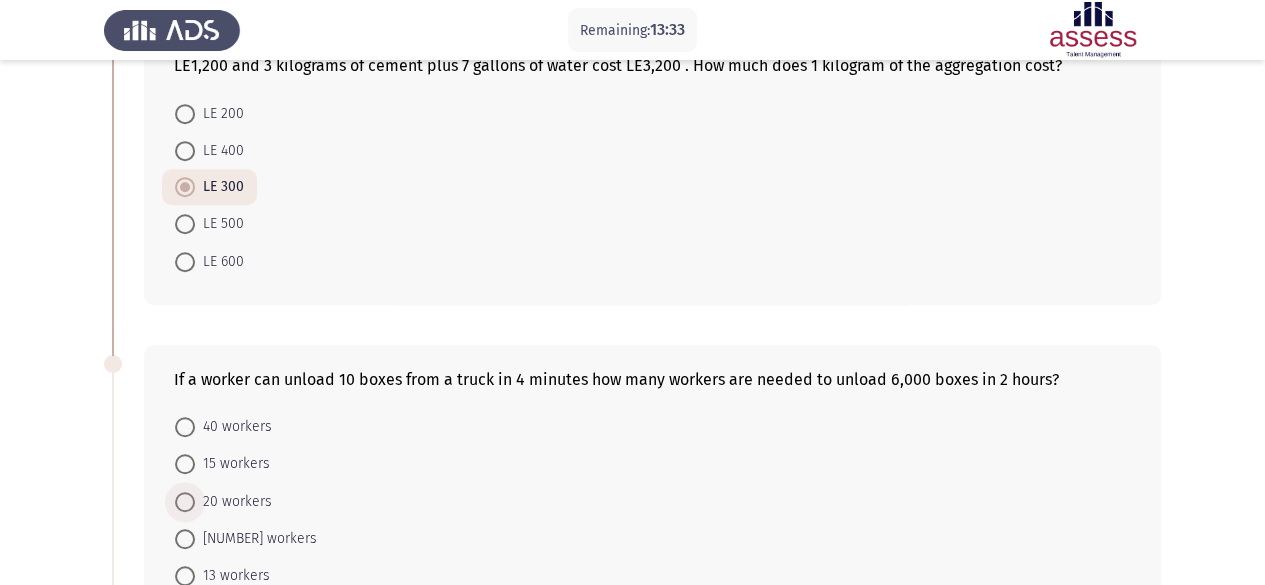 click at bounding box center [185, 502] 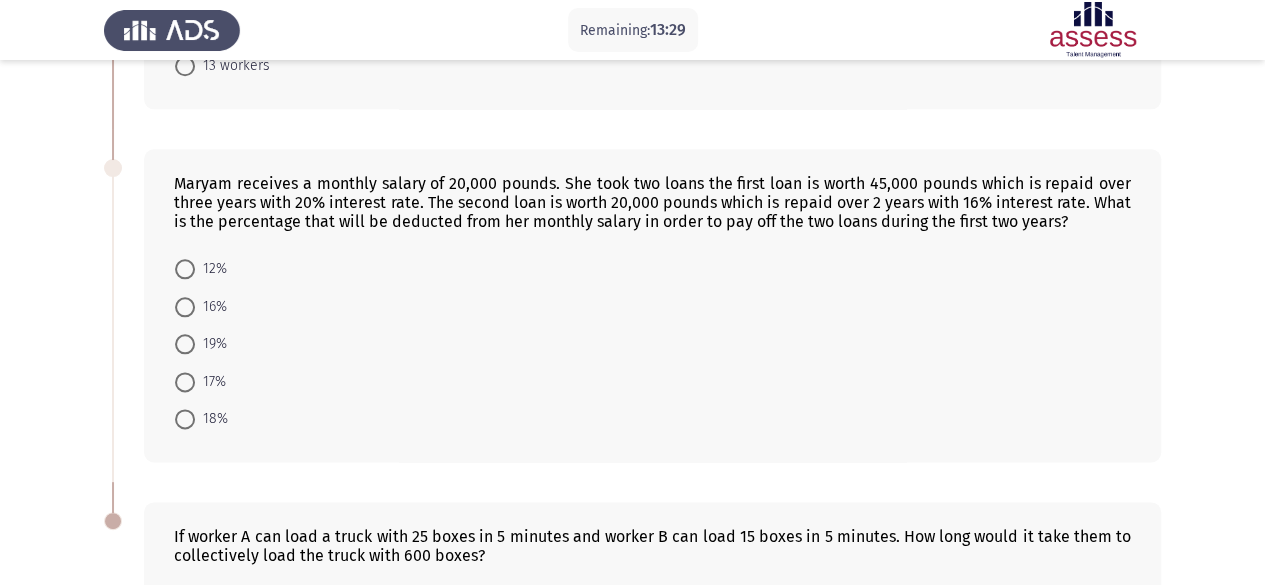 scroll, scrollTop: 1049, scrollLeft: 0, axis: vertical 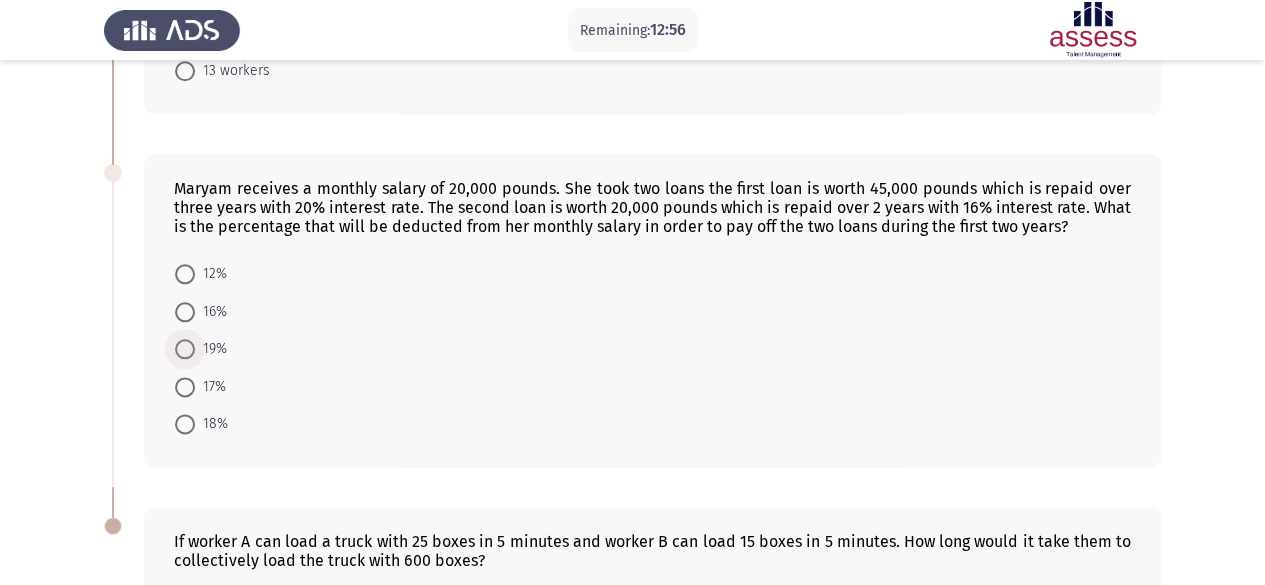 click on "19%" at bounding box center (201, 349) 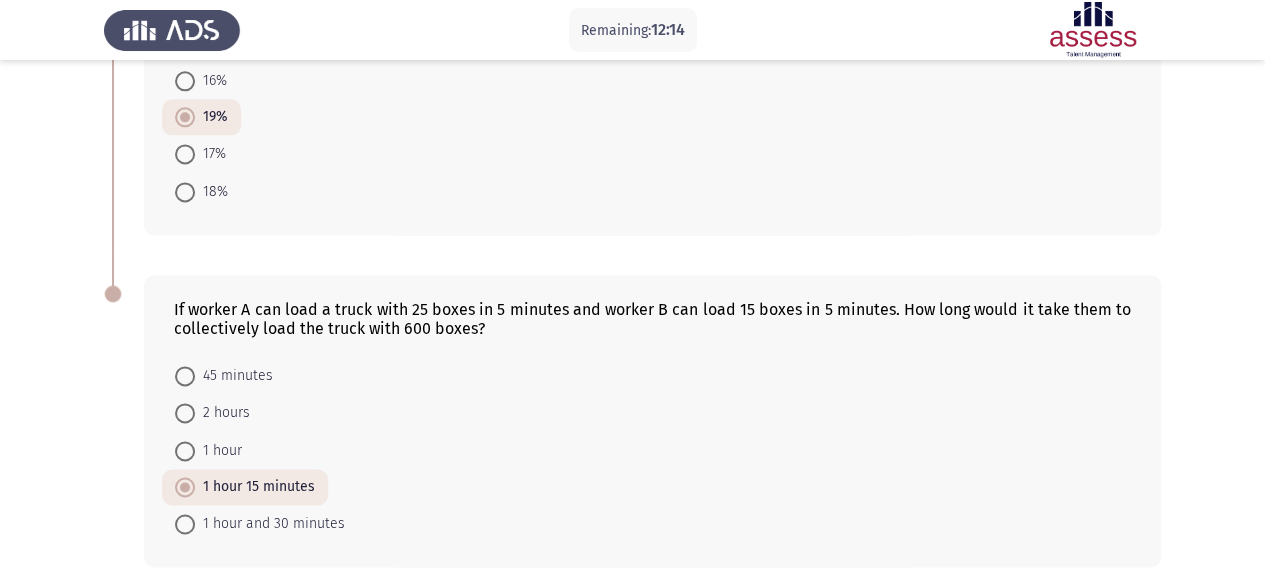 scroll, scrollTop: 1350, scrollLeft: 0, axis: vertical 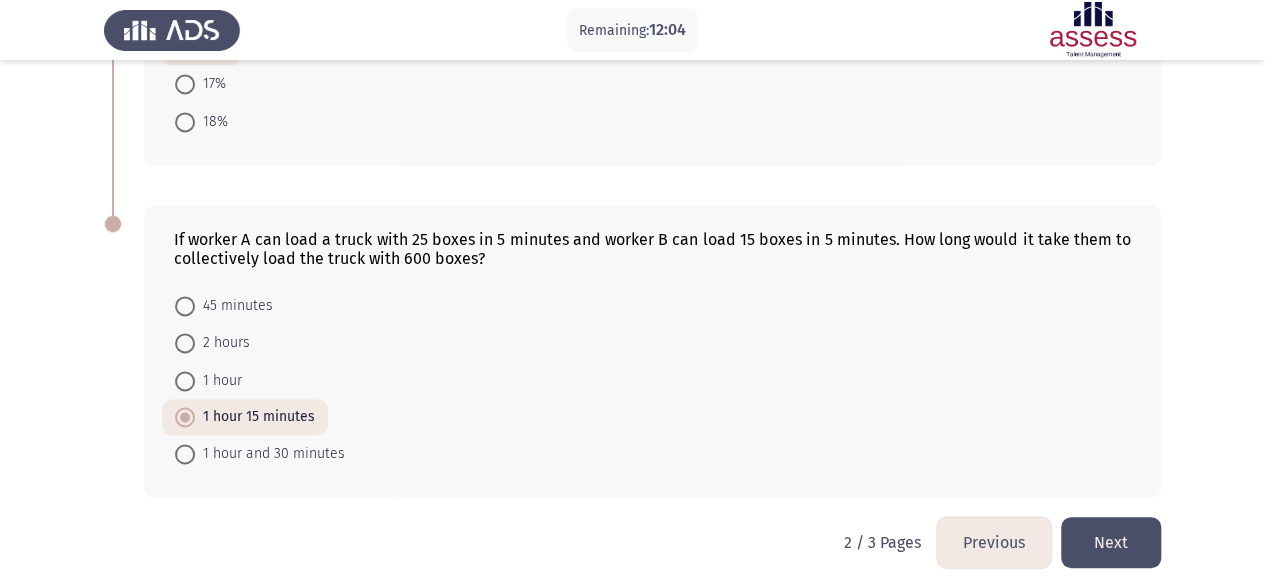 click on "Next" 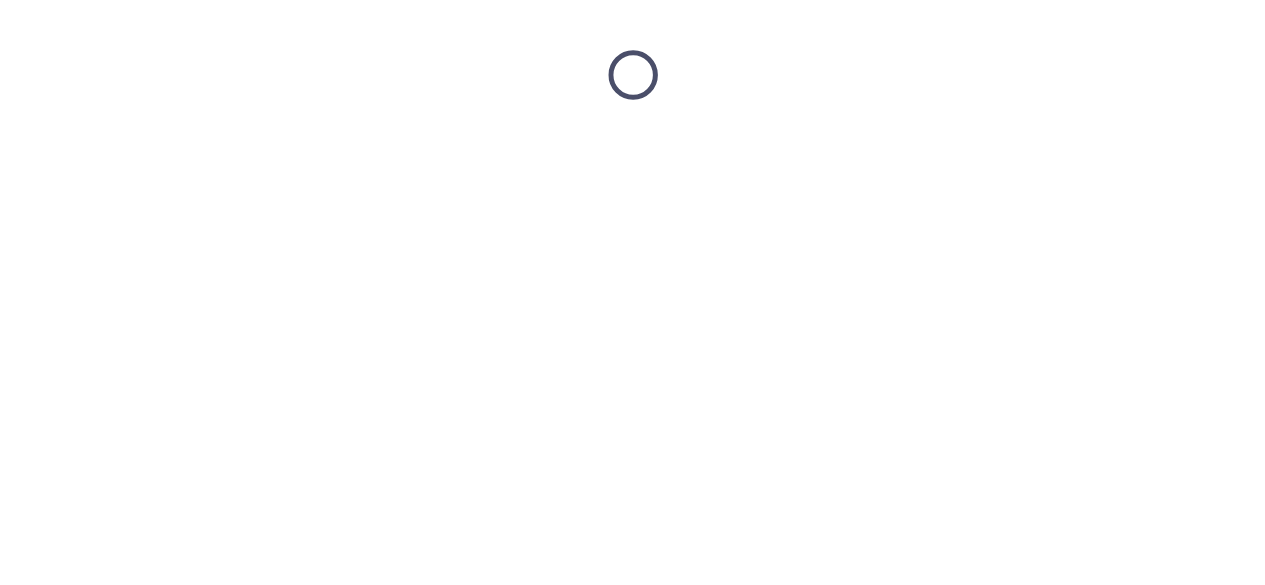 scroll, scrollTop: 0, scrollLeft: 0, axis: both 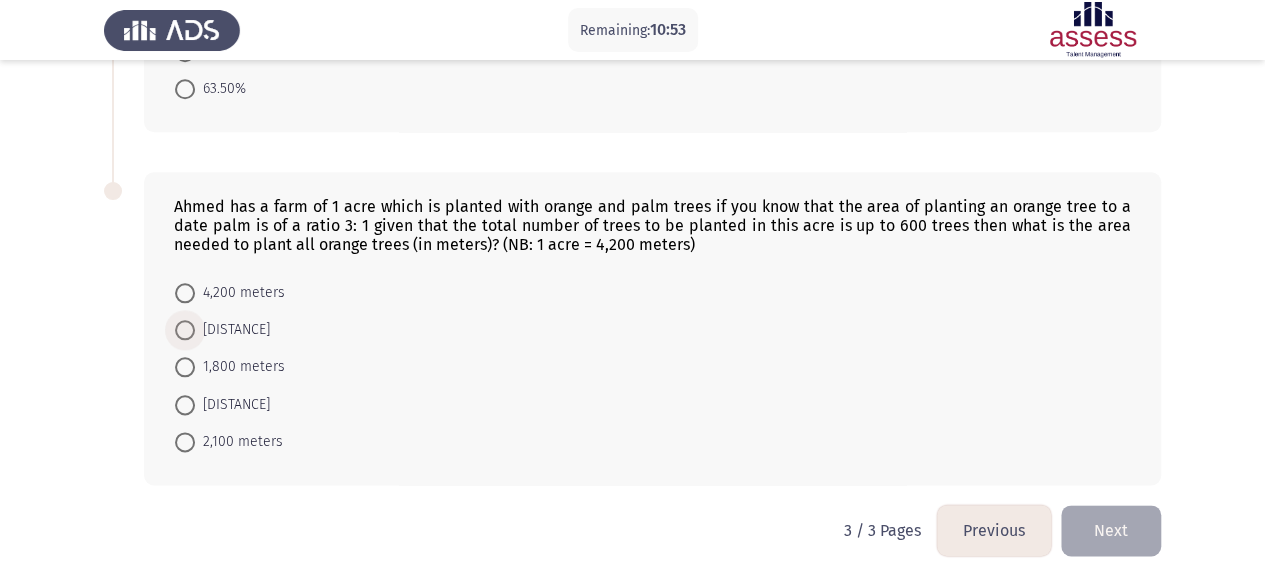 click at bounding box center [185, 330] 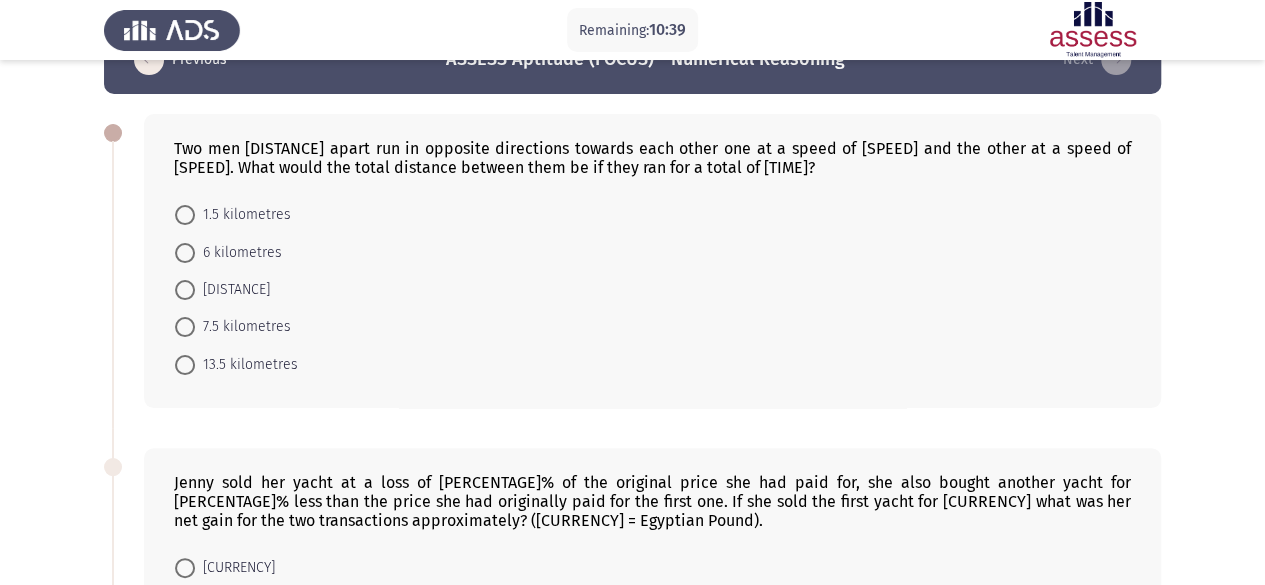 scroll, scrollTop: 0, scrollLeft: 0, axis: both 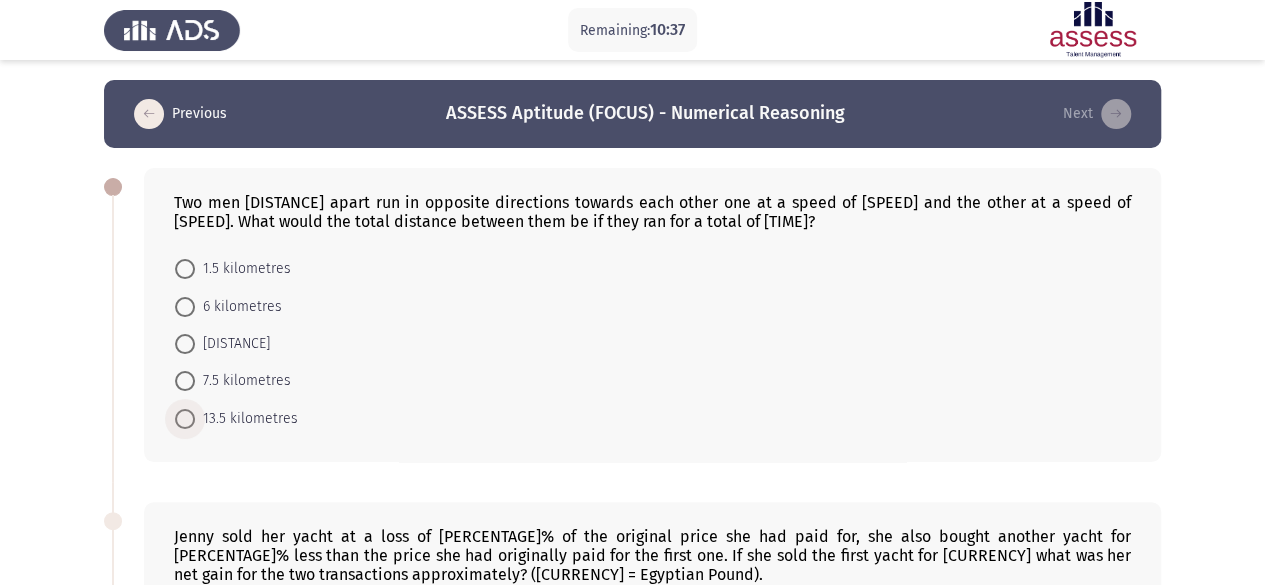 click at bounding box center [185, 419] 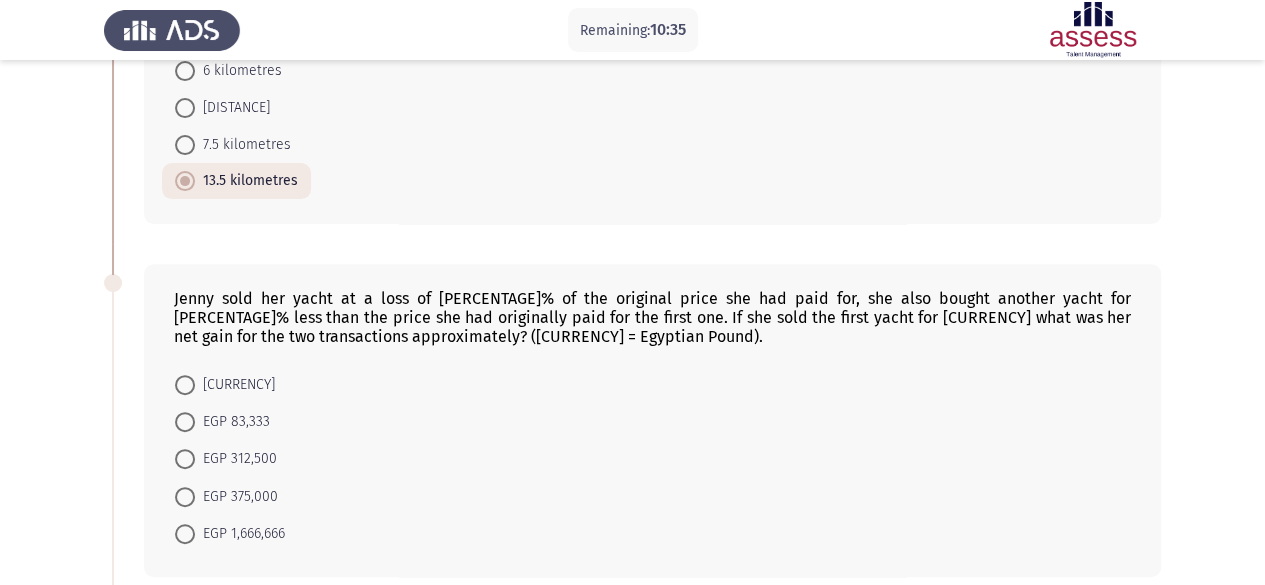 scroll, scrollTop: 384, scrollLeft: 0, axis: vertical 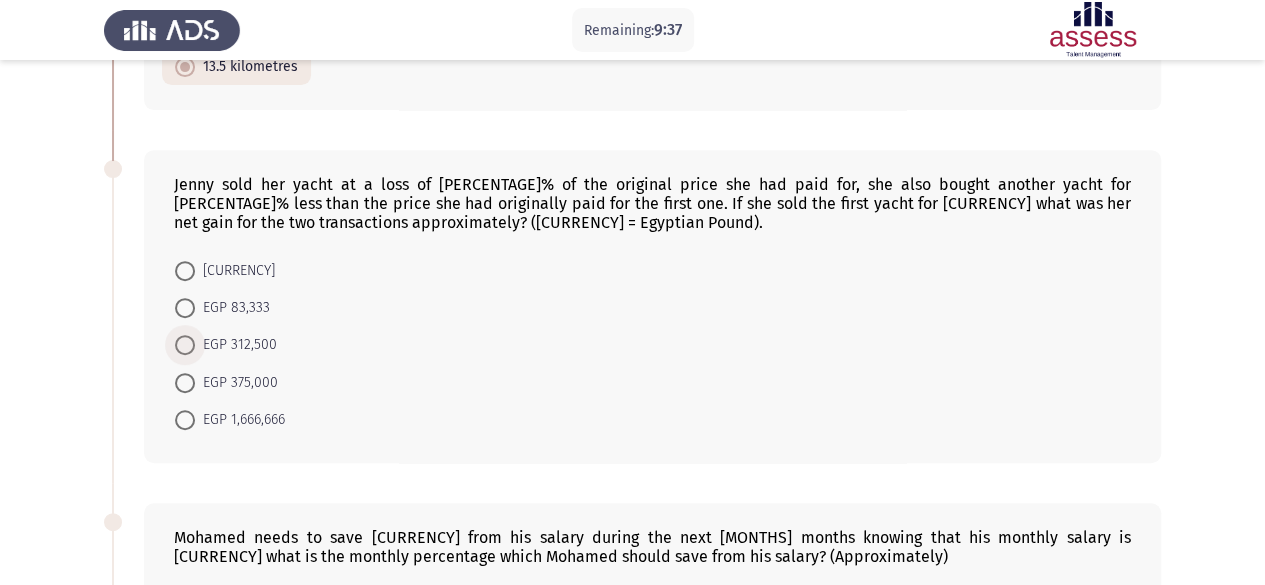 click at bounding box center [185, 345] 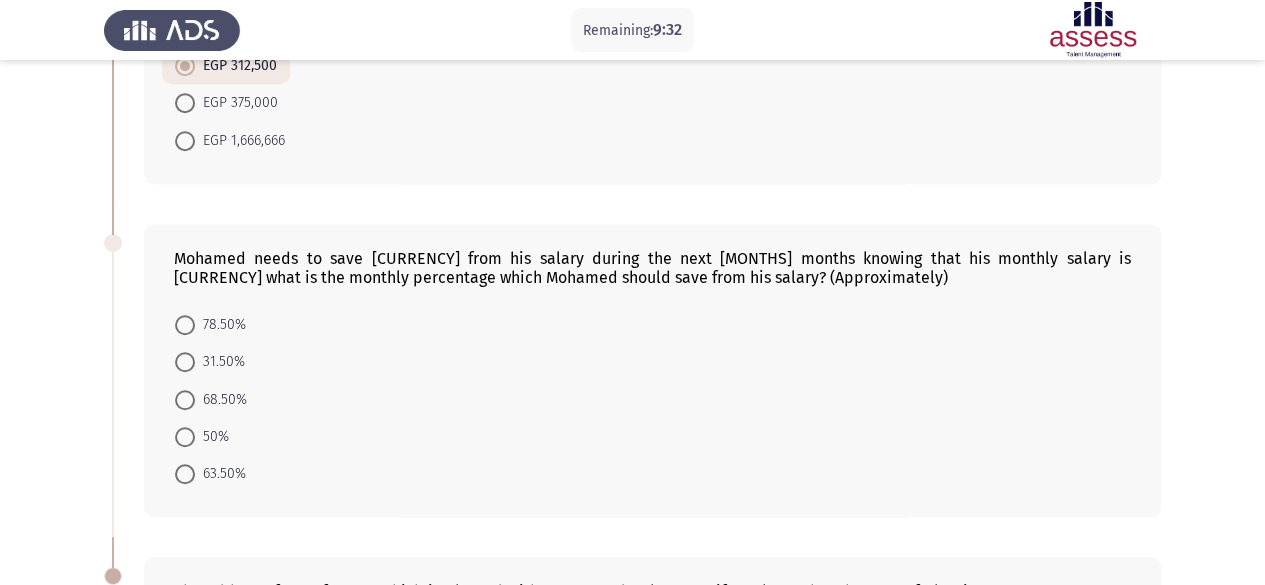 scroll, scrollTop: 640, scrollLeft: 0, axis: vertical 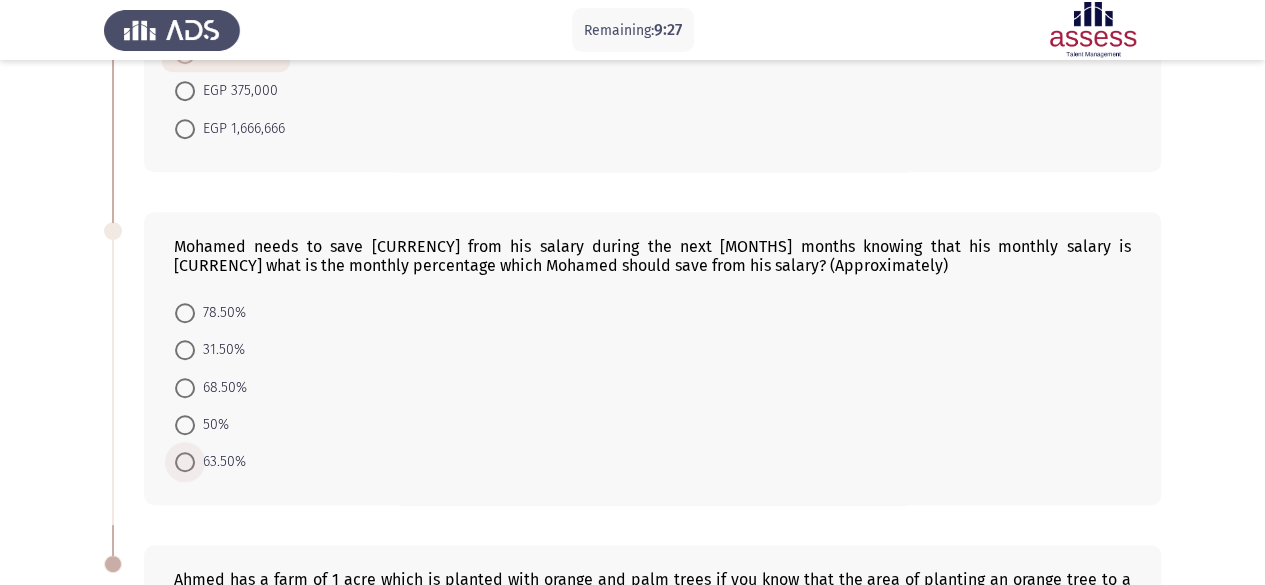click at bounding box center (185, 462) 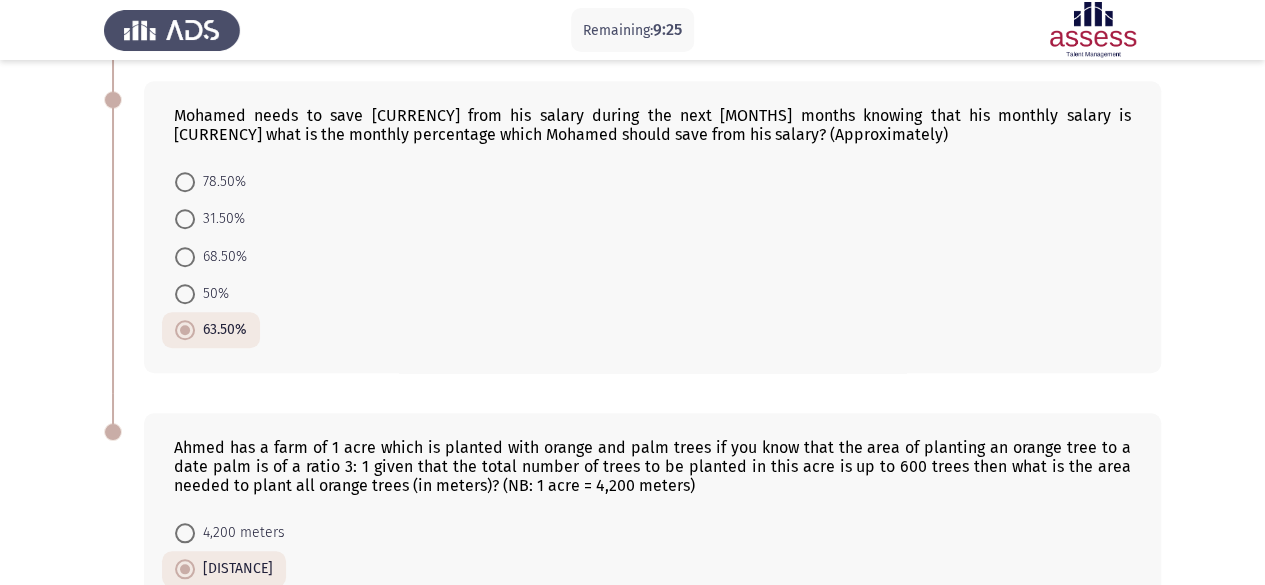 scroll, scrollTop: 1019, scrollLeft: 0, axis: vertical 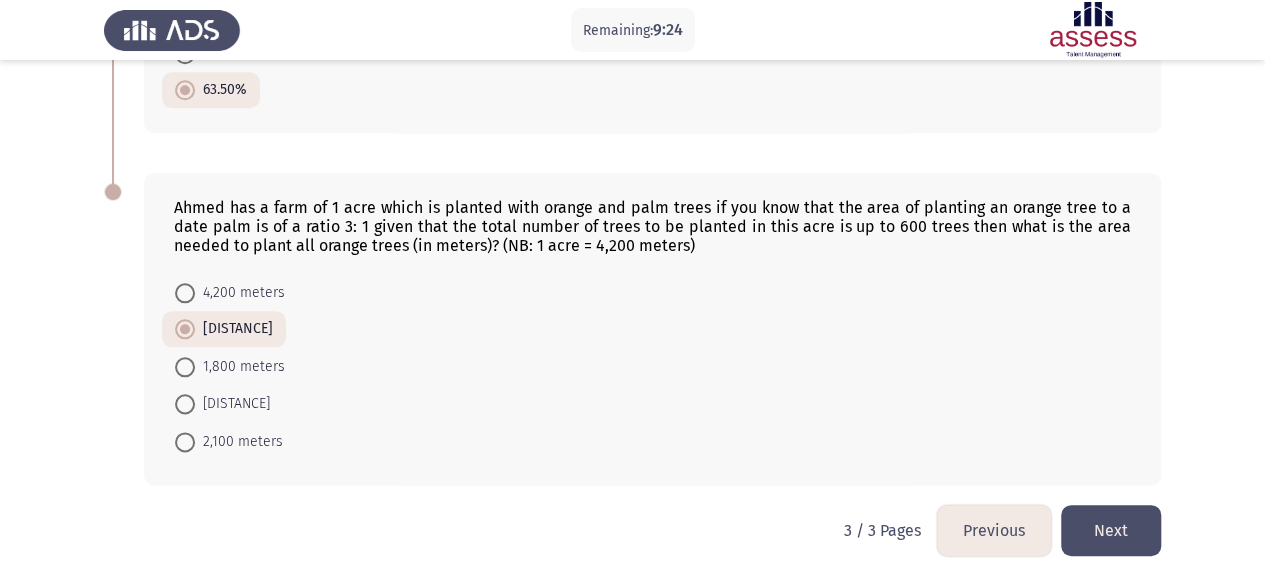 click on "Next" 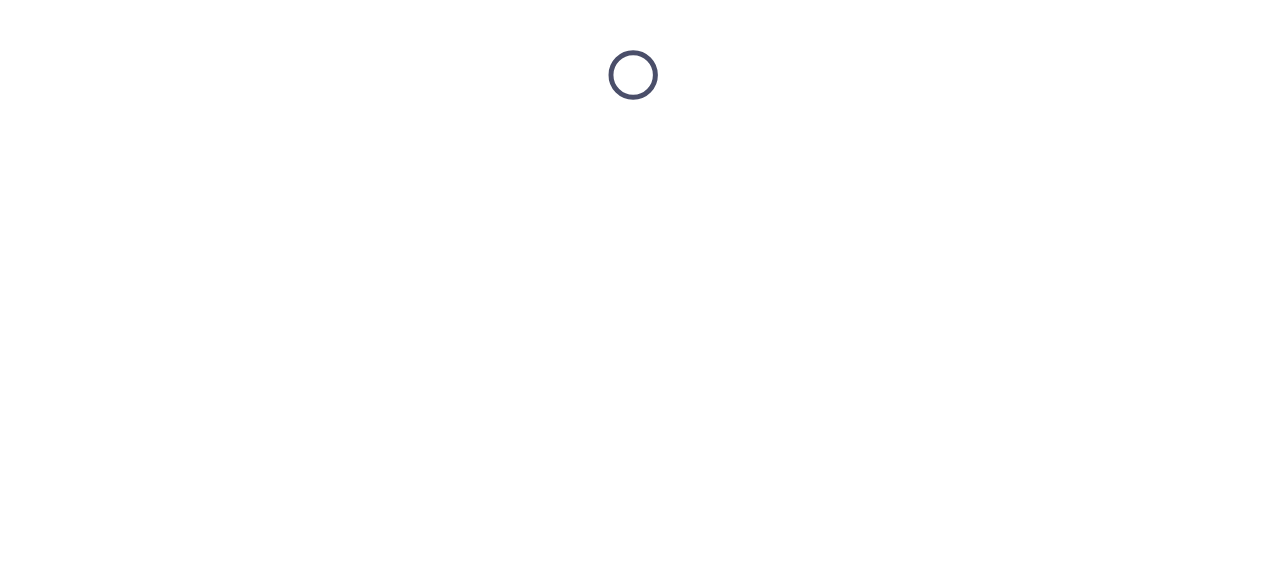 scroll, scrollTop: 0, scrollLeft: 0, axis: both 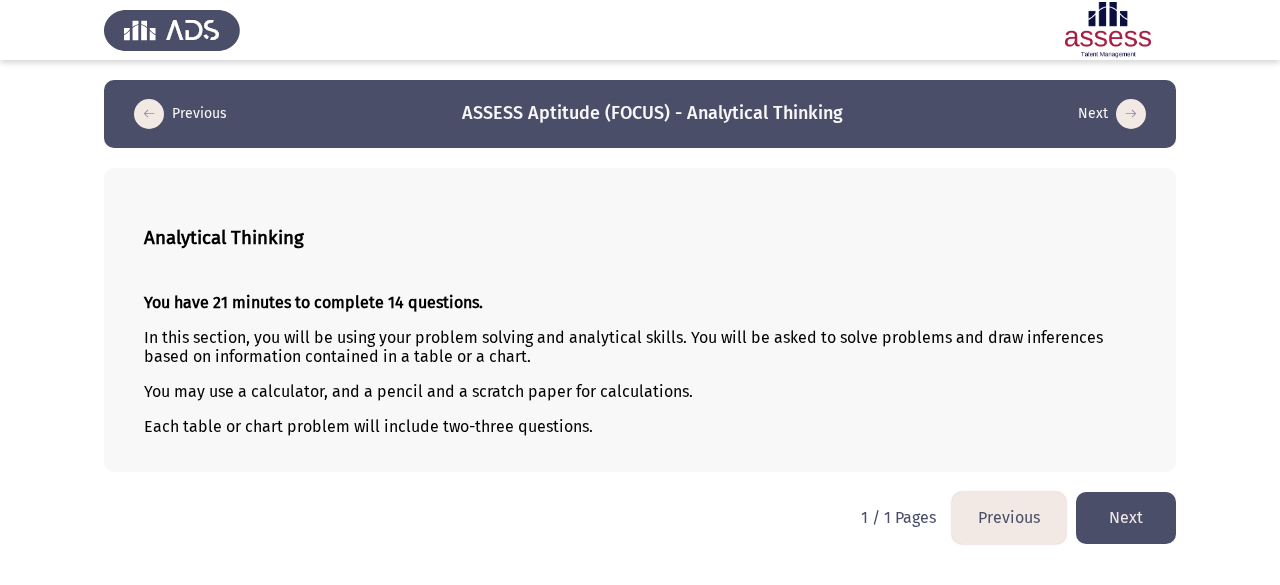 click on "Next" 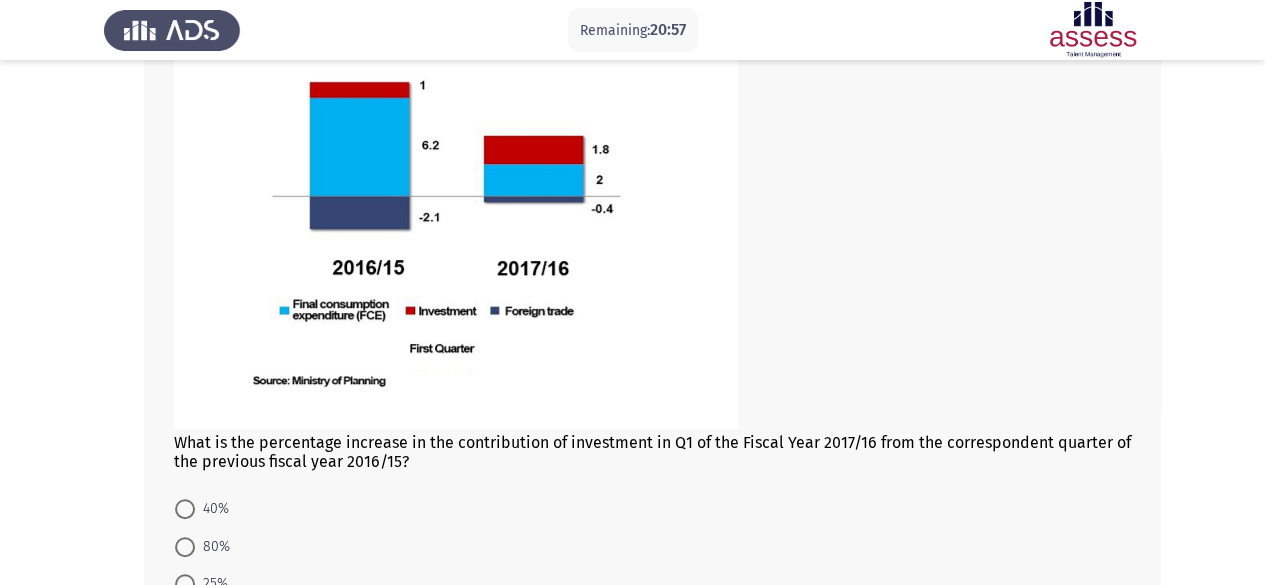 scroll, scrollTop: 392, scrollLeft: 0, axis: vertical 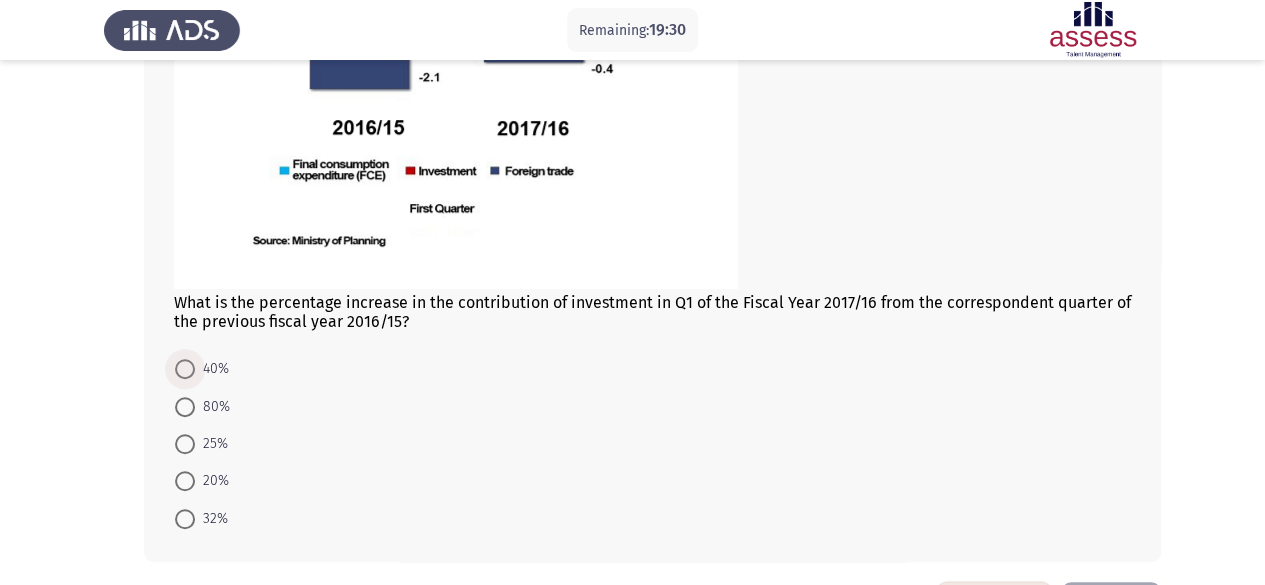 click at bounding box center (185, 369) 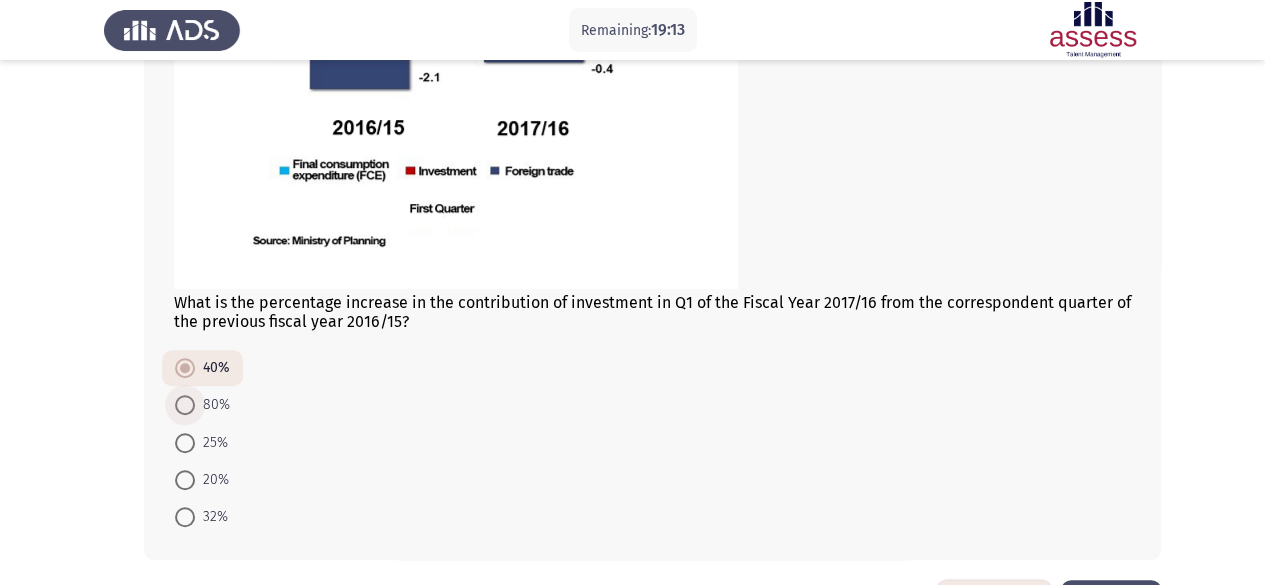 click at bounding box center (185, 405) 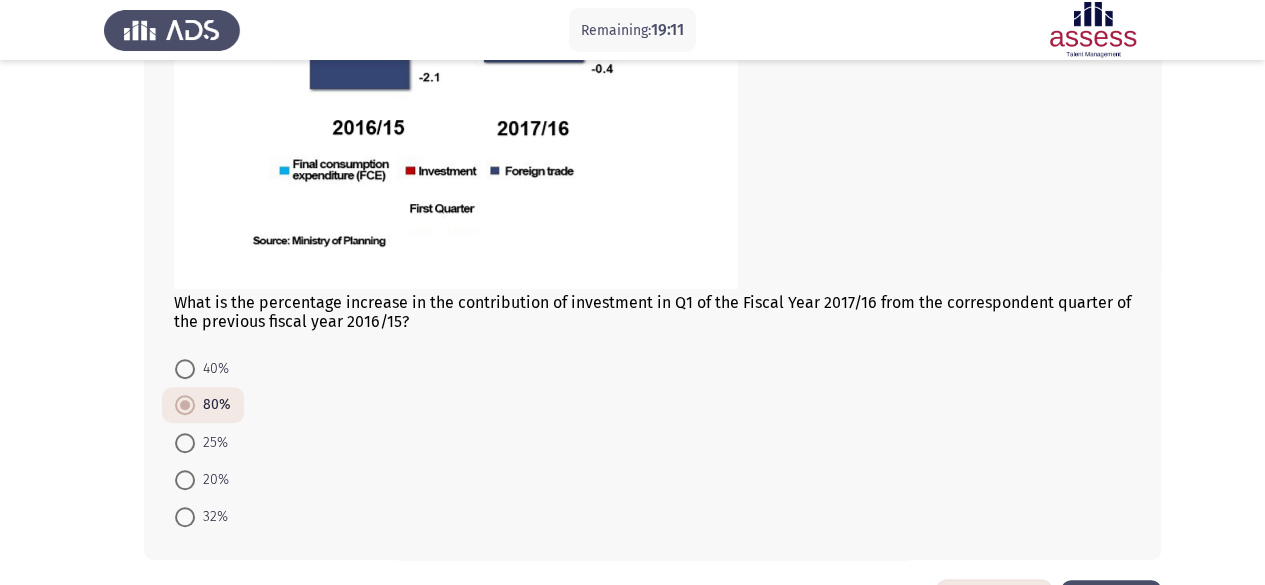 click on "Next" 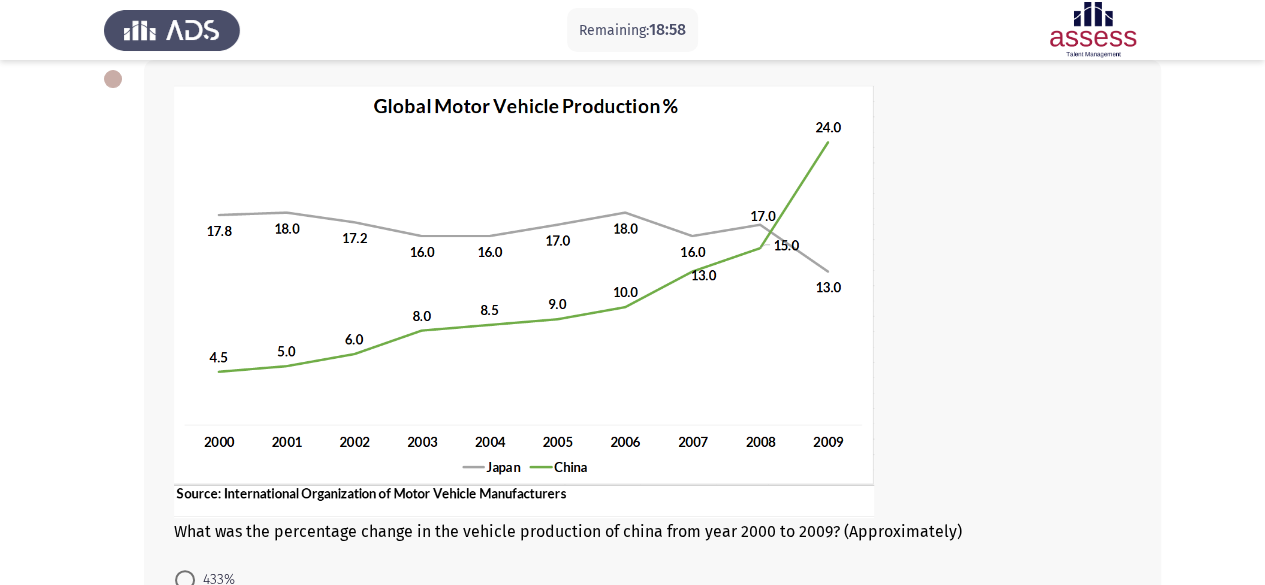 scroll, scrollTop: 106, scrollLeft: 0, axis: vertical 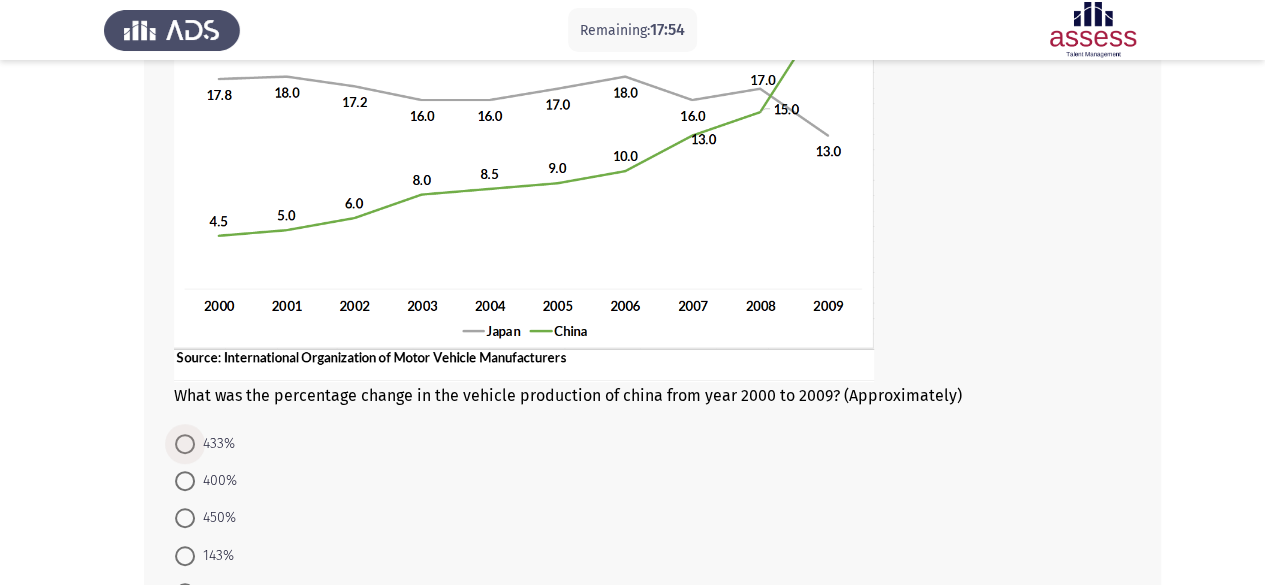 click at bounding box center [185, 444] 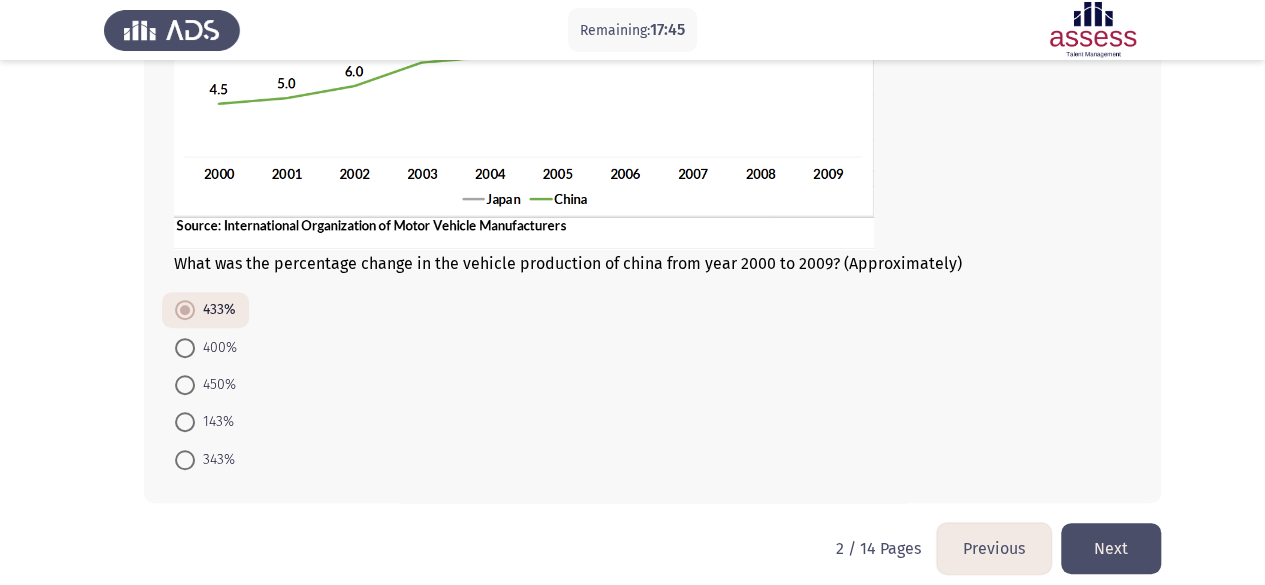 scroll, scrollTop: 391, scrollLeft: 0, axis: vertical 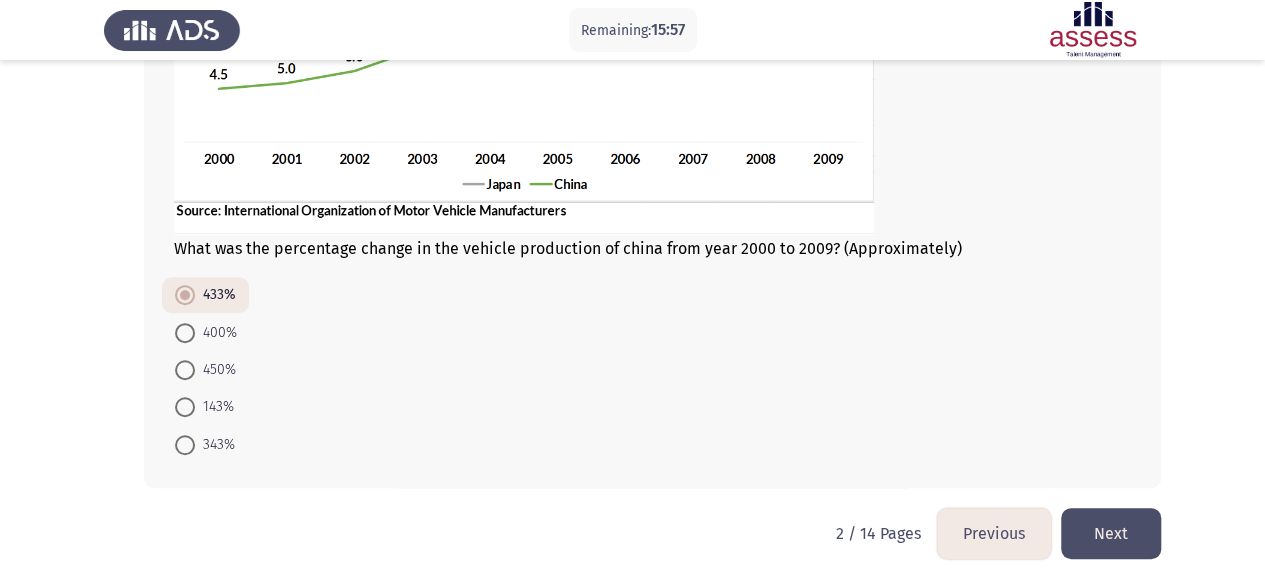 click on "Next" 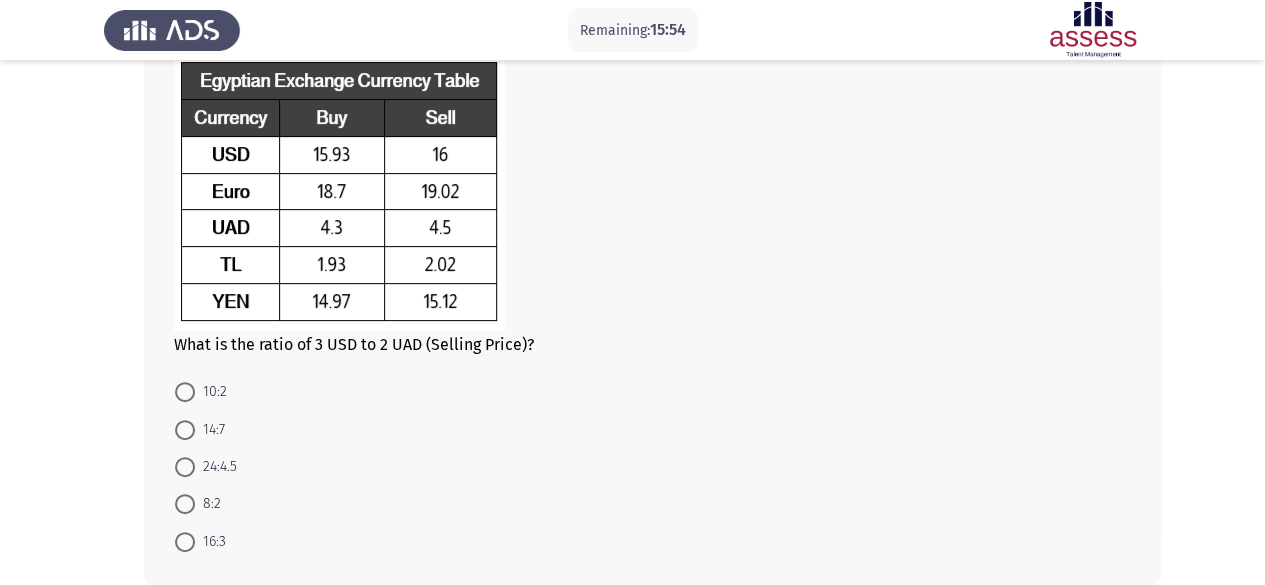 scroll, scrollTop: 143, scrollLeft: 0, axis: vertical 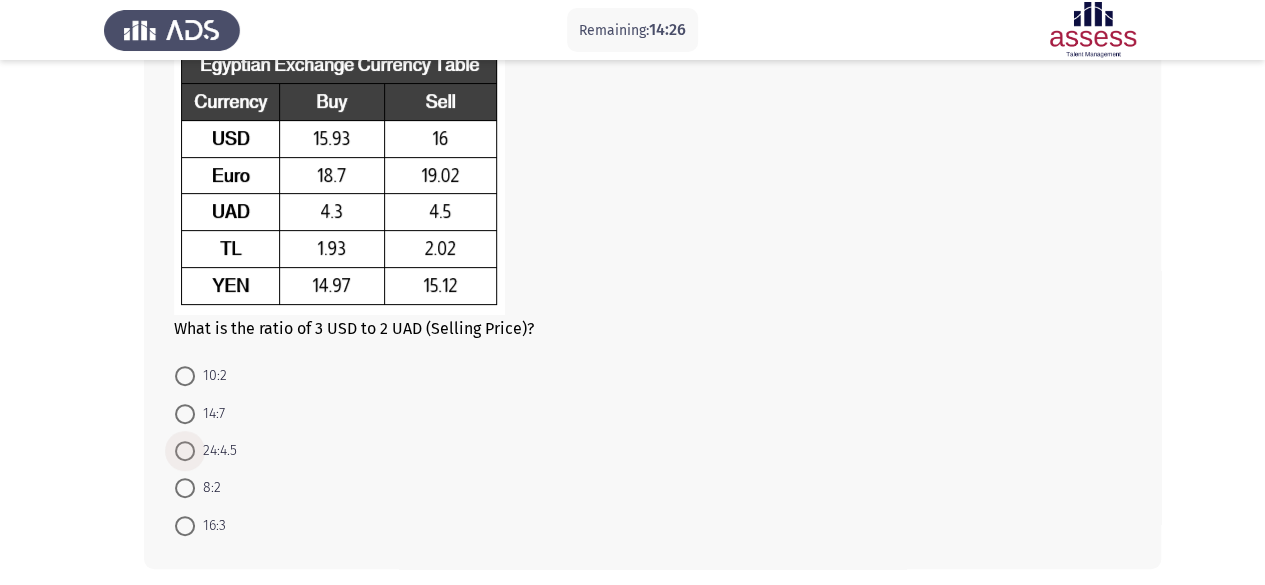 click at bounding box center [185, 451] 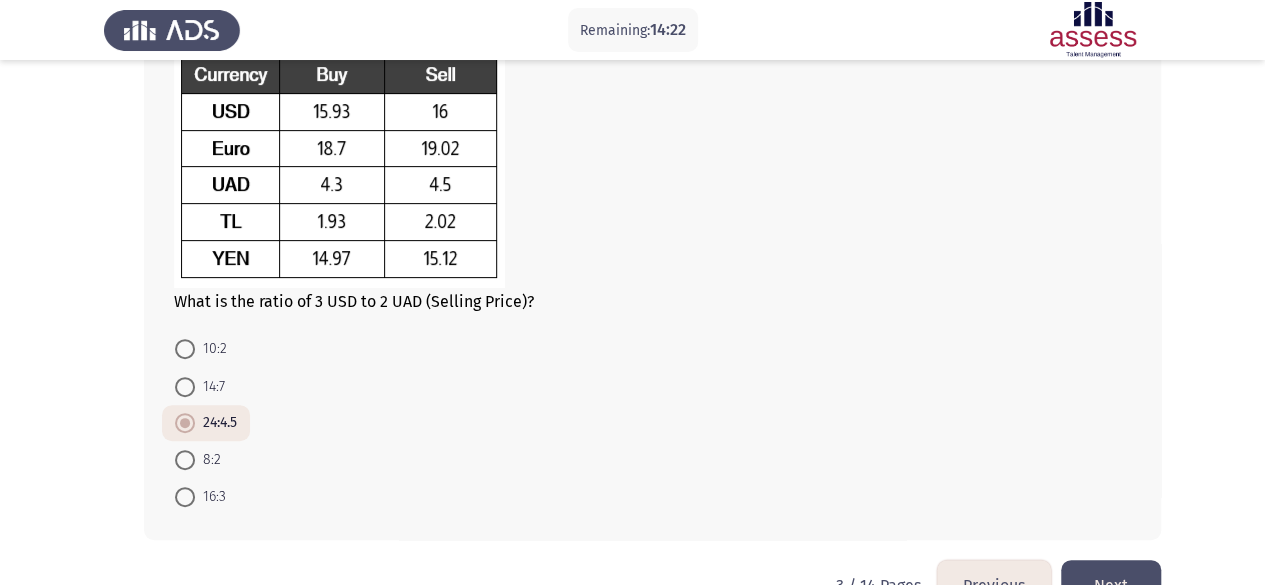 scroll, scrollTop: 181, scrollLeft: 0, axis: vertical 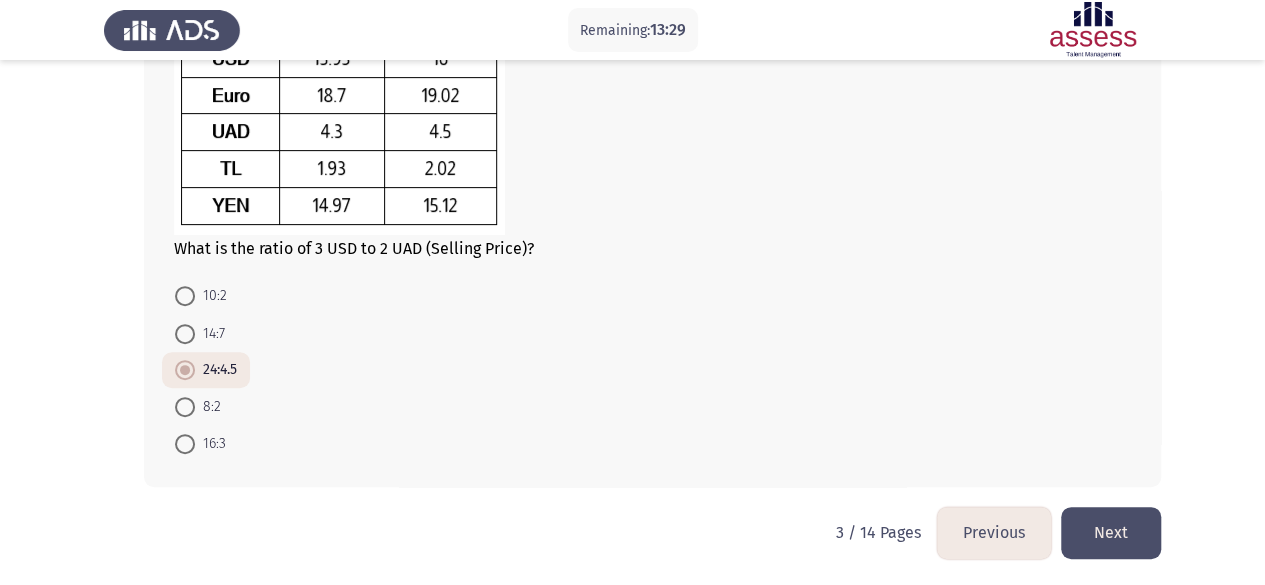 click on "Next" 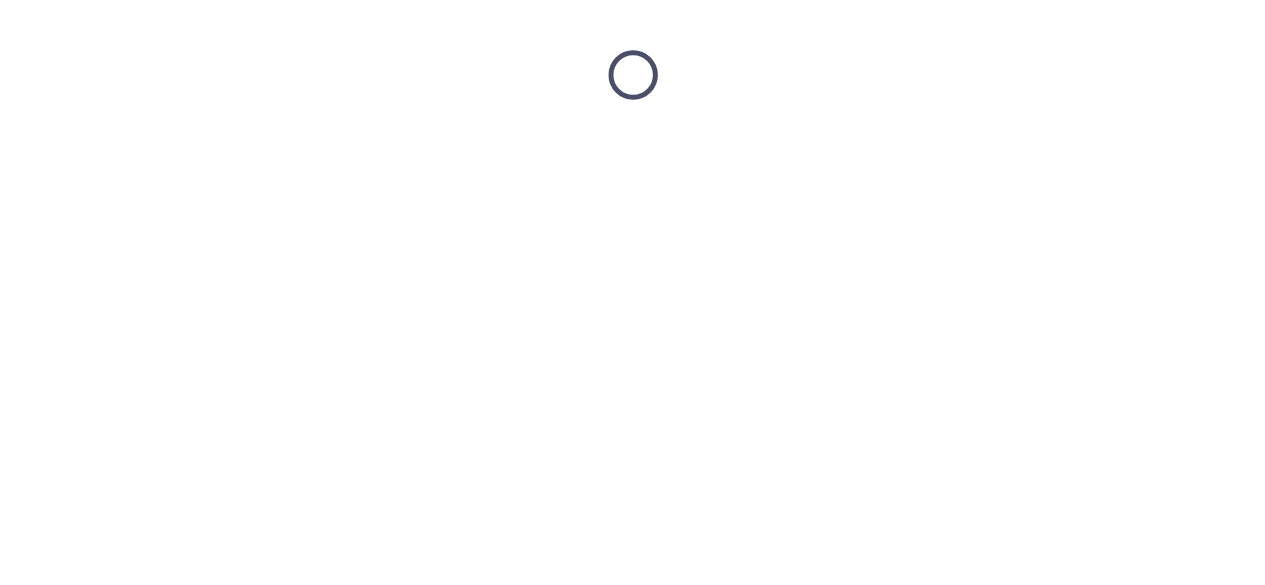 scroll, scrollTop: 0, scrollLeft: 0, axis: both 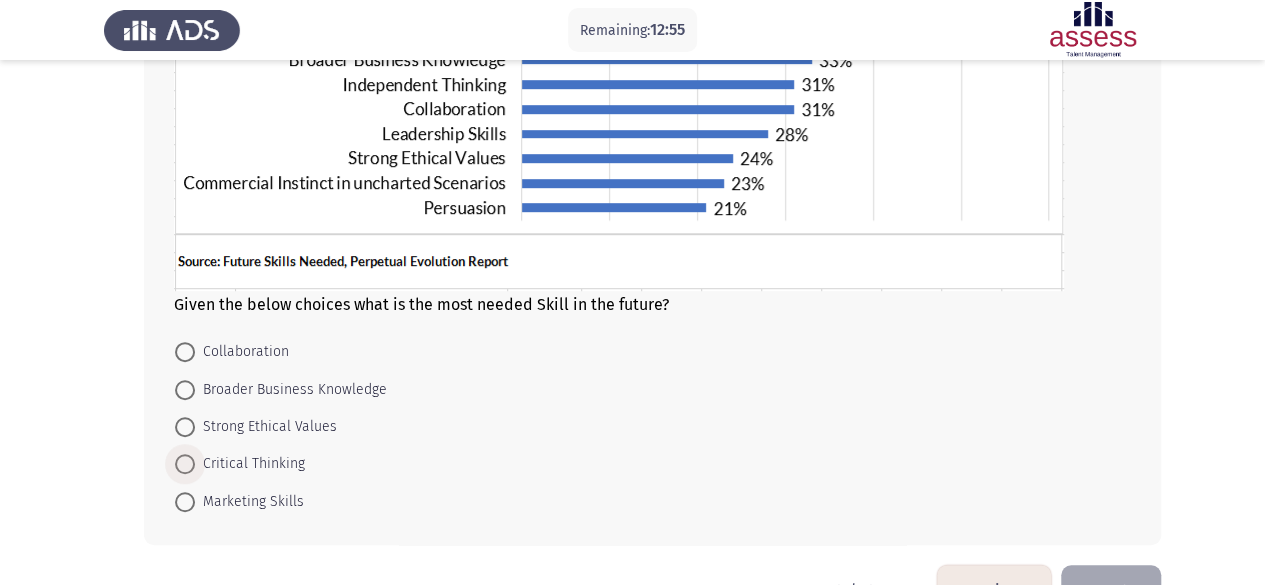 click at bounding box center (185, 464) 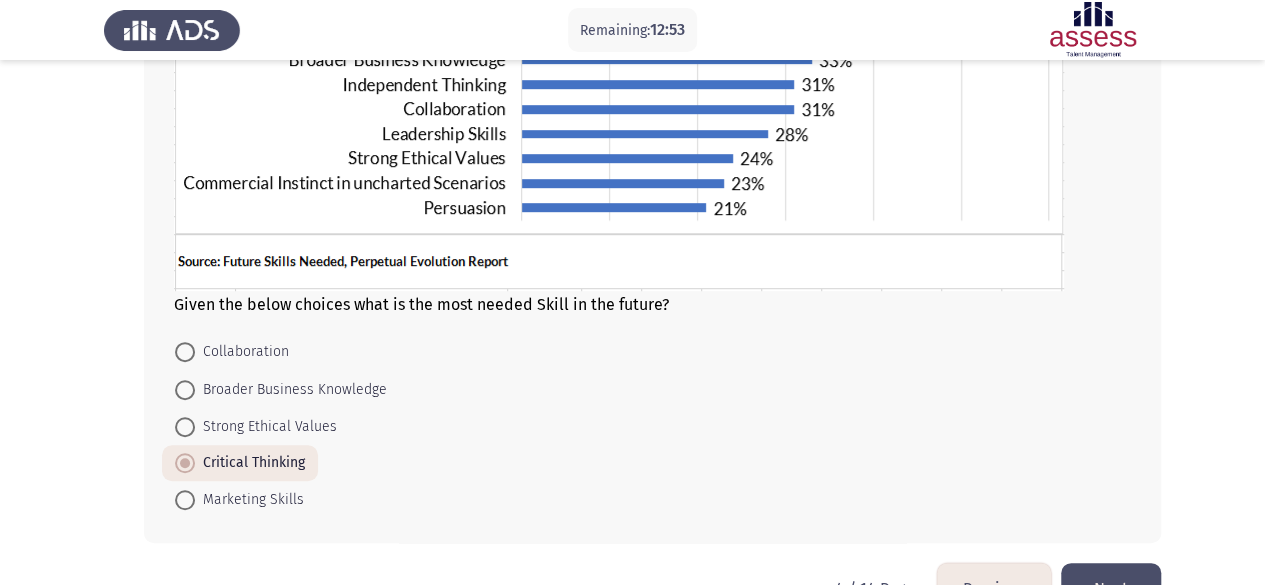 click on "Next" 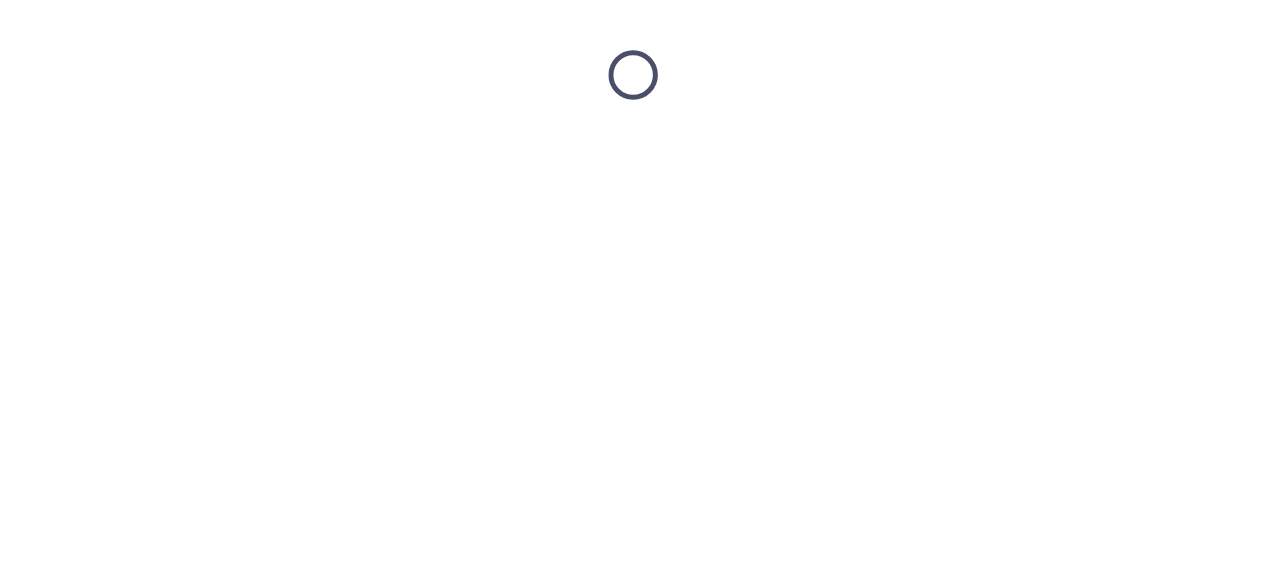 scroll, scrollTop: 0, scrollLeft: 0, axis: both 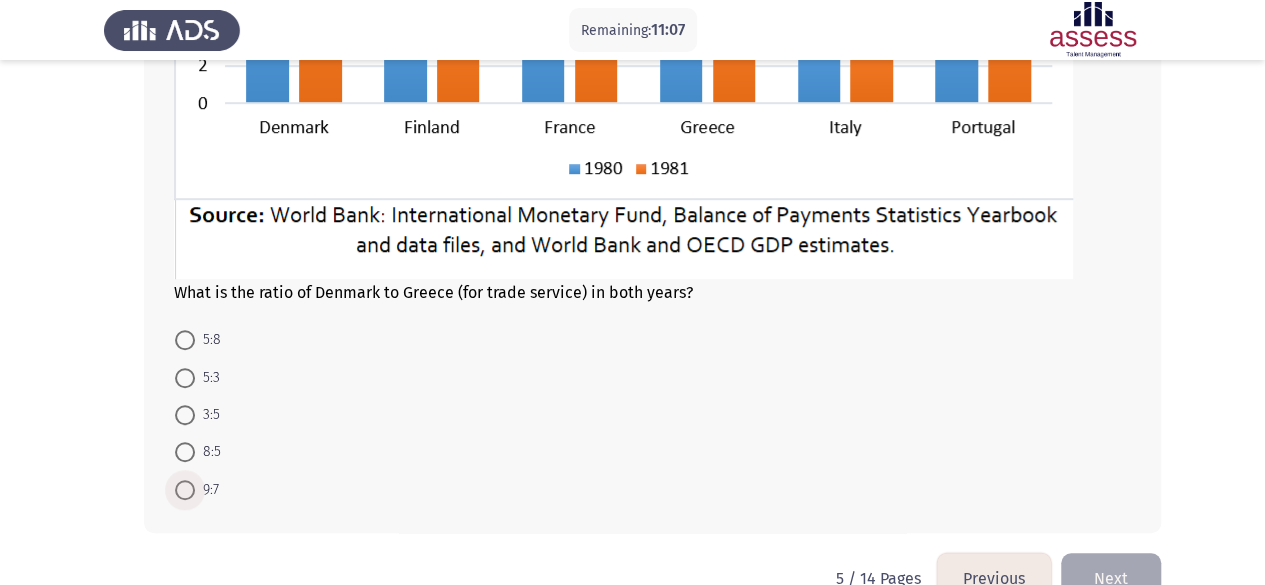 click at bounding box center [185, 490] 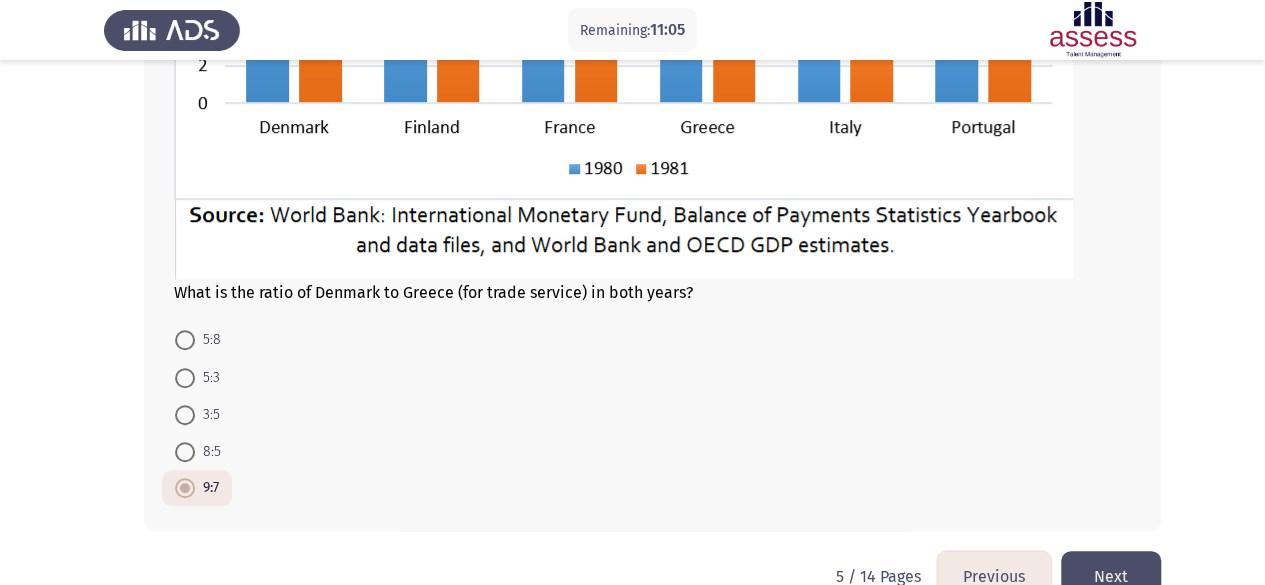 click on "Next" 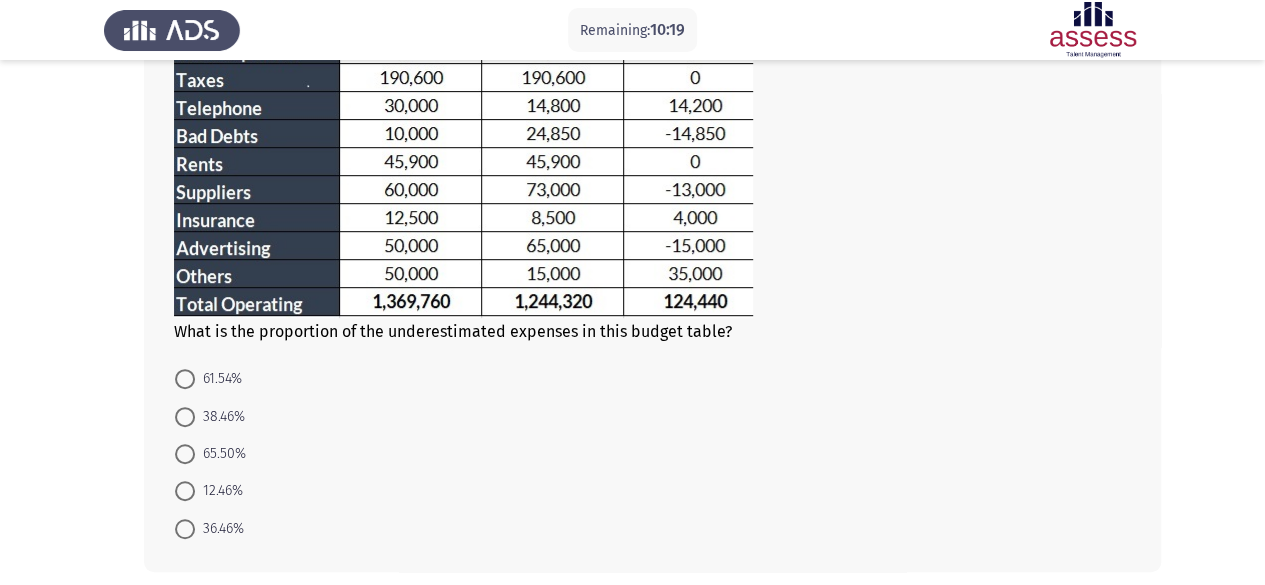 scroll, scrollTop: 328, scrollLeft: 0, axis: vertical 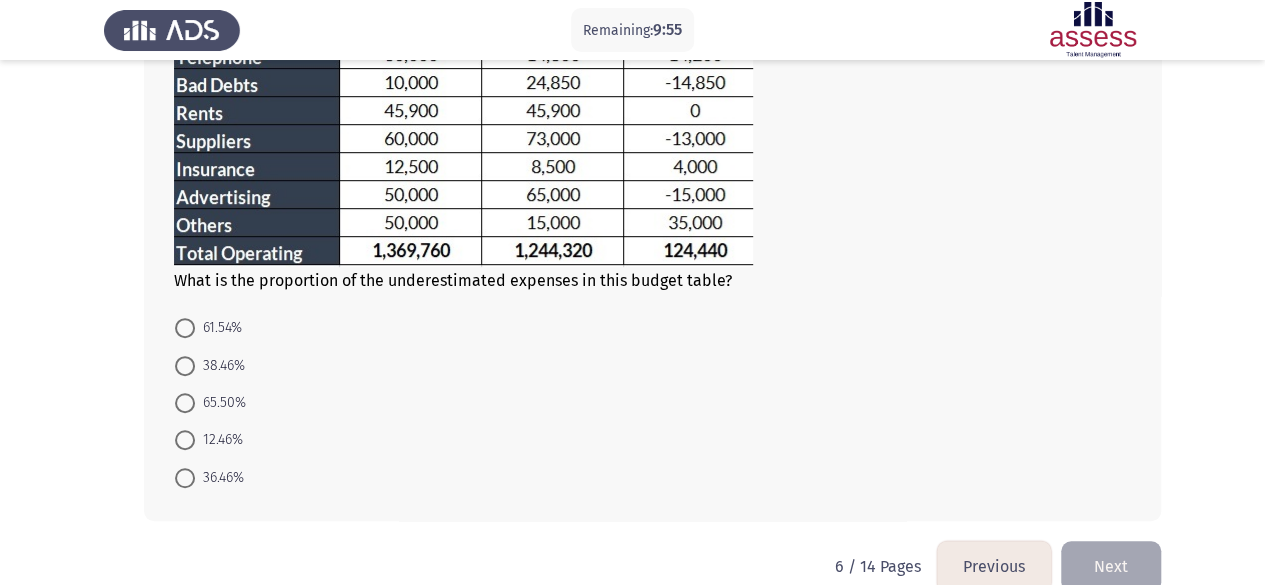 click at bounding box center (185, 328) 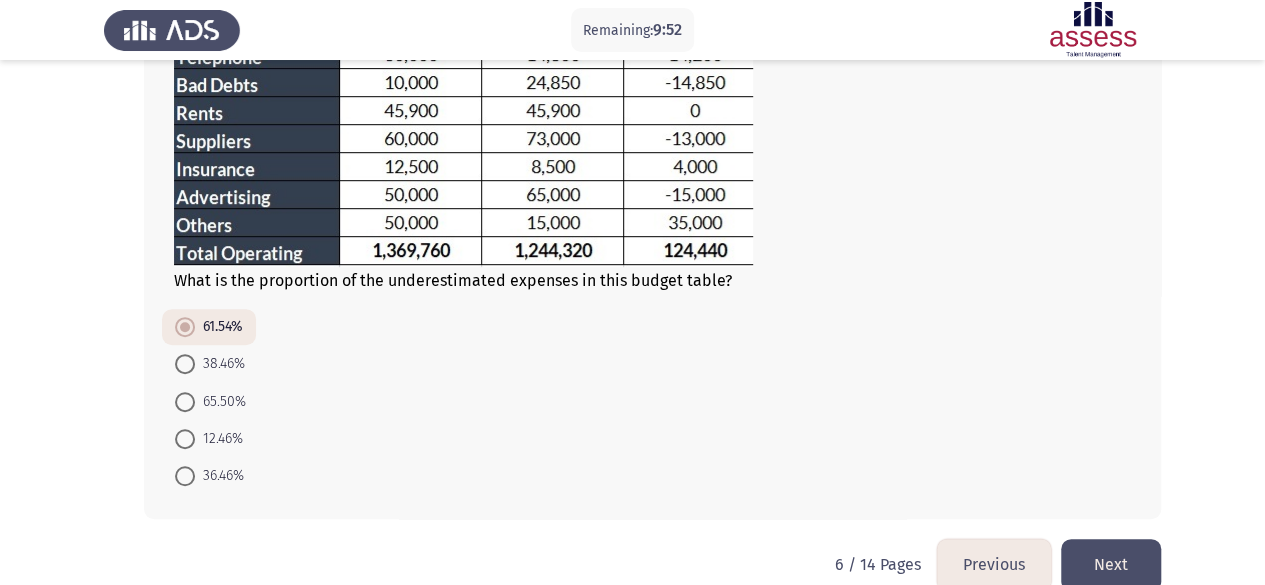 click on "Next" 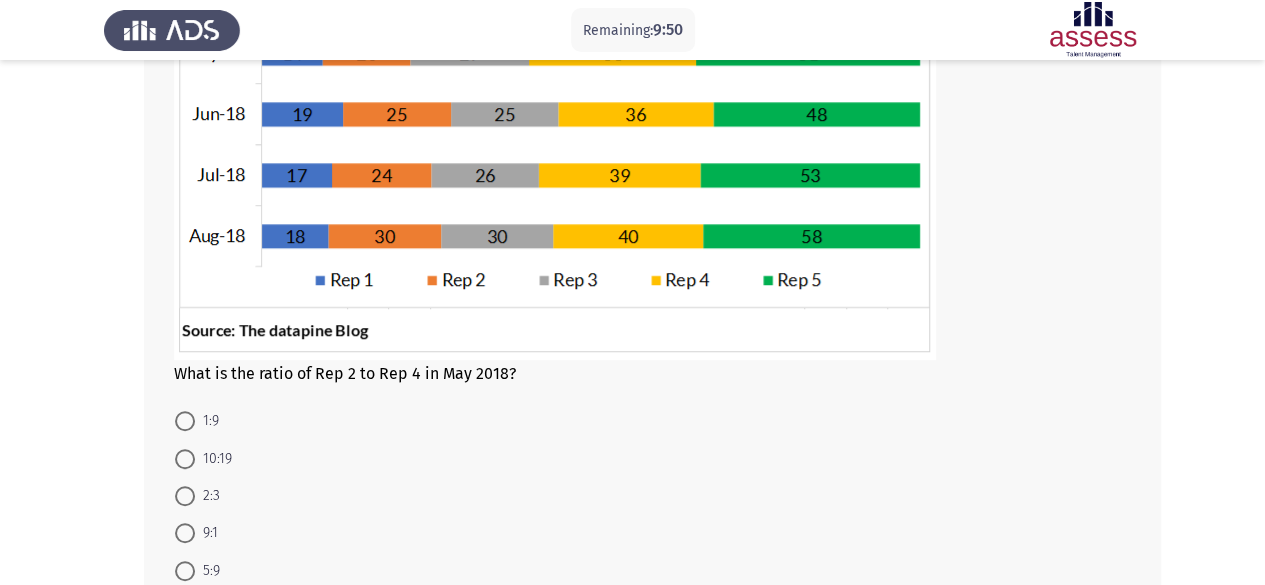 scroll, scrollTop: 463, scrollLeft: 0, axis: vertical 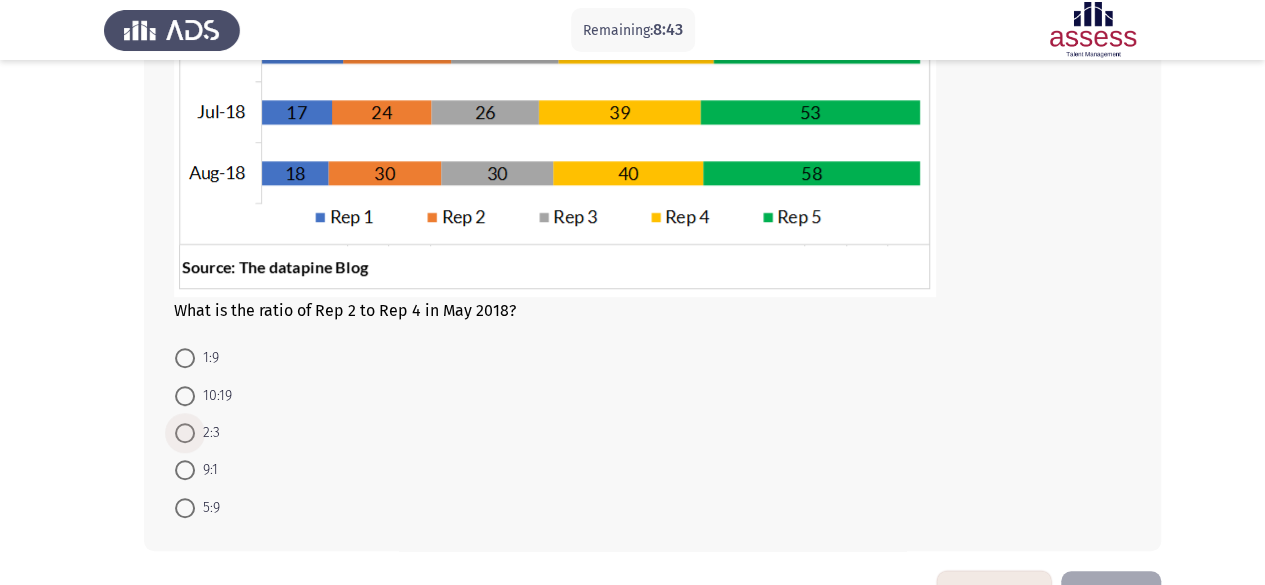 click at bounding box center [185, 433] 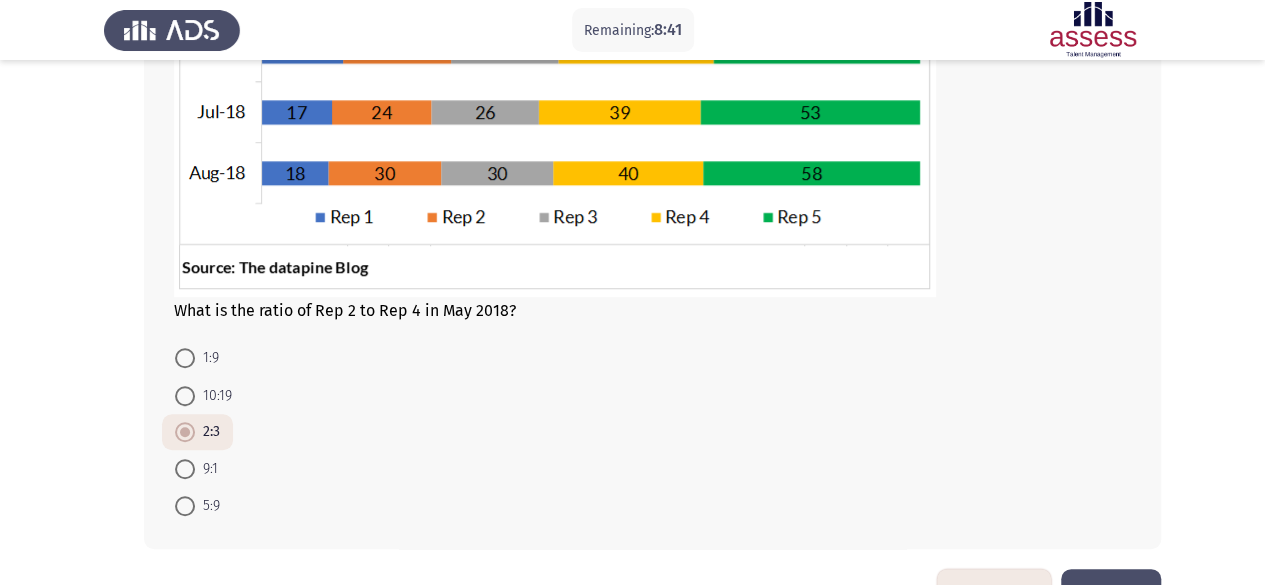 click on "Next" 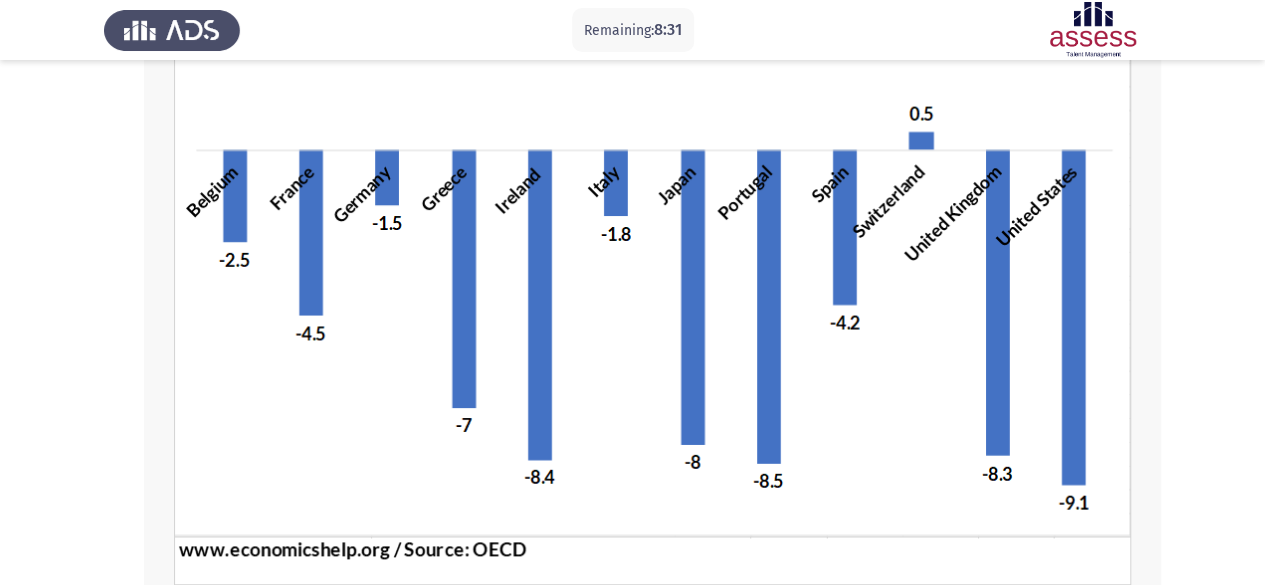 scroll, scrollTop: 182, scrollLeft: 0, axis: vertical 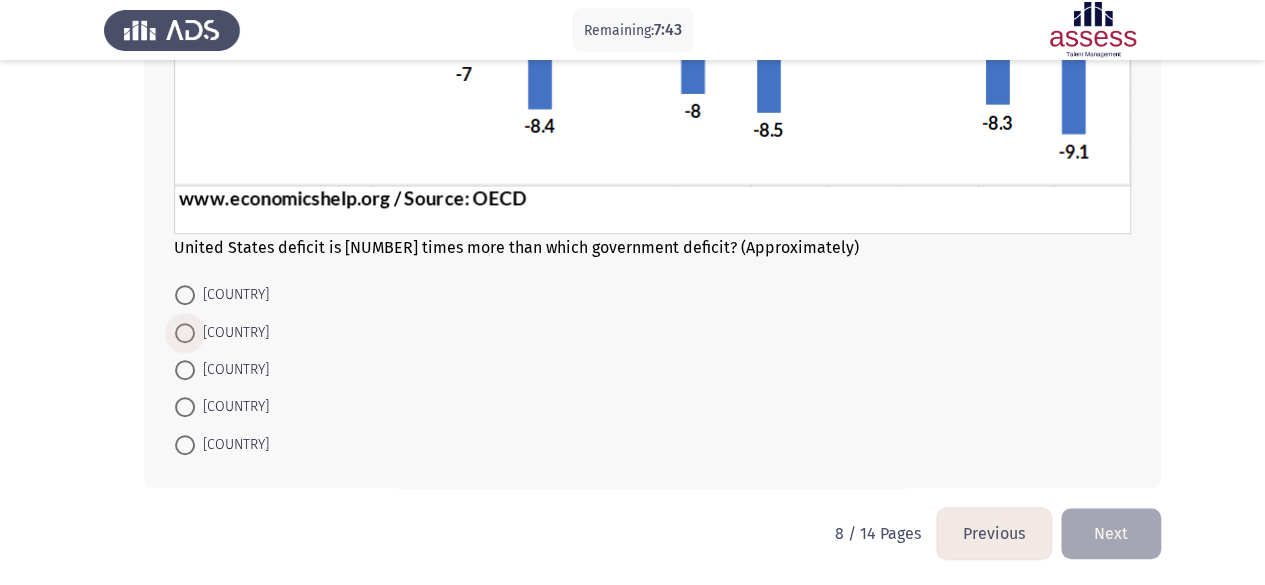 click at bounding box center [185, 333] 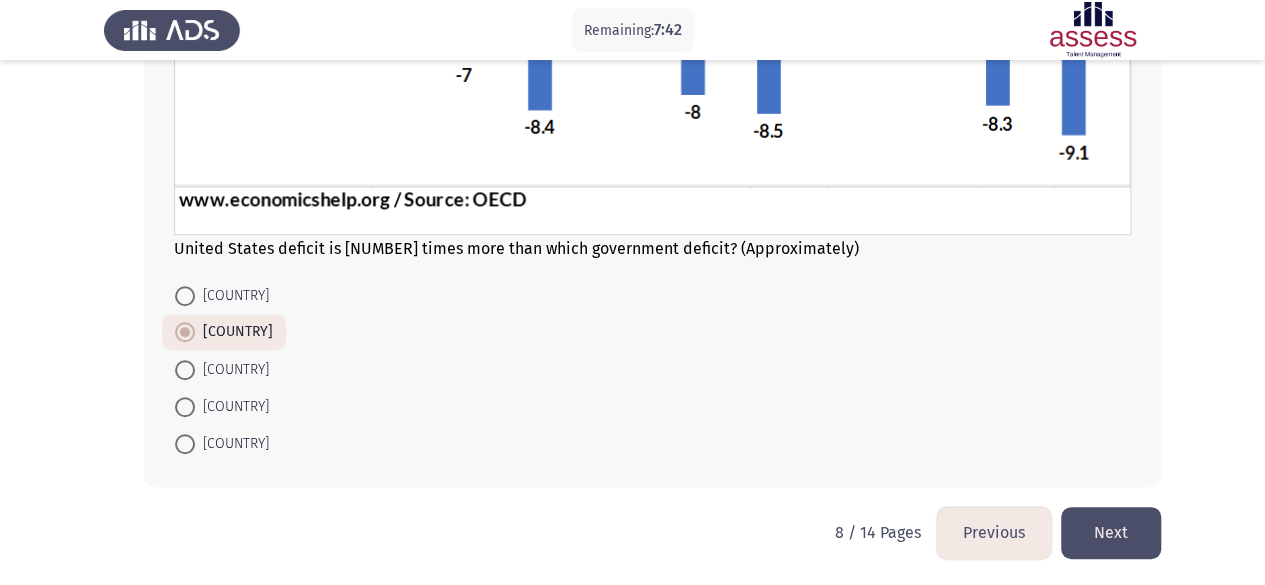 click on "Next" 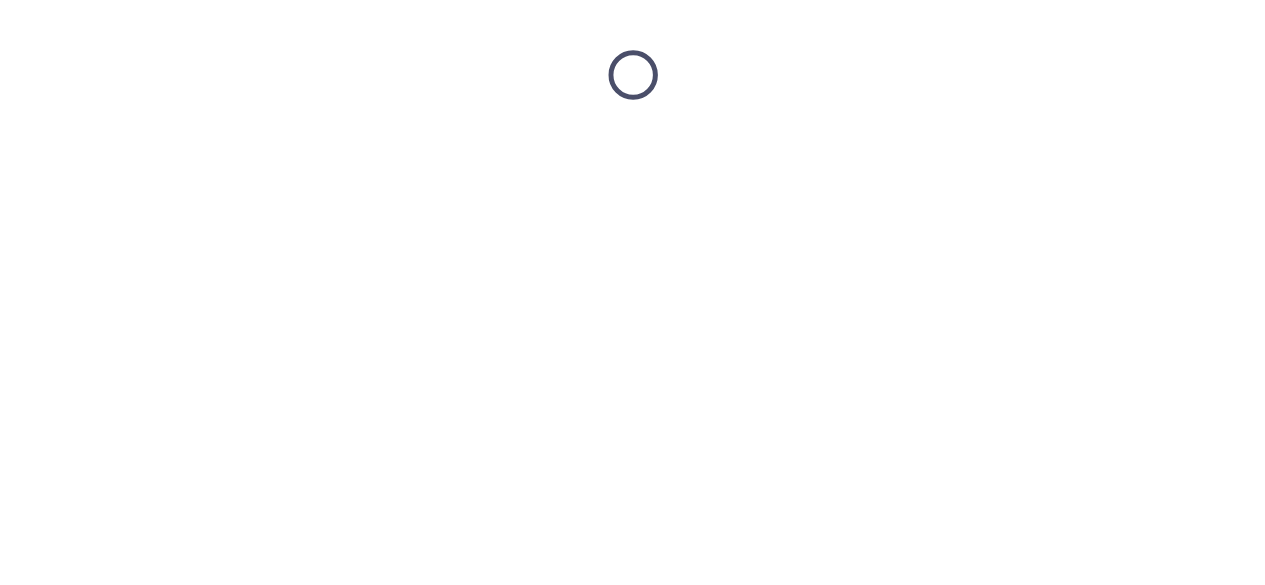 scroll, scrollTop: 0, scrollLeft: 0, axis: both 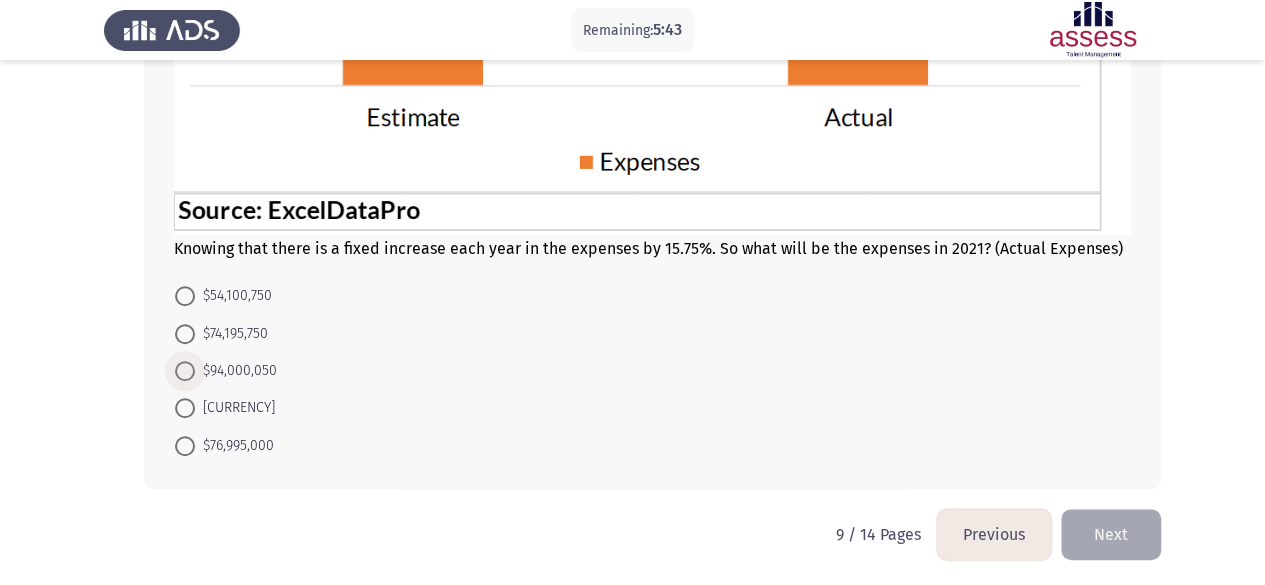 click at bounding box center (185, 371) 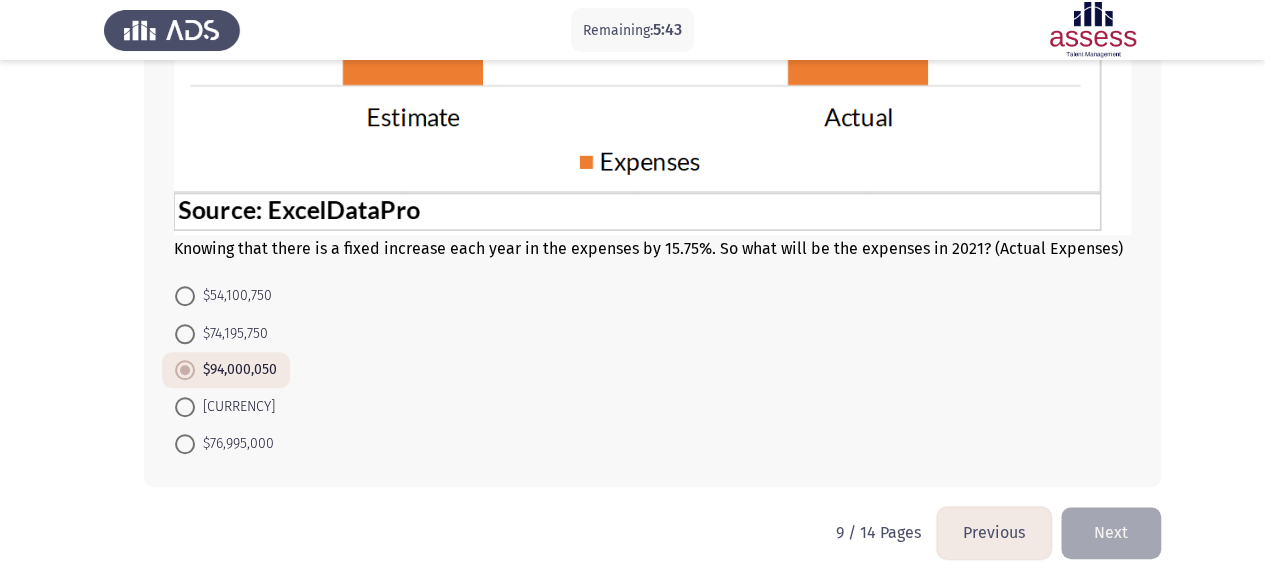 scroll, scrollTop: 568, scrollLeft: 0, axis: vertical 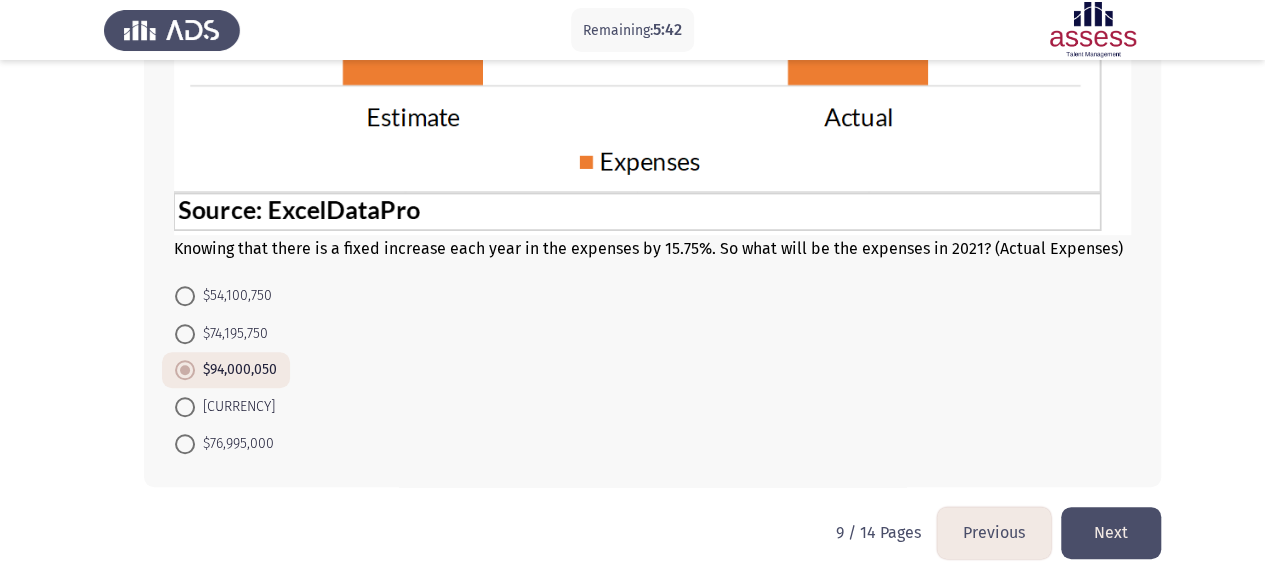 click on "Next" 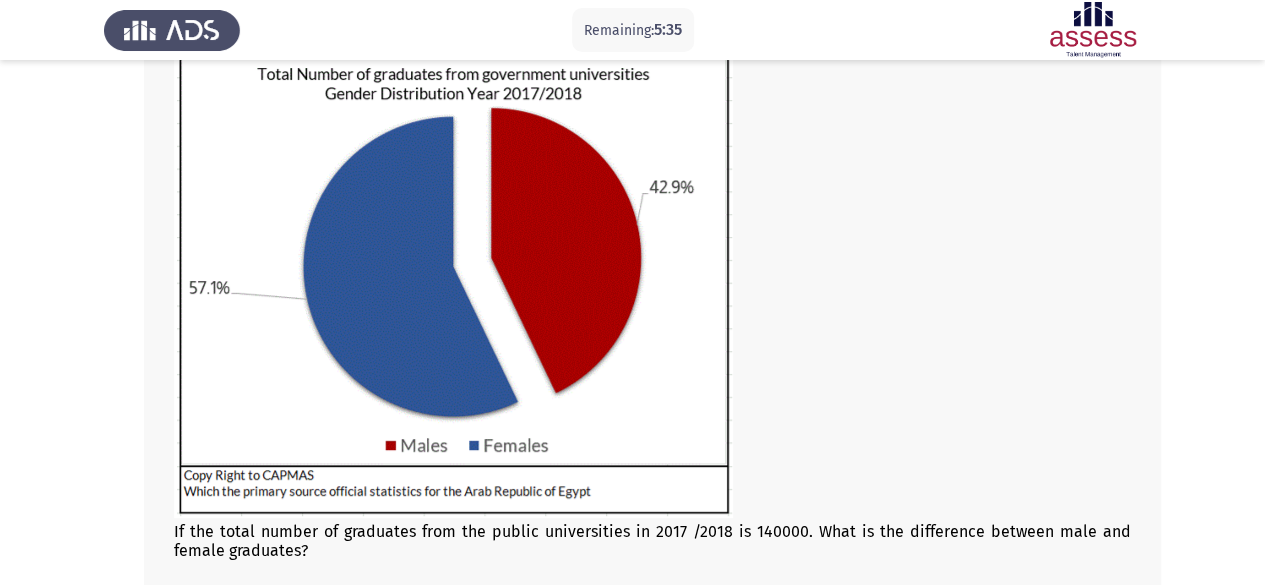 scroll, scrollTop: 140, scrollLeft: 0, axis: vertical 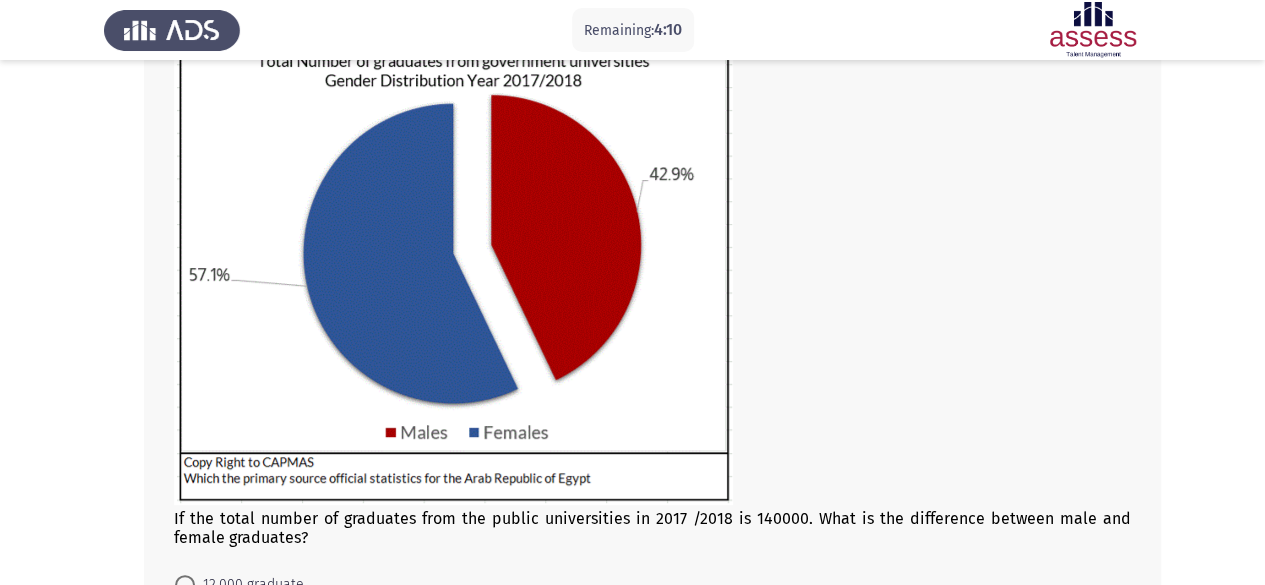 drag, startPoint x: 1262, startPoint y: 280, endPoint x: 1276, endPoint y: 368, distance: 89.106674 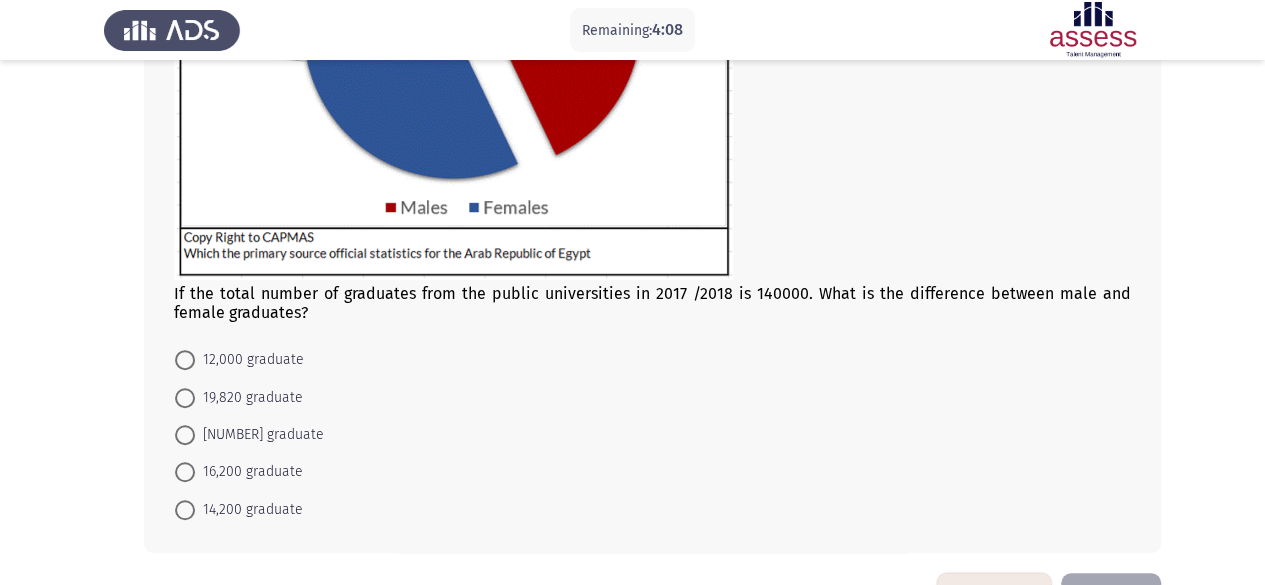 scroll, scrollTop: 380, scrollLeft: 0, axis: vertical 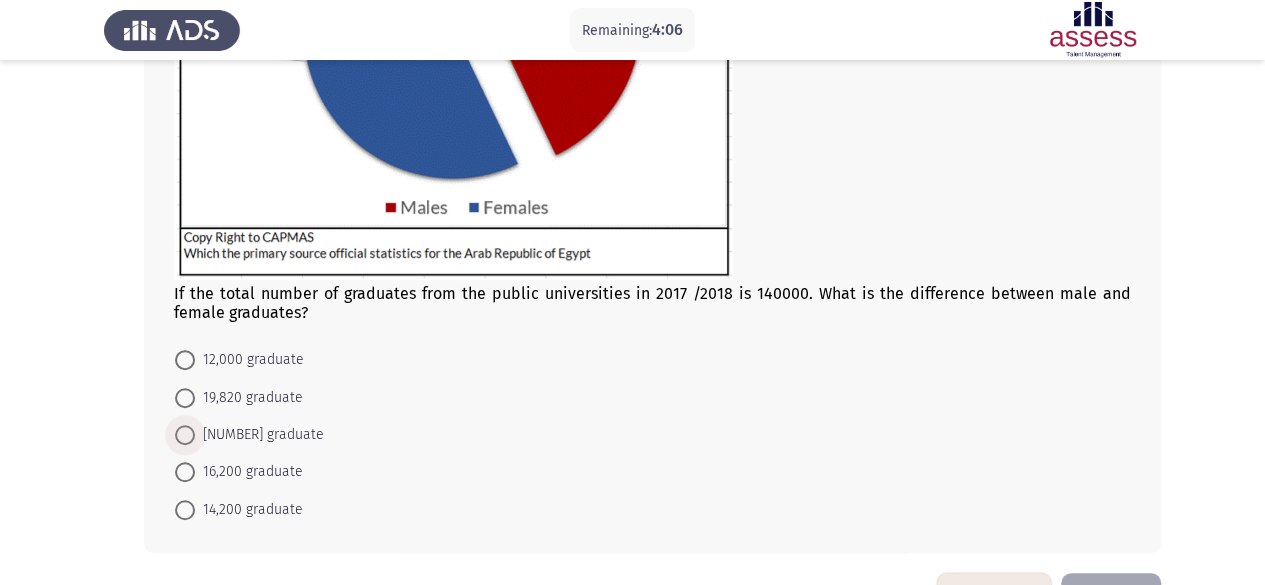 click at bounding box center (185, 435) 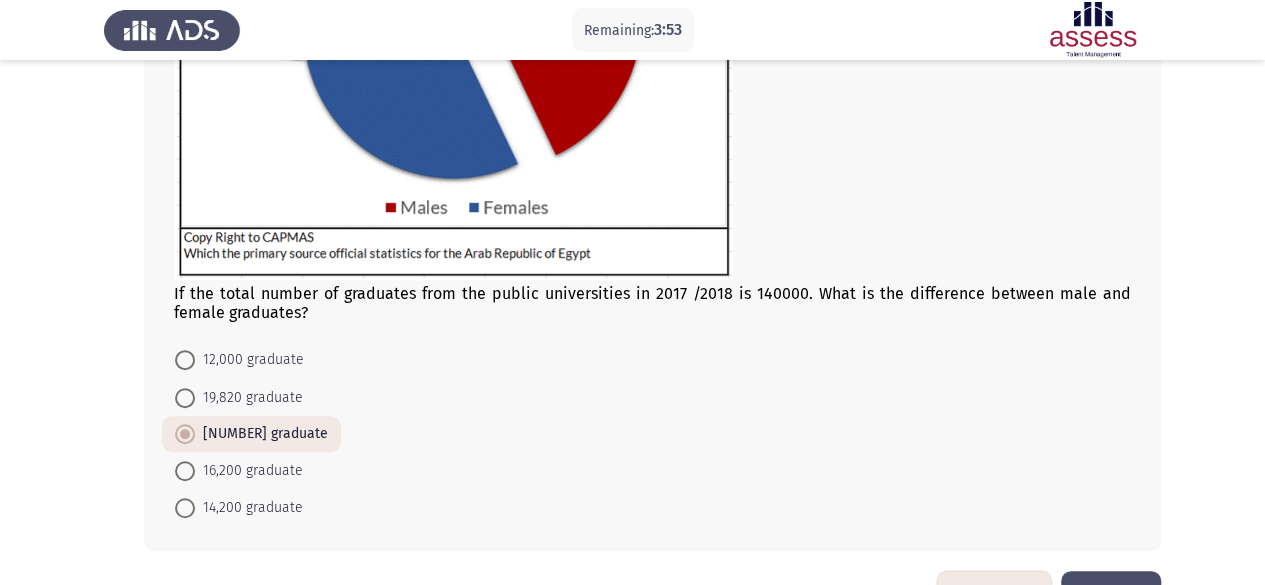 click on "Next" 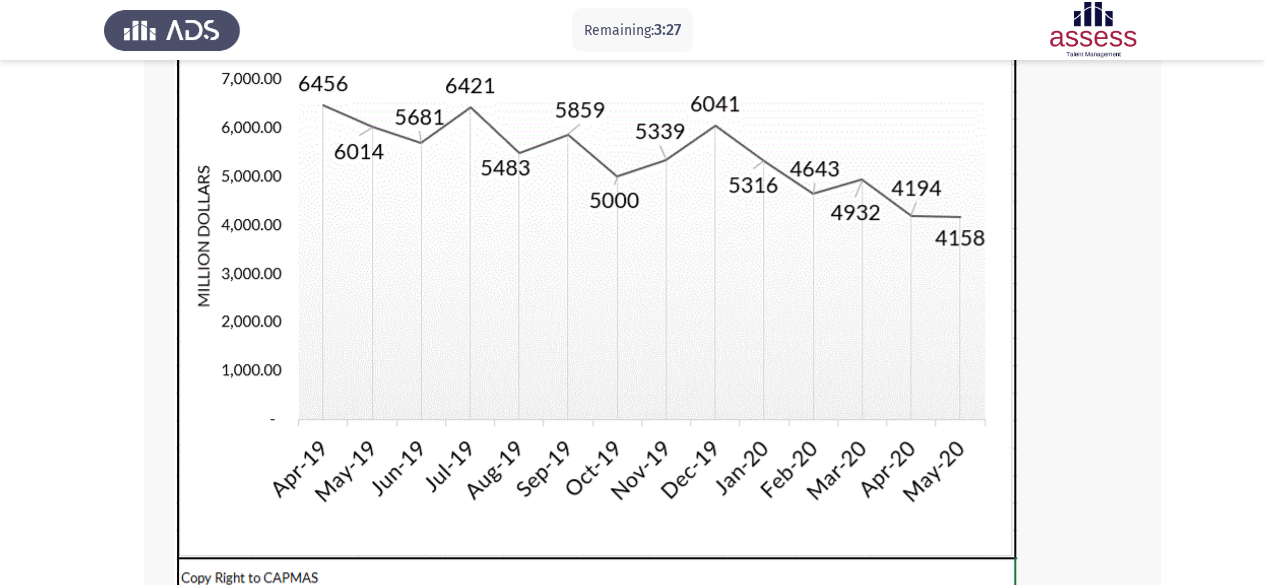 scroll, scrollTop: 241, scrollLeft: 0, axis: vertical 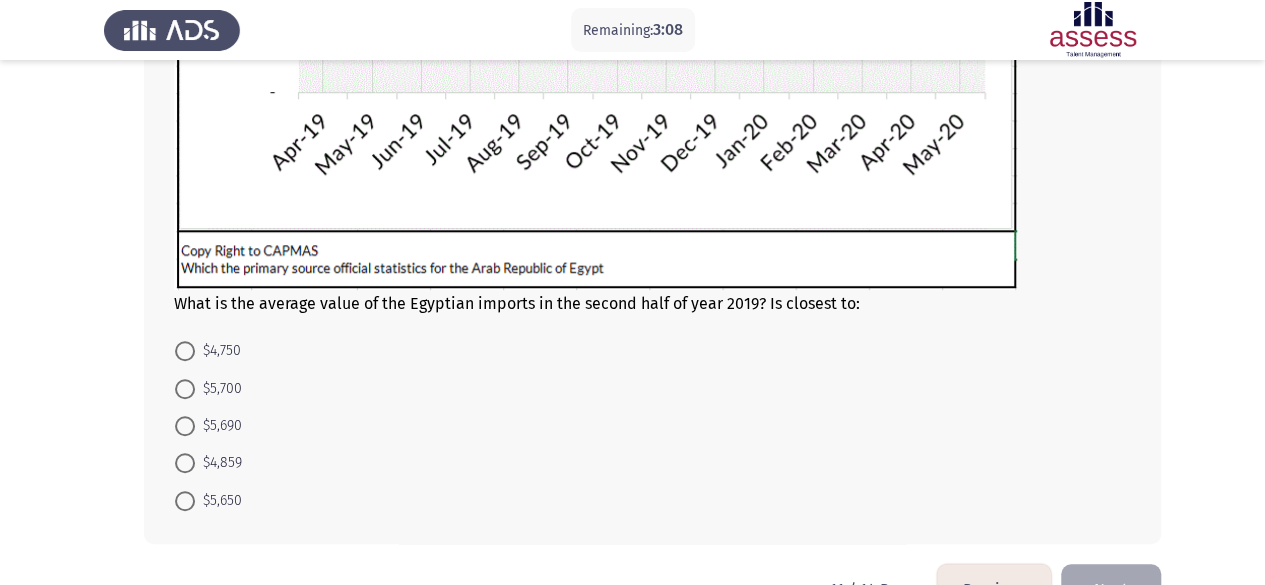 click at bounding box center [185, 501] 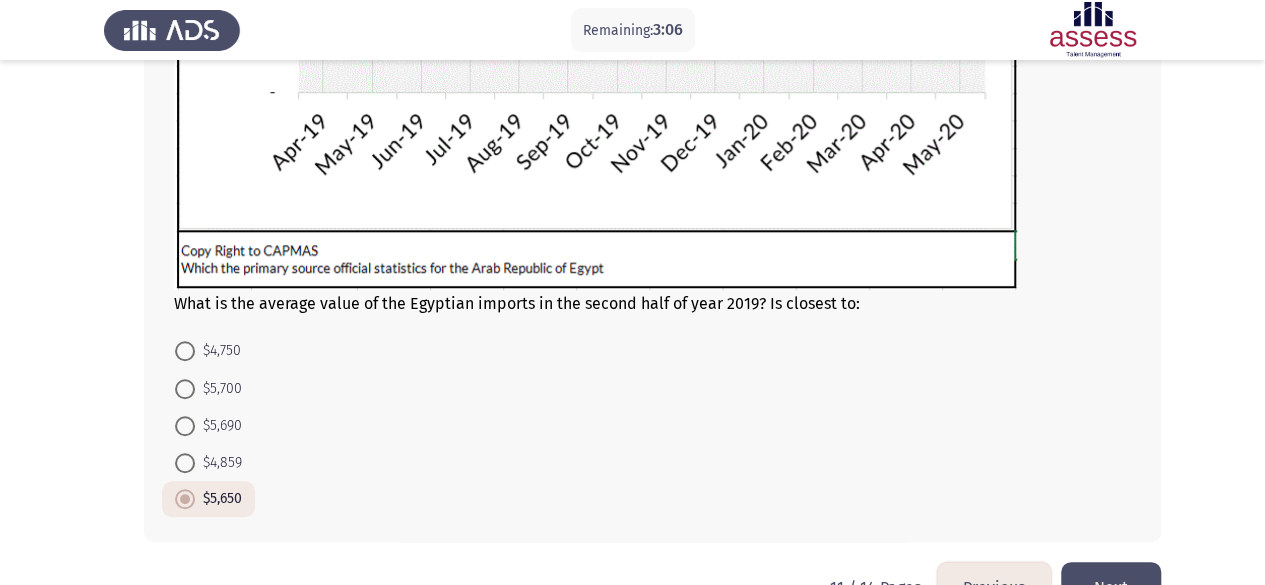 click on "Next" 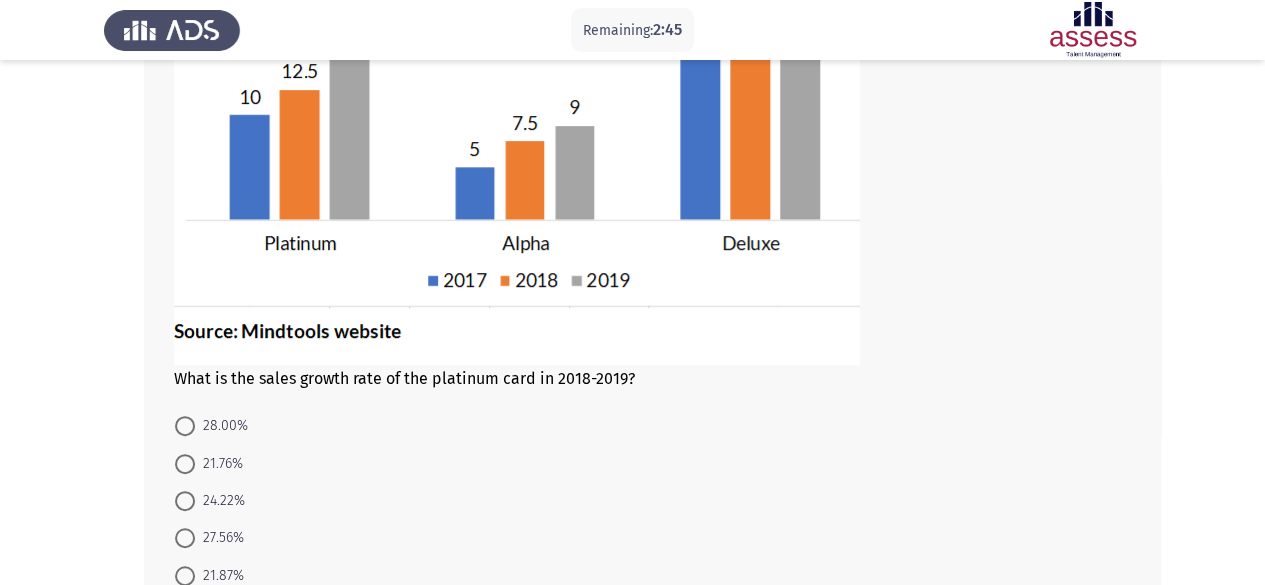scroll, scrollTop: 252, scrollLeft: 0, axis: vertical 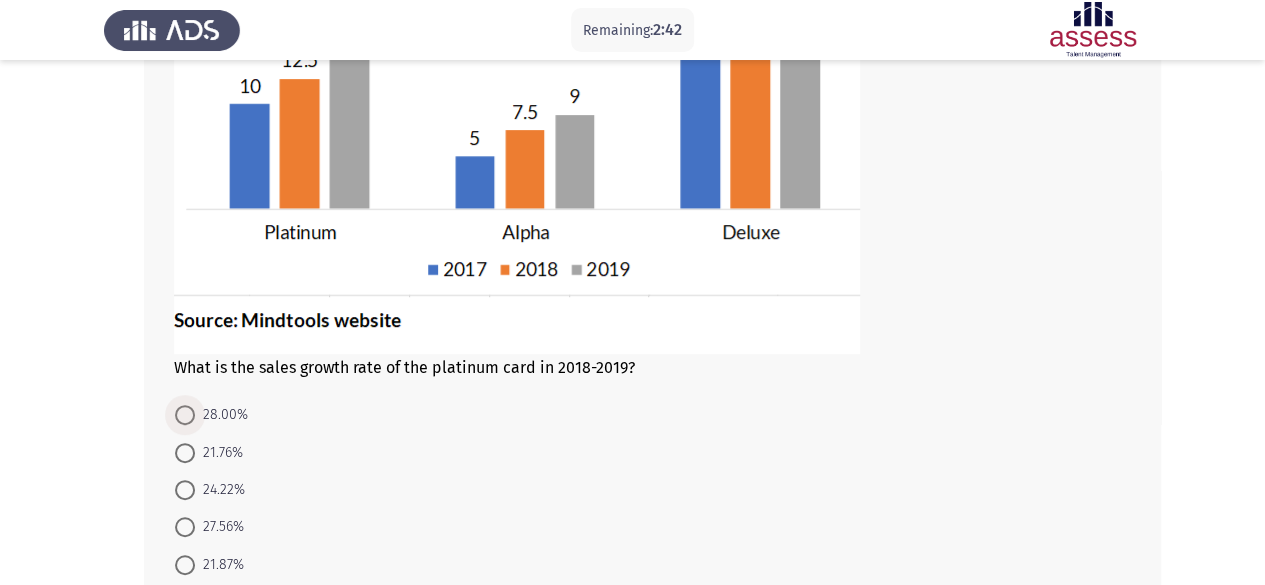 click at bounding box center (185, 415) 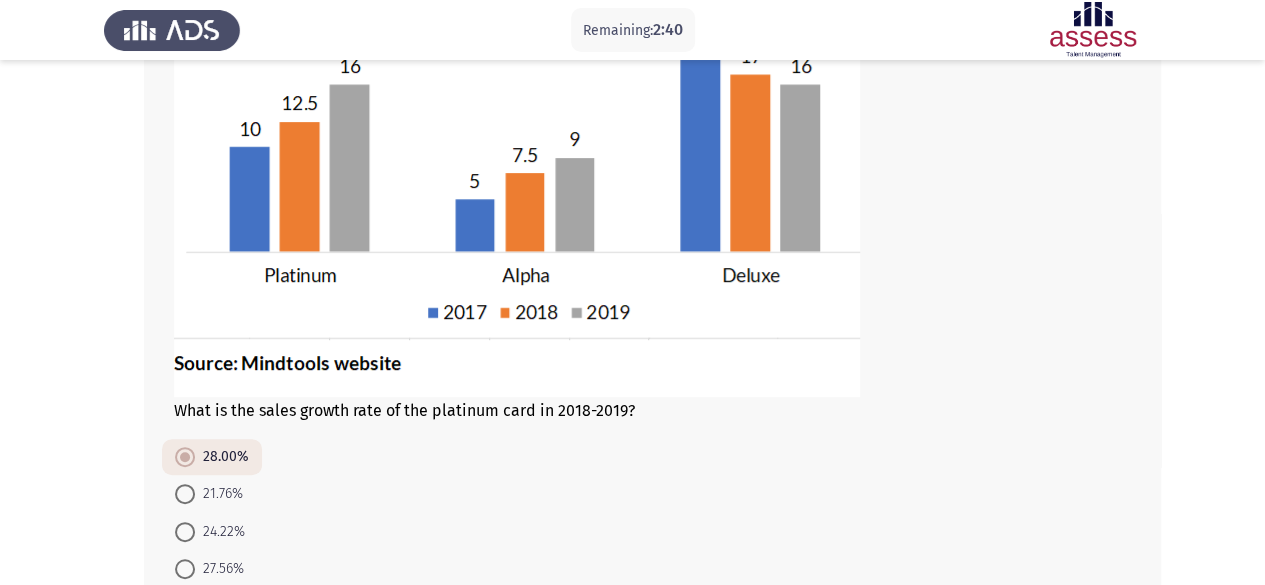 scroll, scrollTop: 168, scrollLeft: 0, axis: vertical 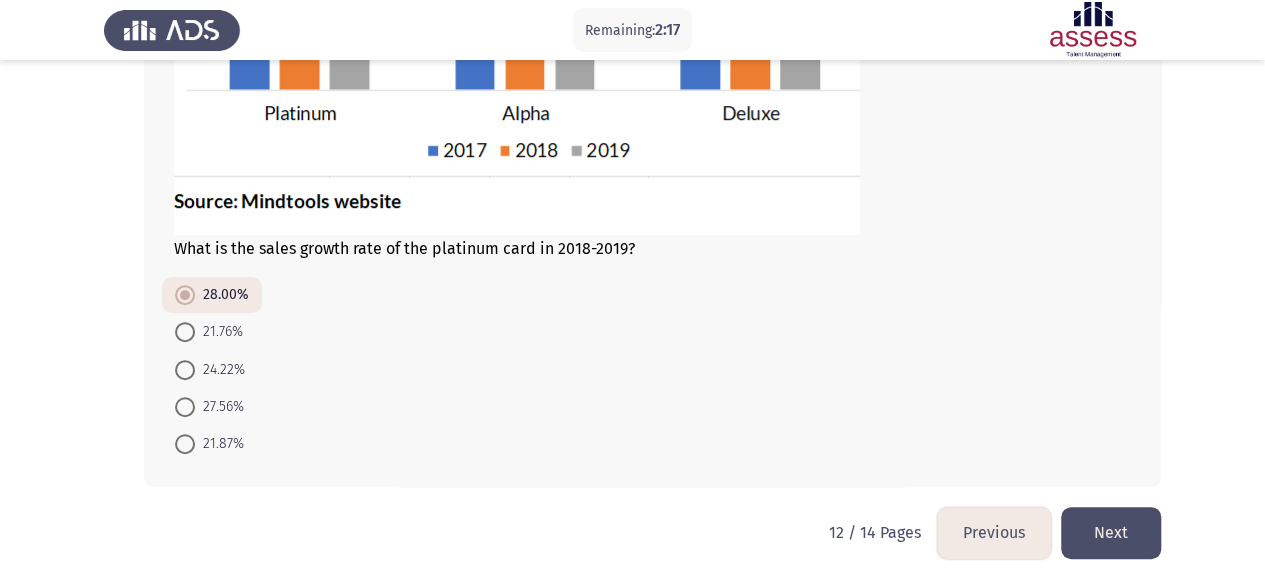 click on "Next" 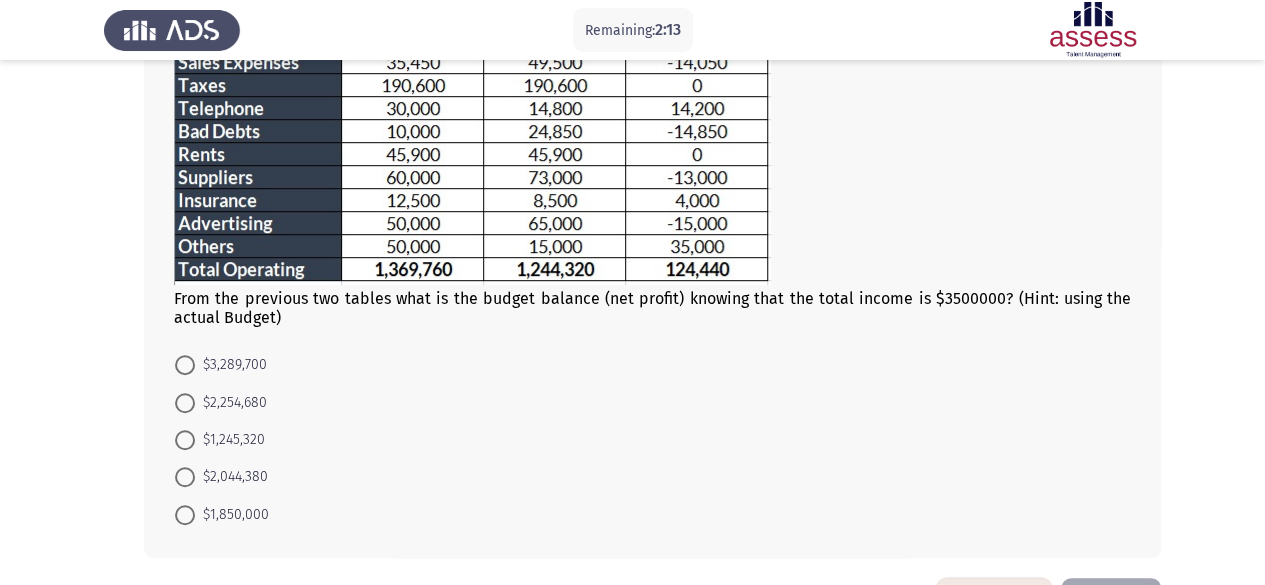 scroll, scrollTop: 418, scrollLeft: 0, axis: vertical 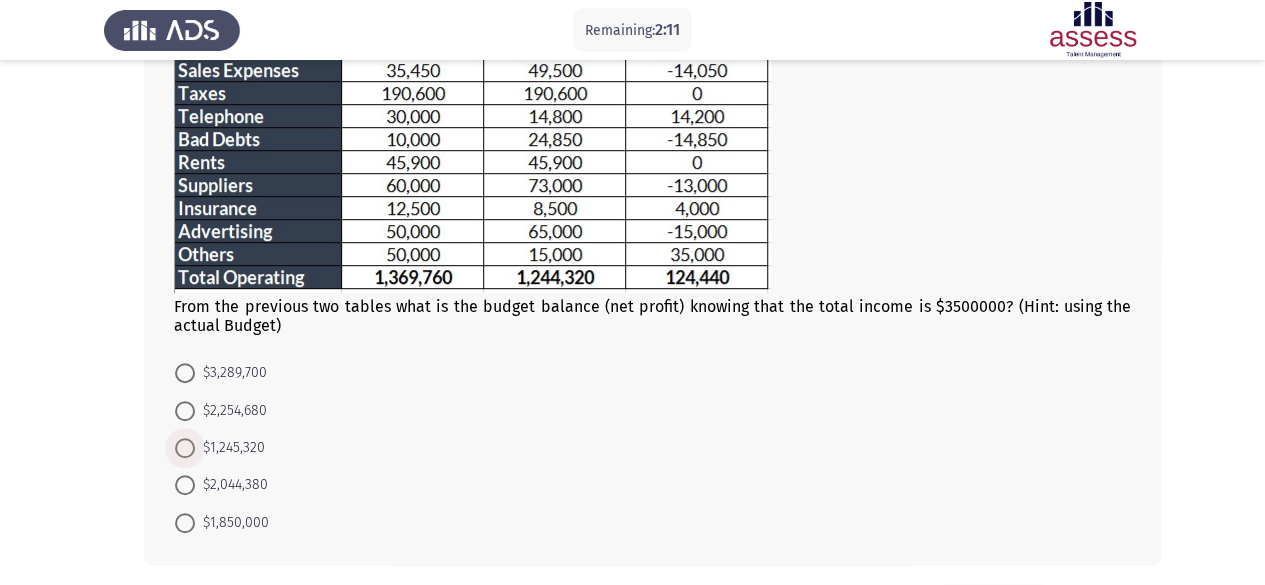 click at bounding box center (185, 448) 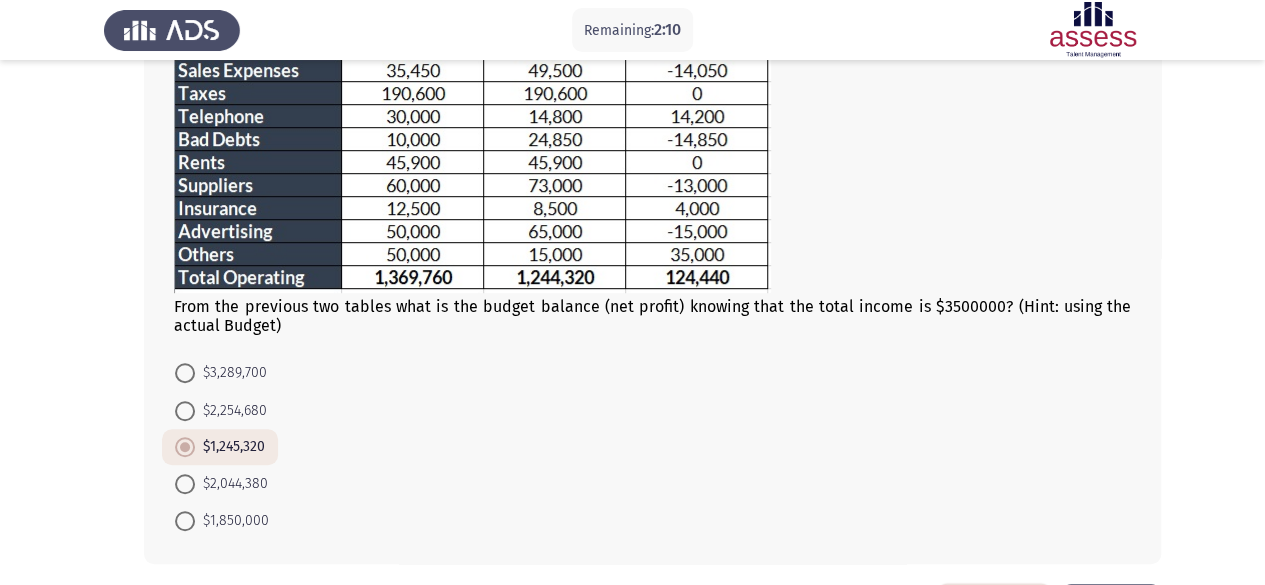 scroll, scrollTop: 494, scrollLeft: 0, axis: vertical 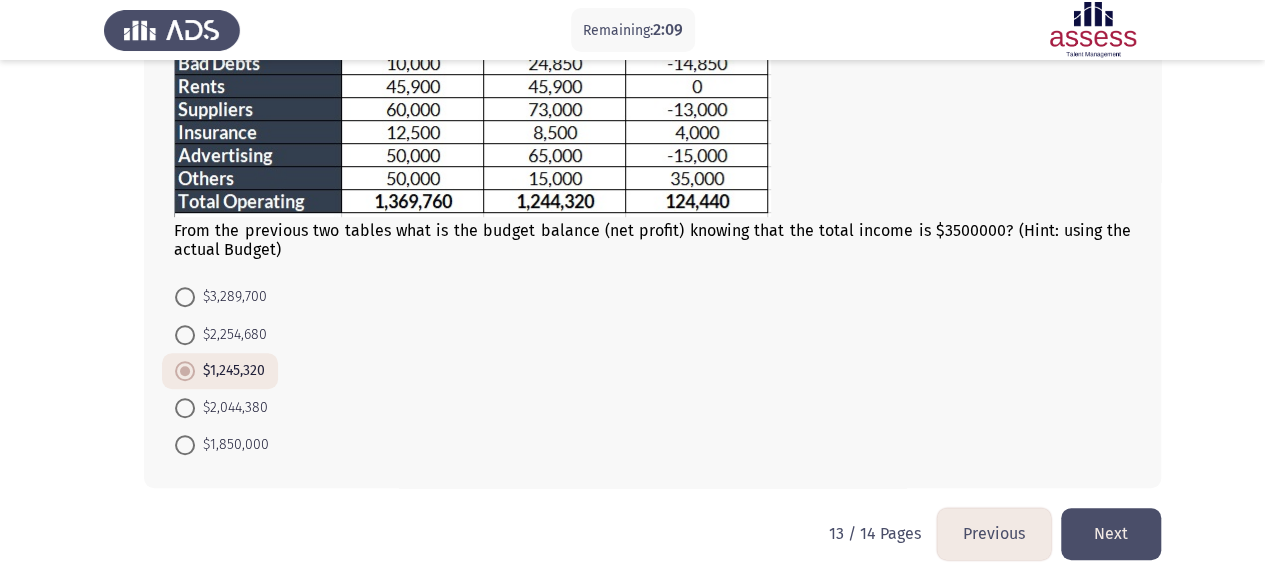 click on "Next" 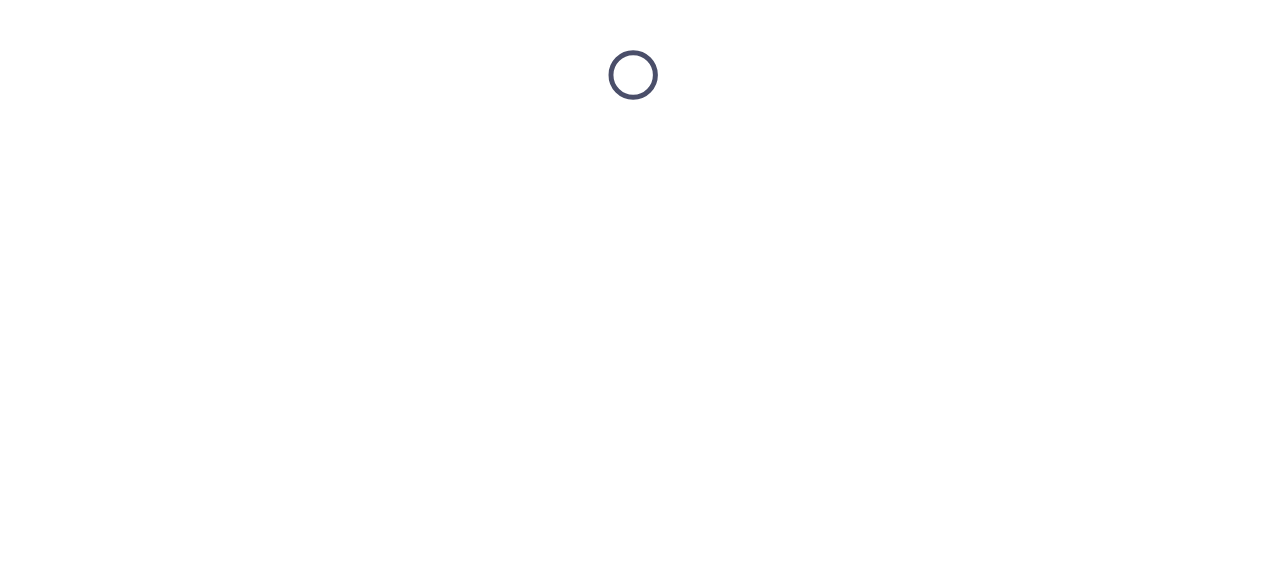 scroll, scrollTop: 0, scrollLeft: 0, axis: both 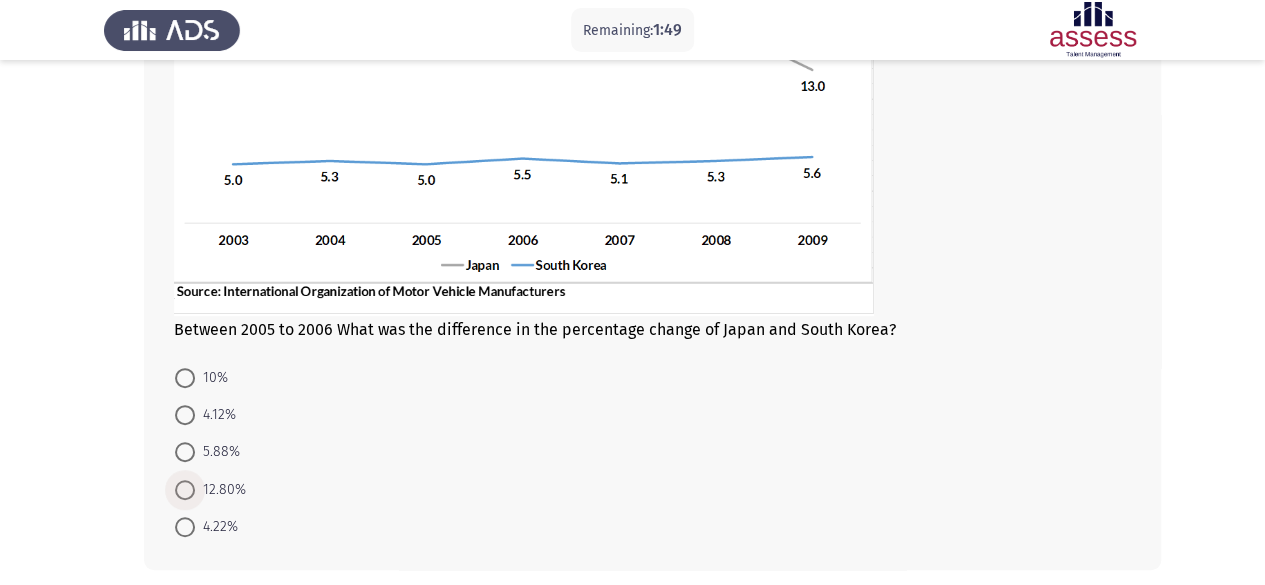 click at bounding box center [185, 490] 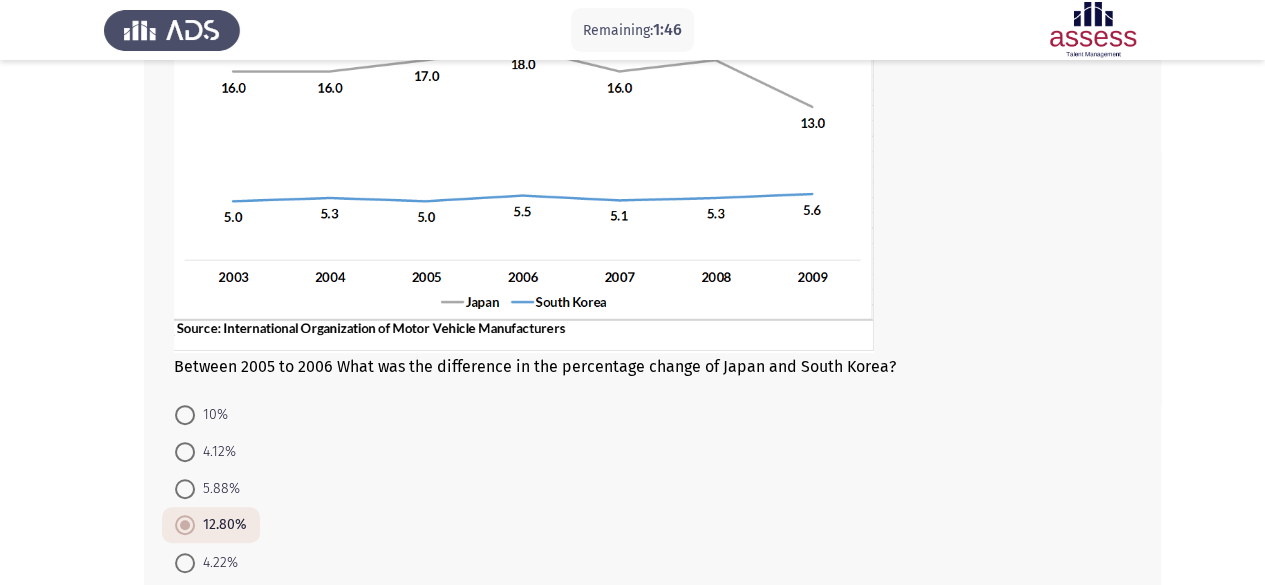 scroll, scrollTop: 389, scrollLeft: 0, axis: vertical 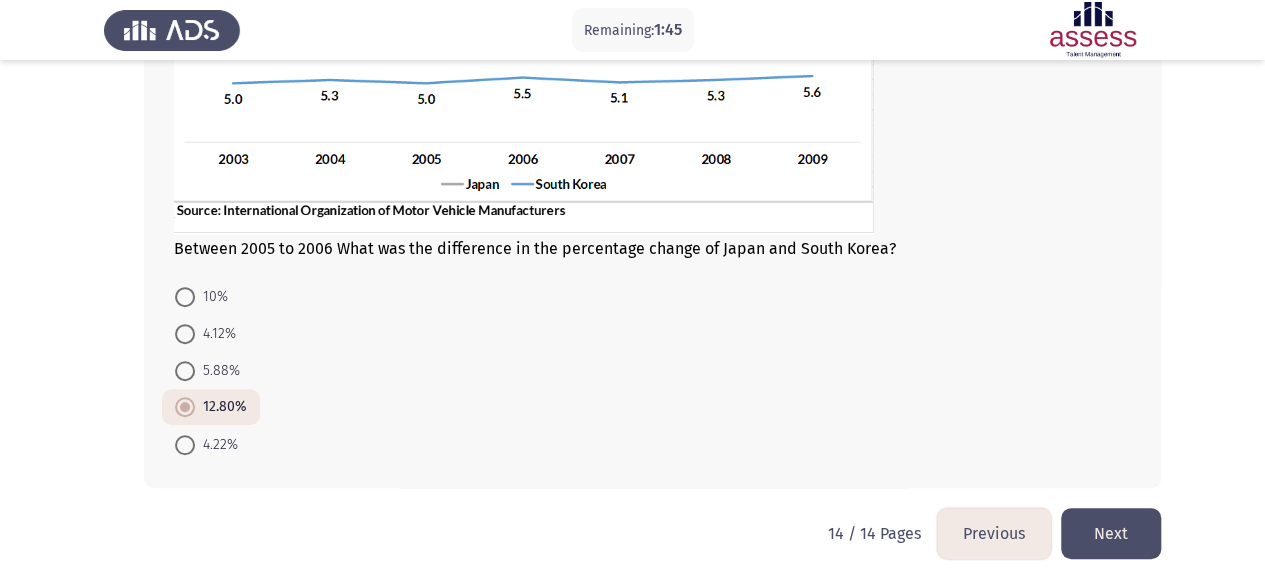 click on "Next" 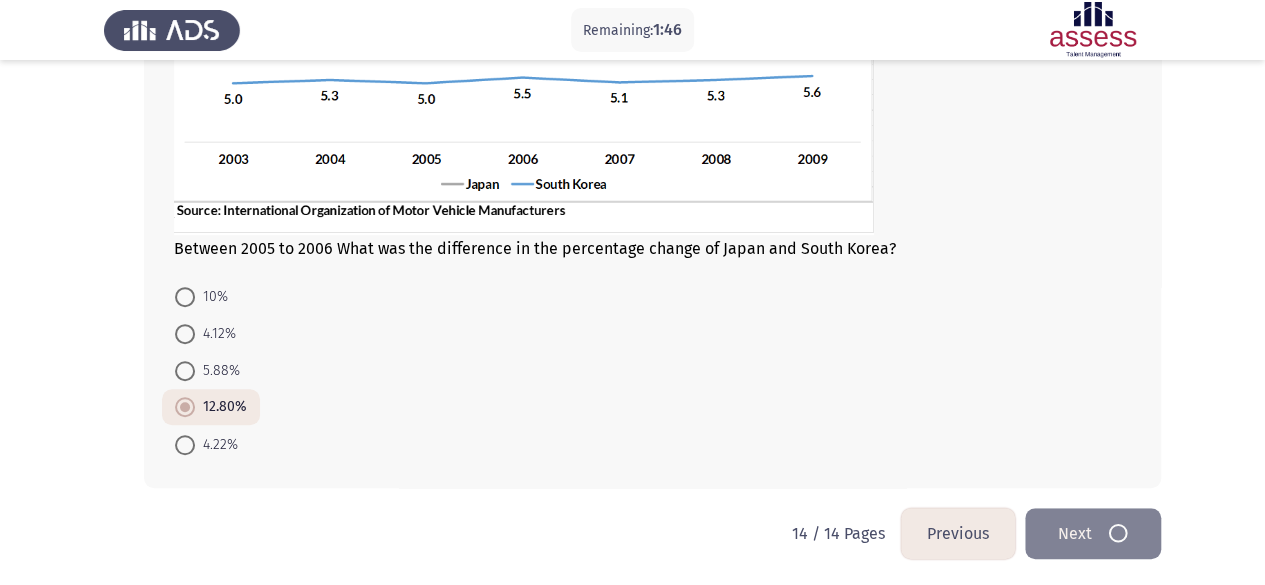scroll, scrollTop: 0, scrollLeft: 0, axis: both 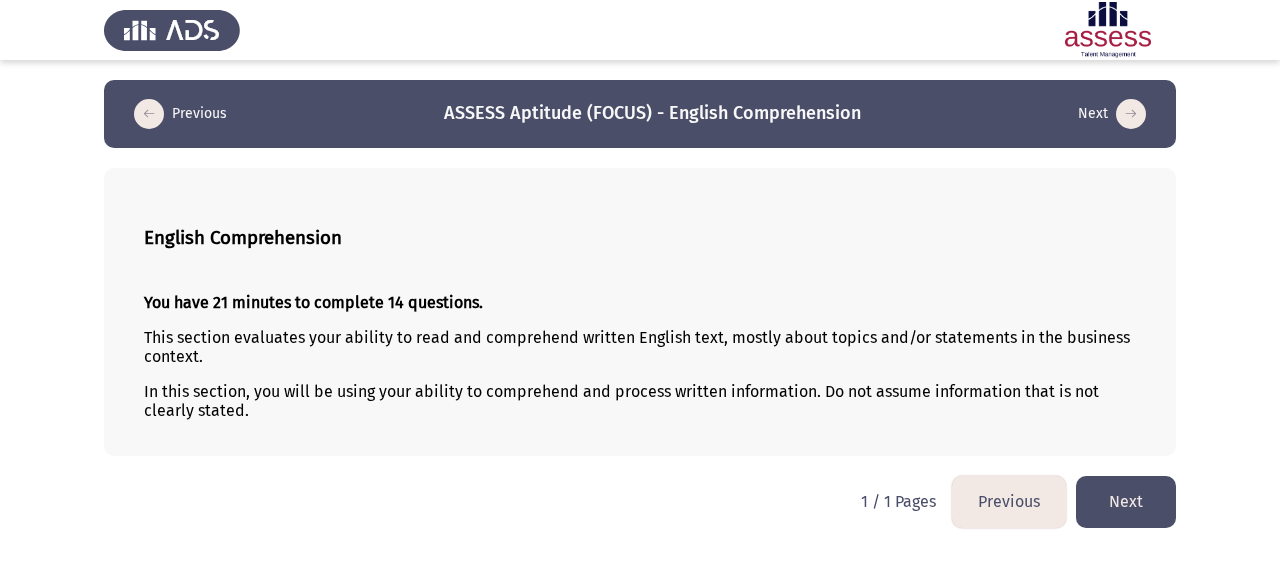 click on "Next" 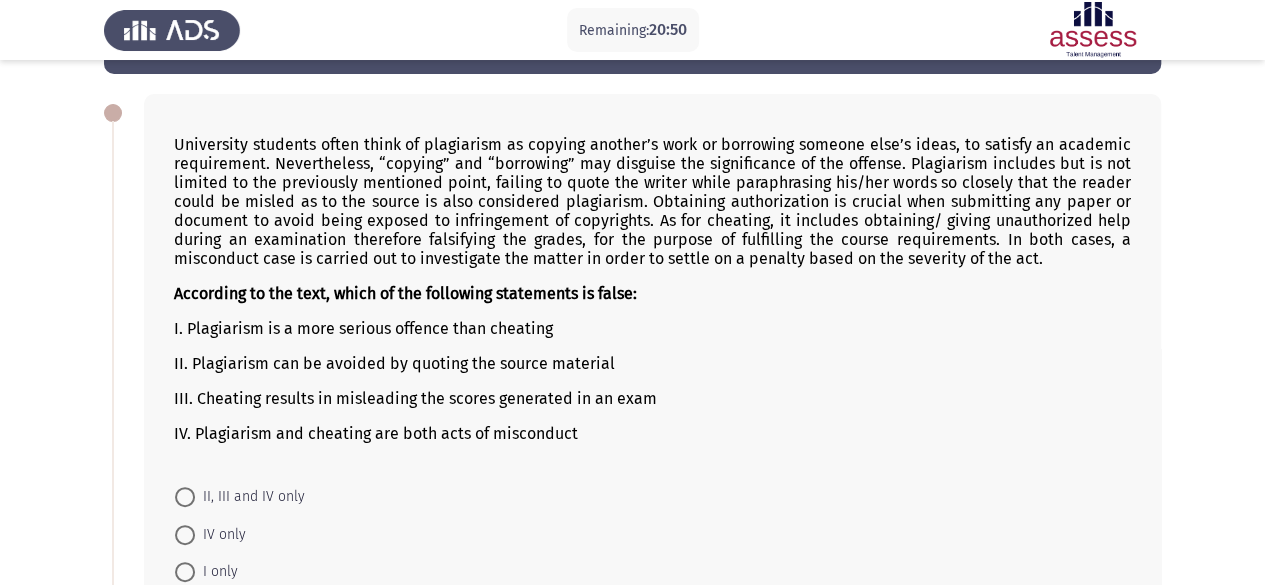 scroll, scrollTop: 77, scrollLeft: 0, axis: vertical 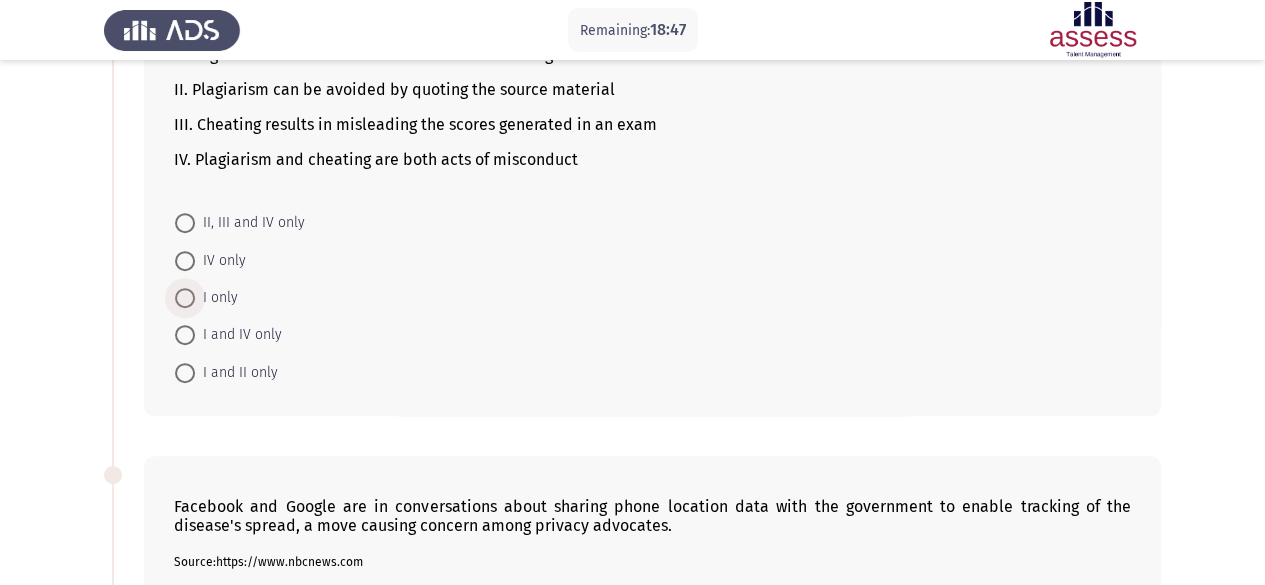 click at bounding box center [185, 298] 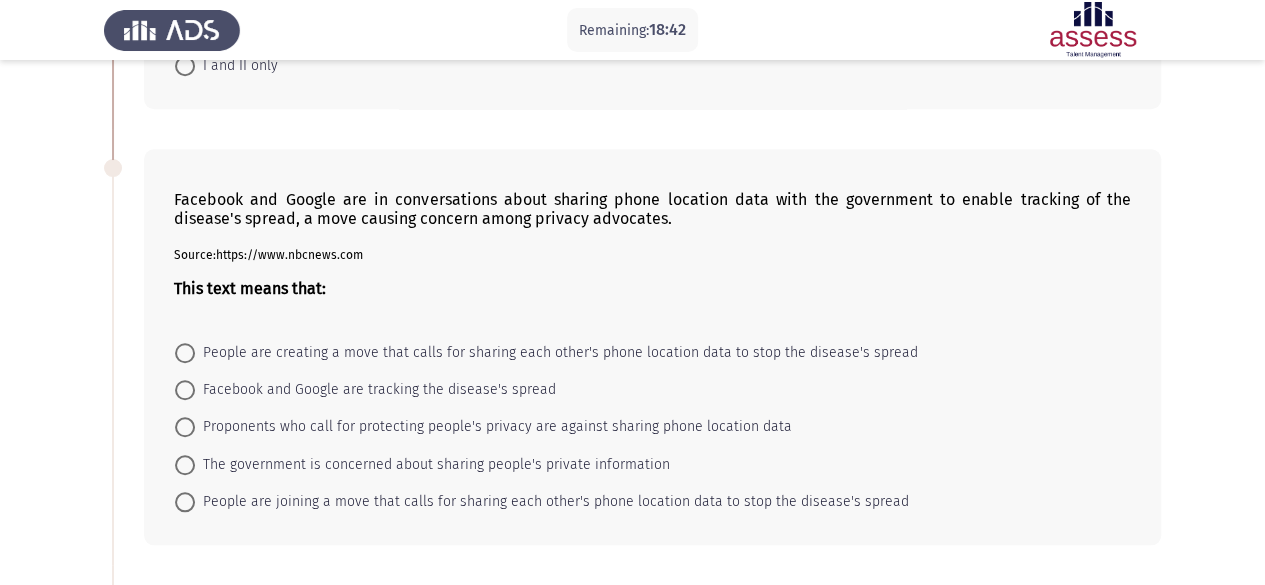 scroll, scrollTop: 661, scrollLeft: 0, axis: vertical 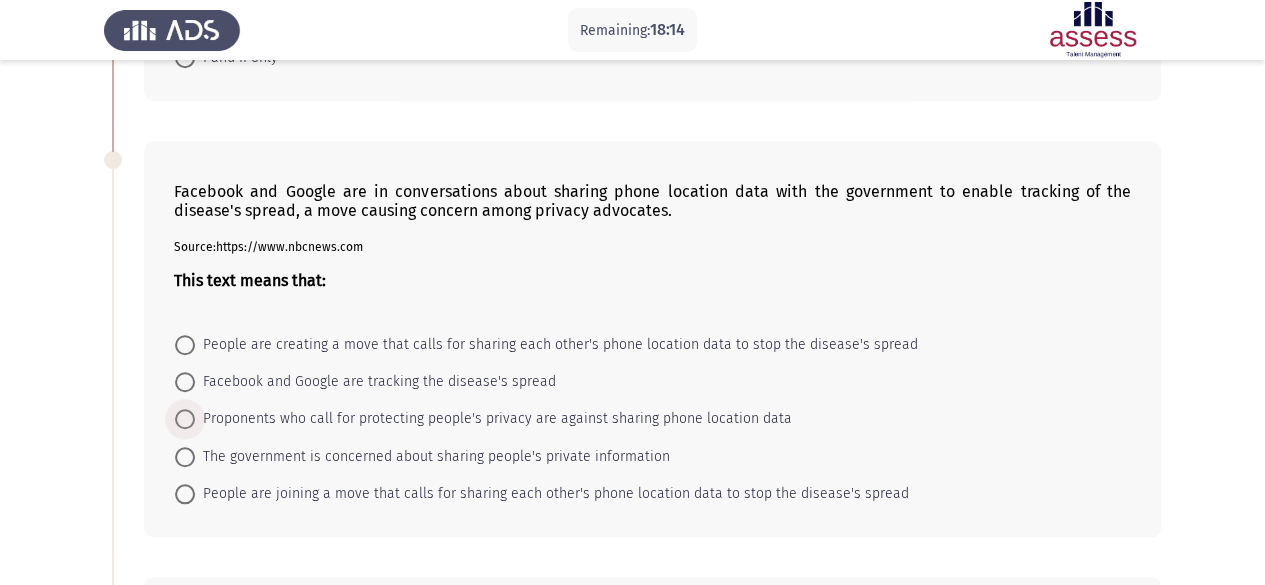 click on "Proponents who call for protecting people's privacy are against sharing phone location data" at bounding box center [493, 419] 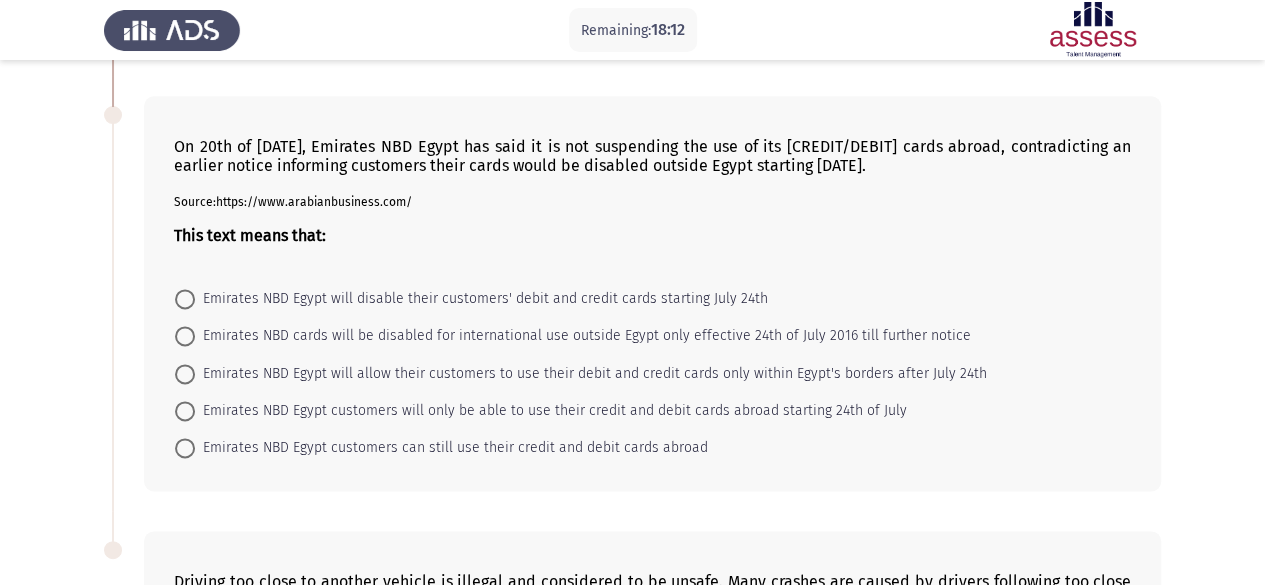 scroll, scrollTop: 1162, scrollLeft: 0, axis: vertical 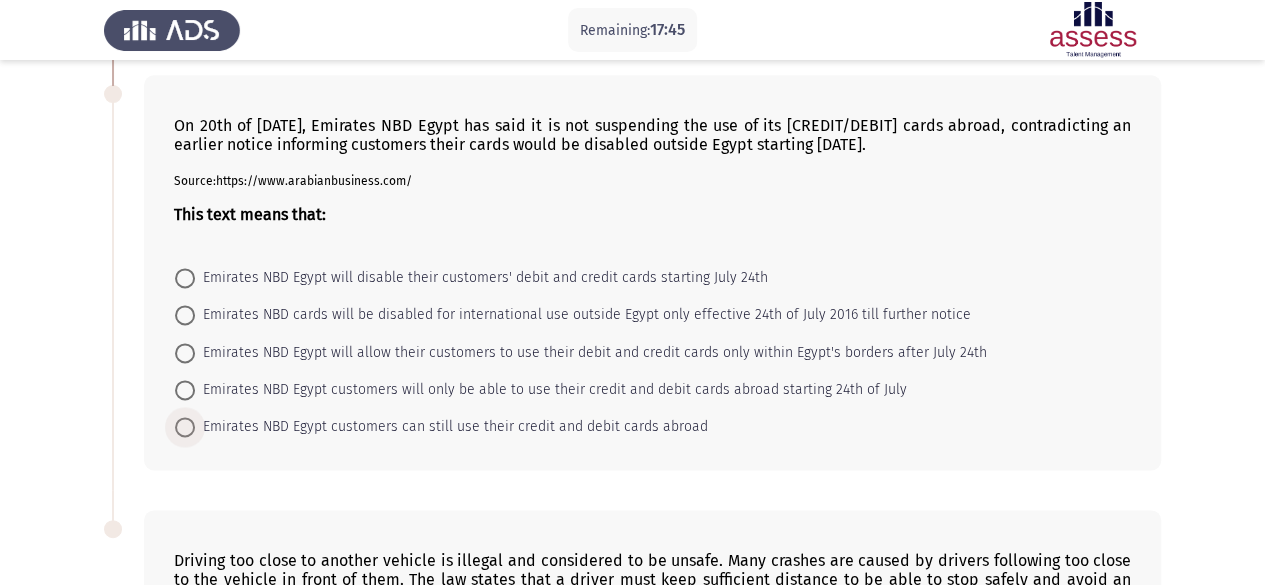 click at bounding box center [185, 427] 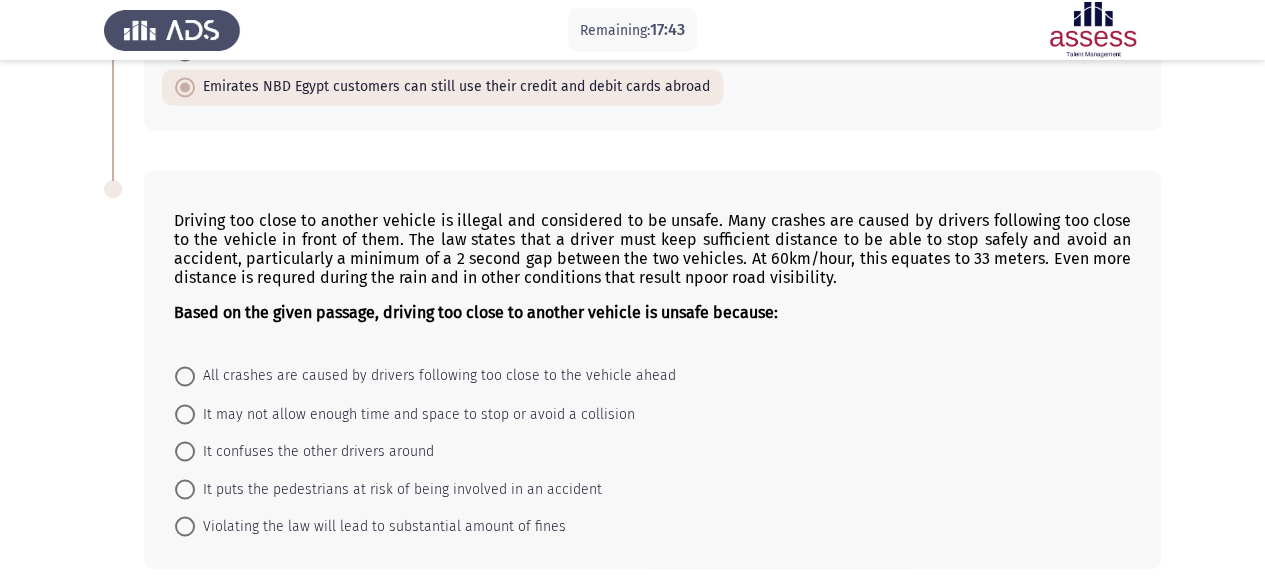 scroll, scrollTop: 1570, scrollLeft: 0, axis: vertical 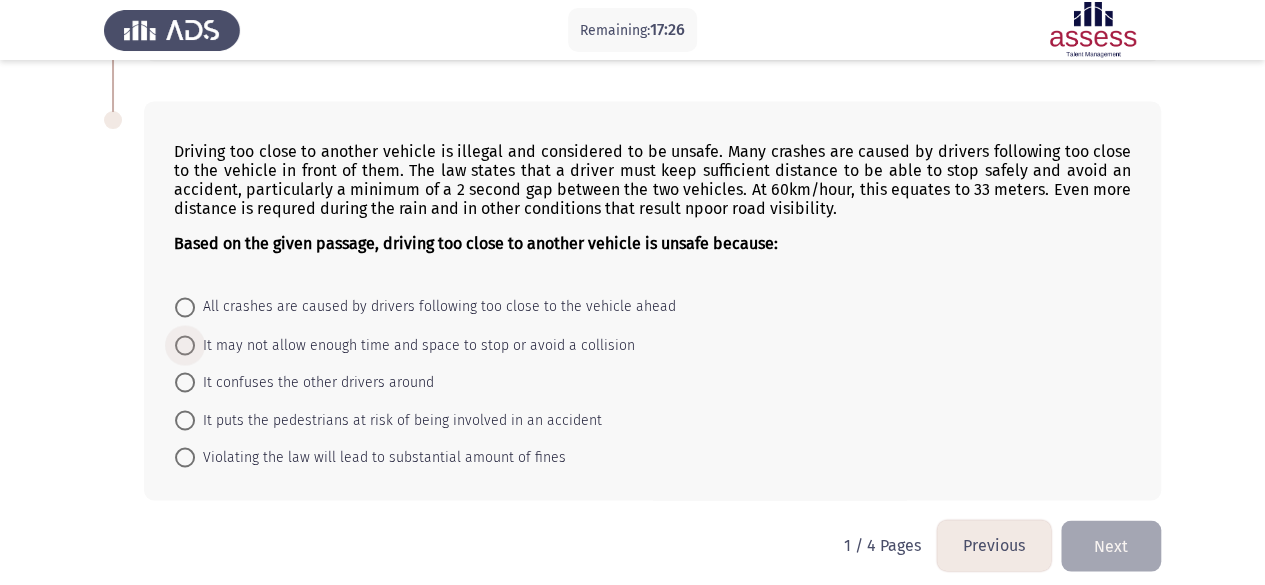 click at bounding box center [185, 345] 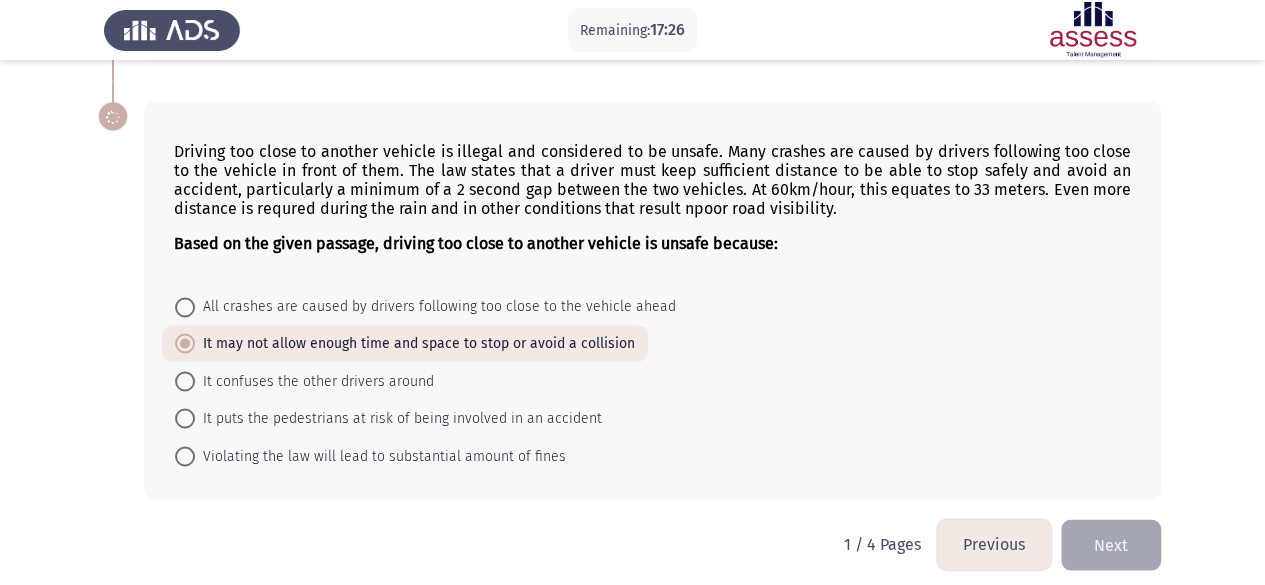 scroll, scrollTop: 1568, scrollLeft: 0, axis: vertical 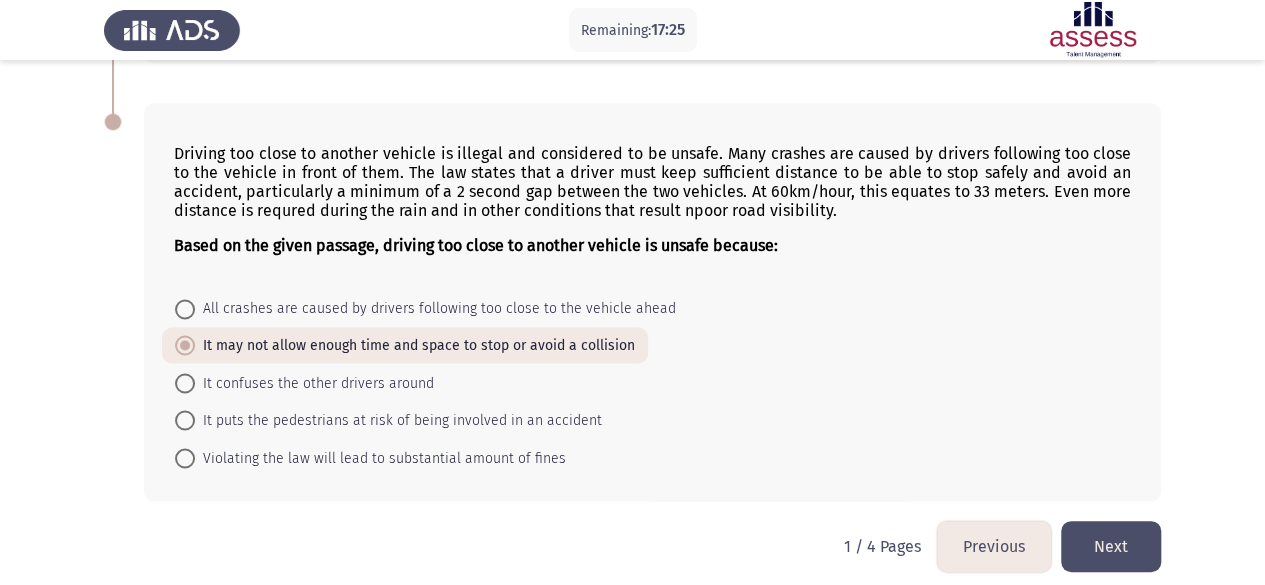 click on "Next" 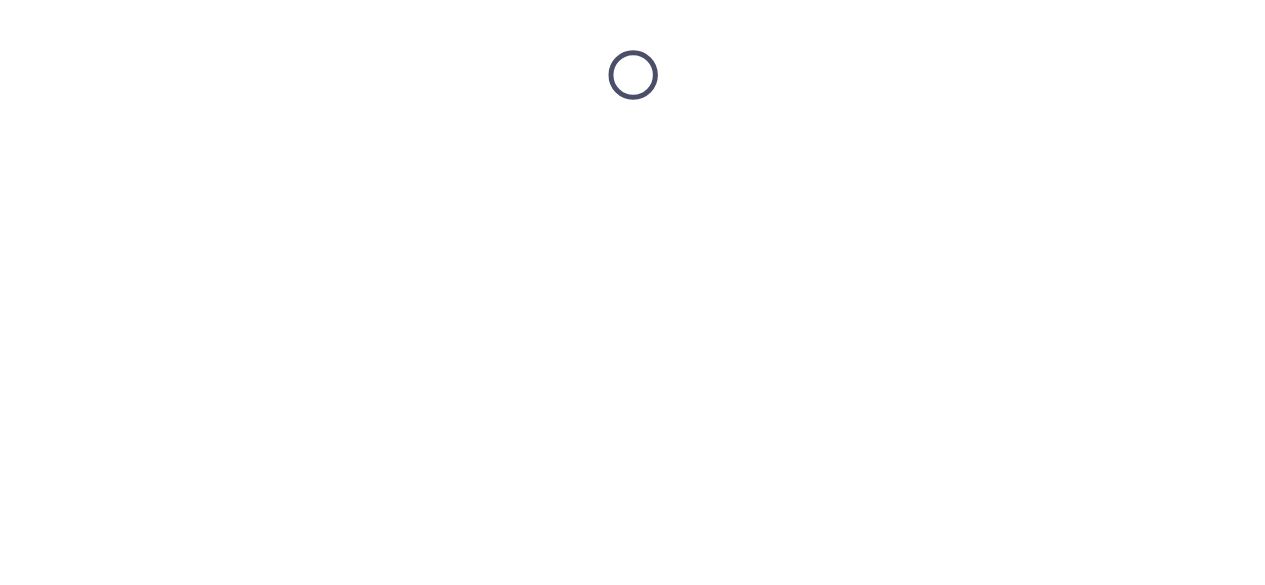 scroll, scrollTop: 0, scrollLeft: 0, axis: both 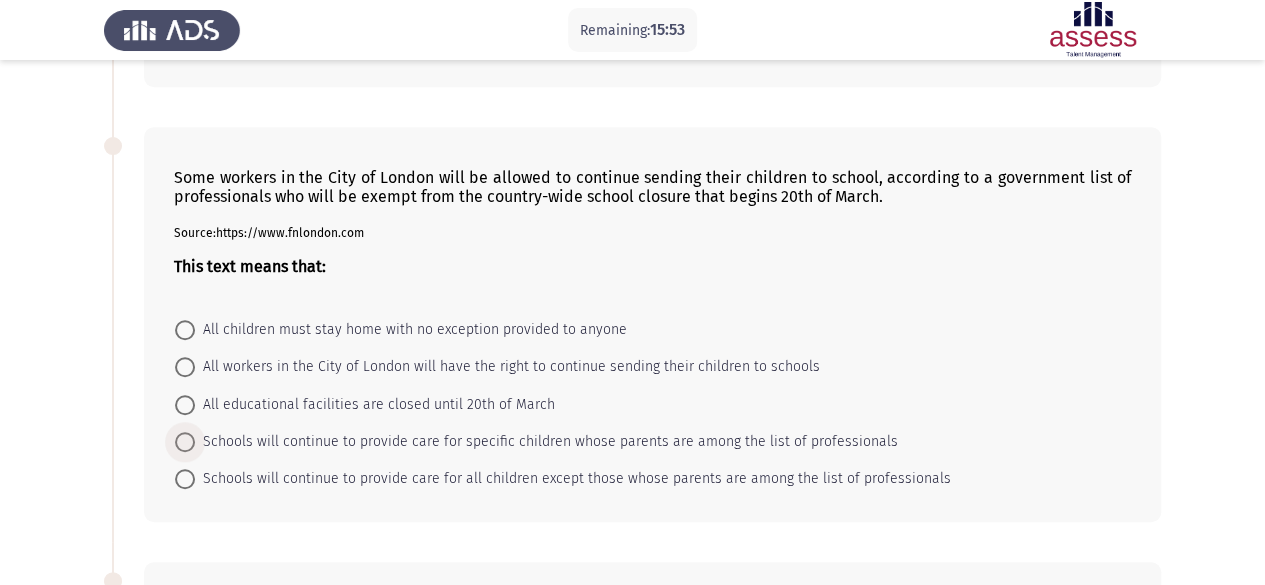 click at bounding box center (185, 442) 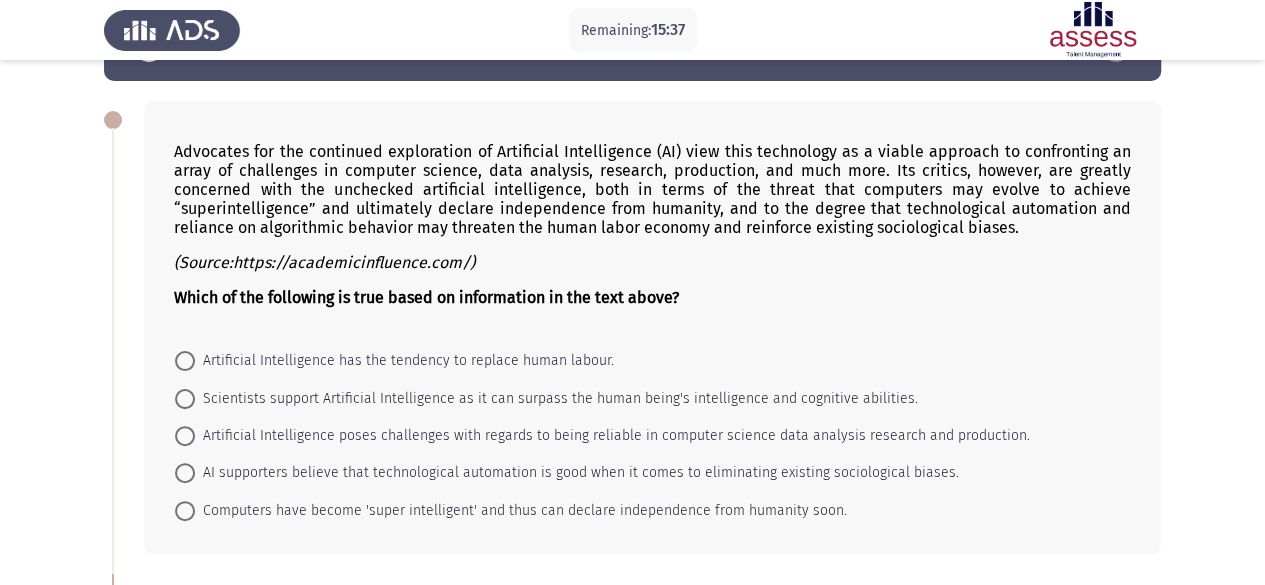 scroll, scrollTop: 62, scrollLeft: 0, axis: vertical 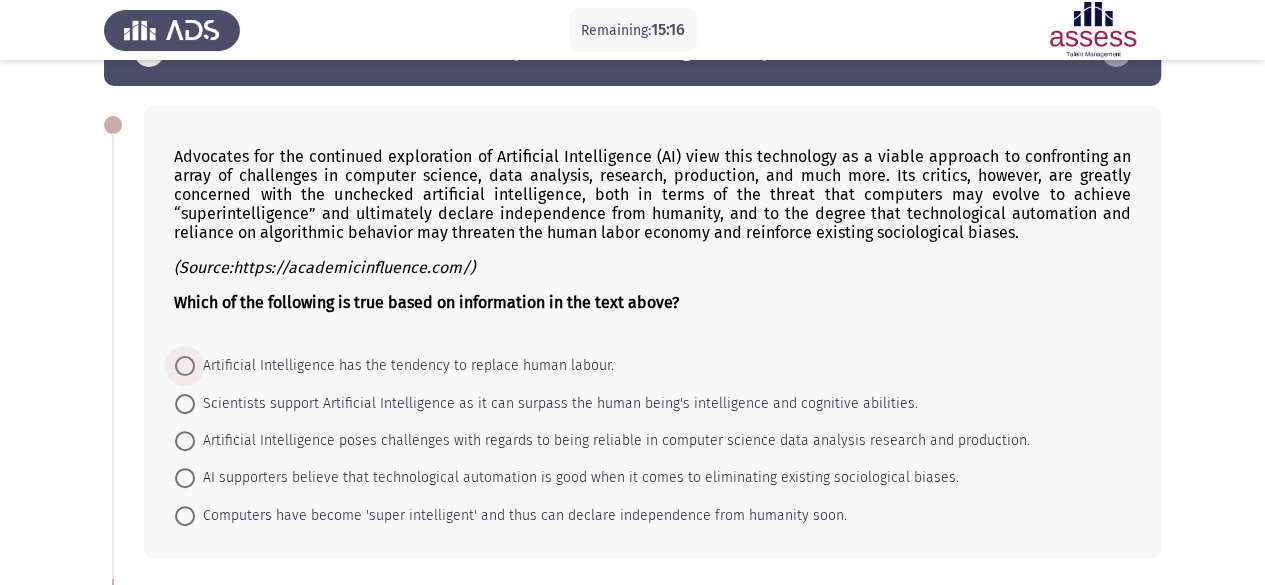 click at bounding box center (185, 366) 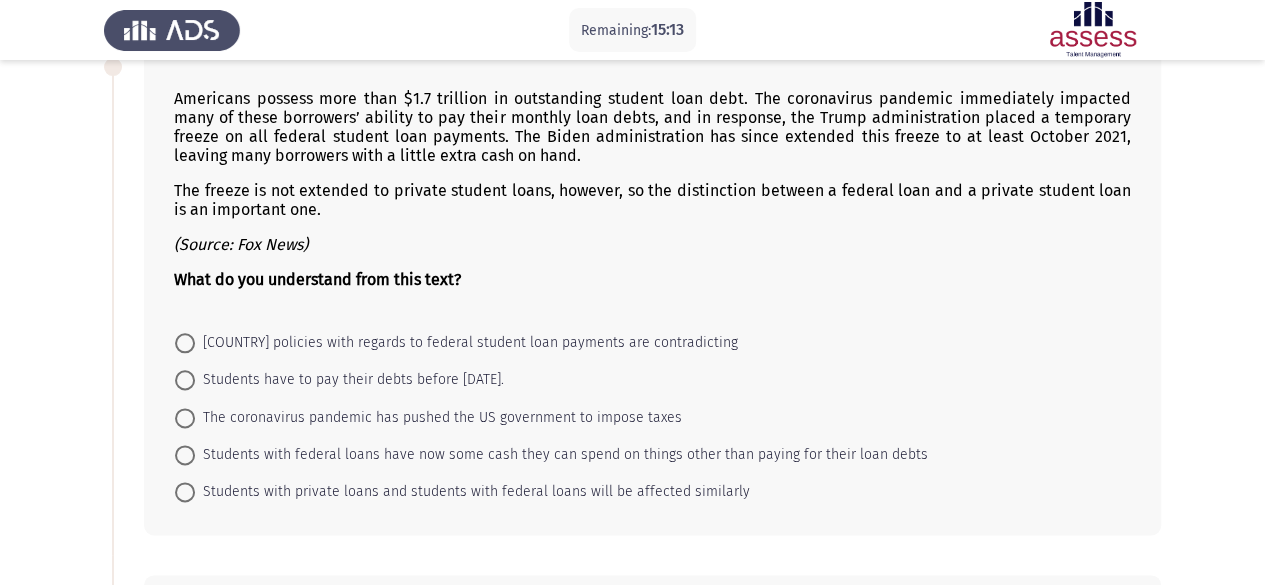 scroll, scrollTop: 1051, scrollLeft: 0, axis: vertical 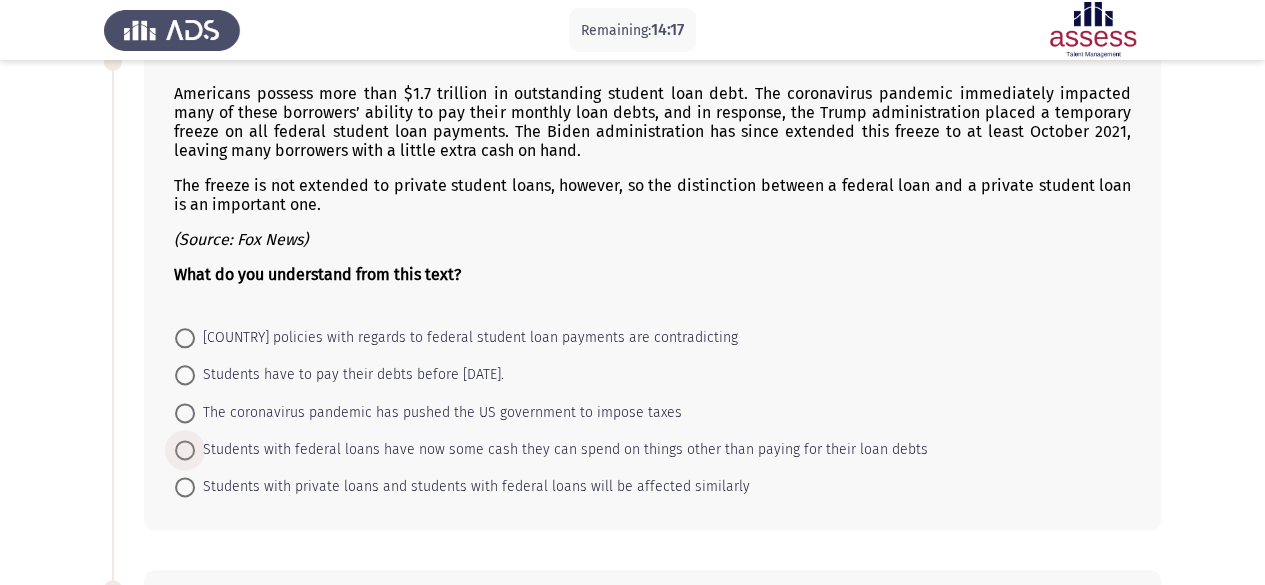 click at bounding box center [185, 450] 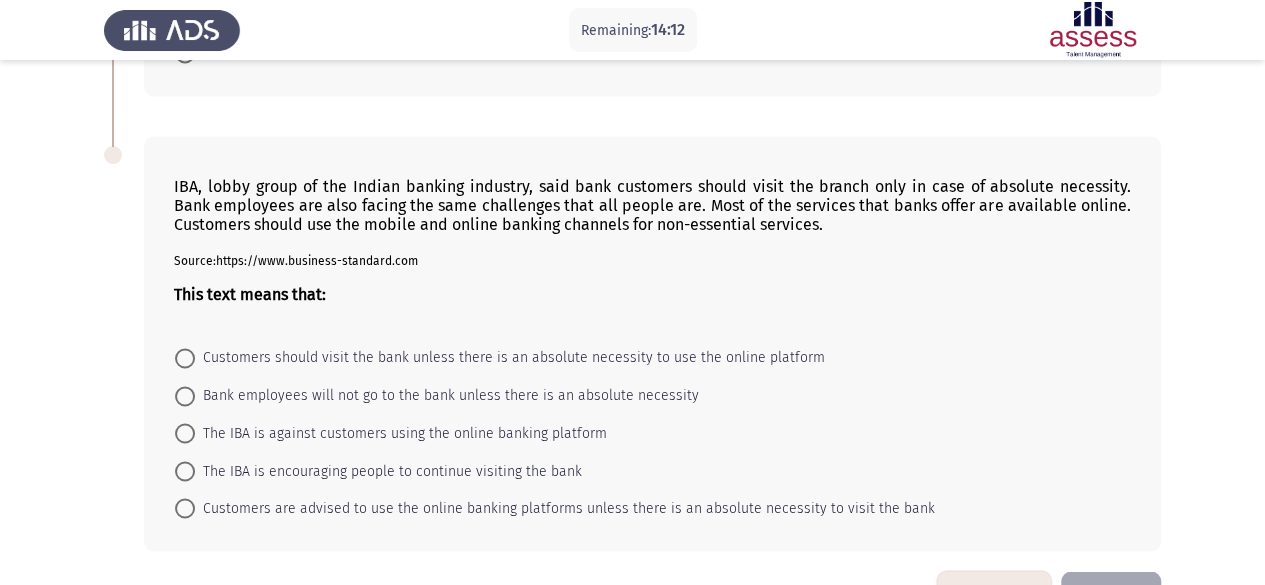 scroll, scrollTop: 1535, scrollLeft: 0, axis: vertical 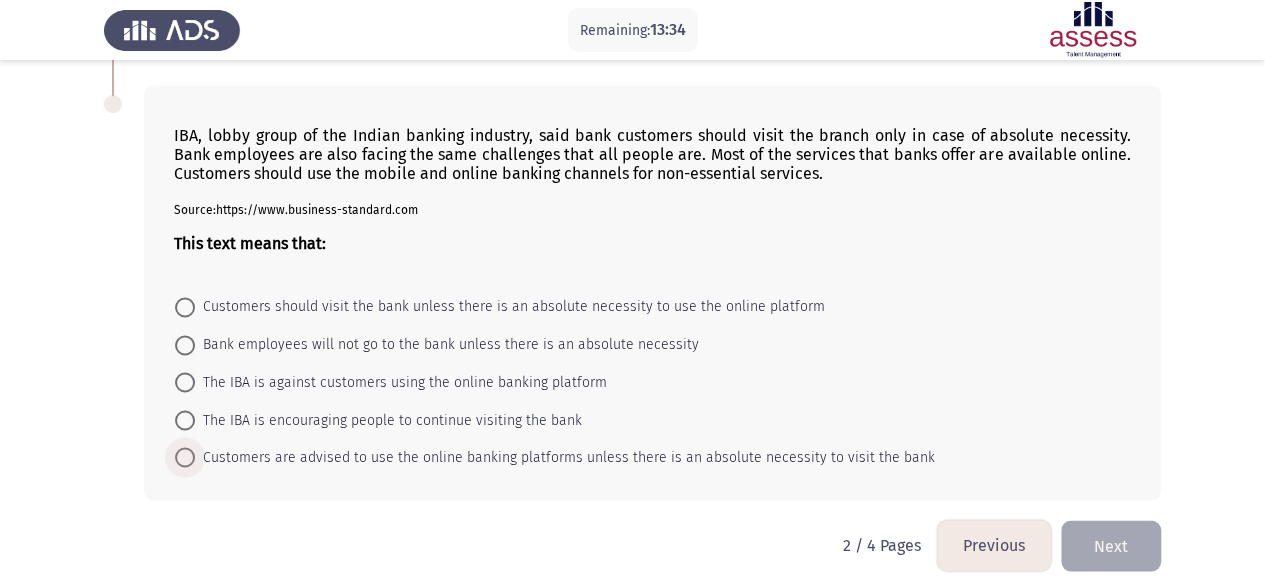 click at bounding box center [185, 457] 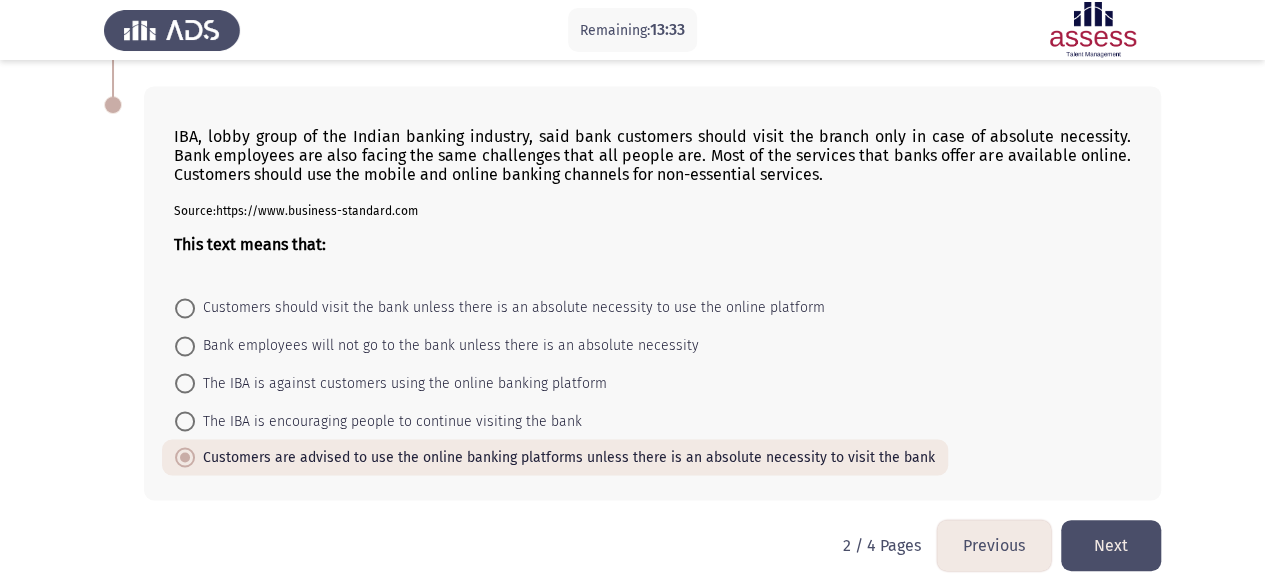 click on "Next" 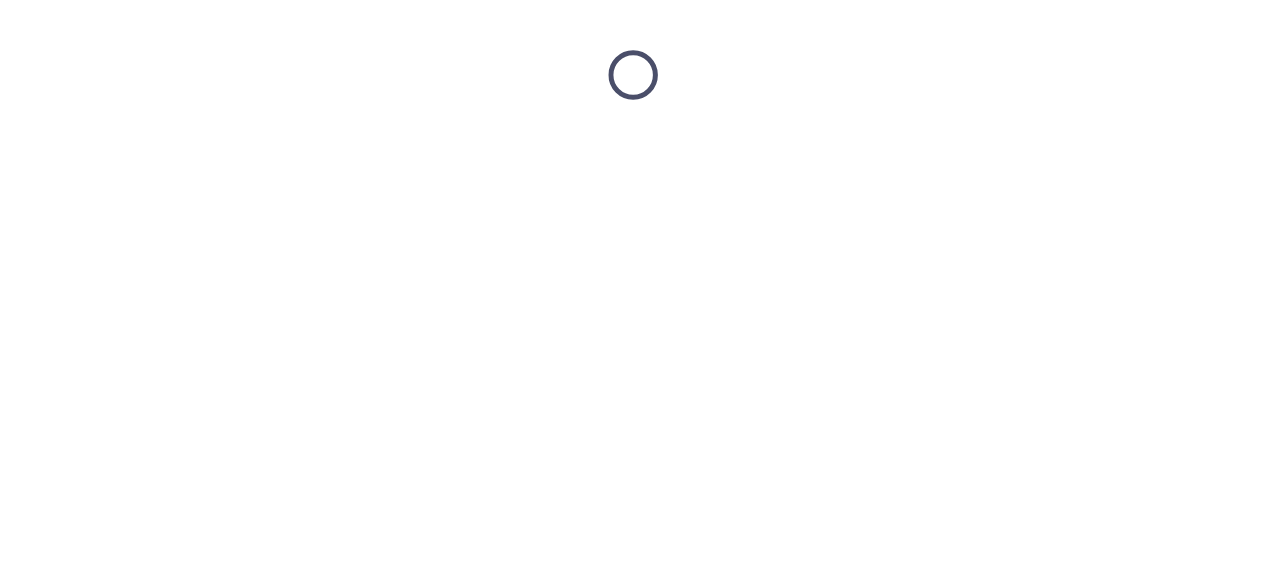 scroll, scrollTop: 0, scrollLeft: 0, axis: both 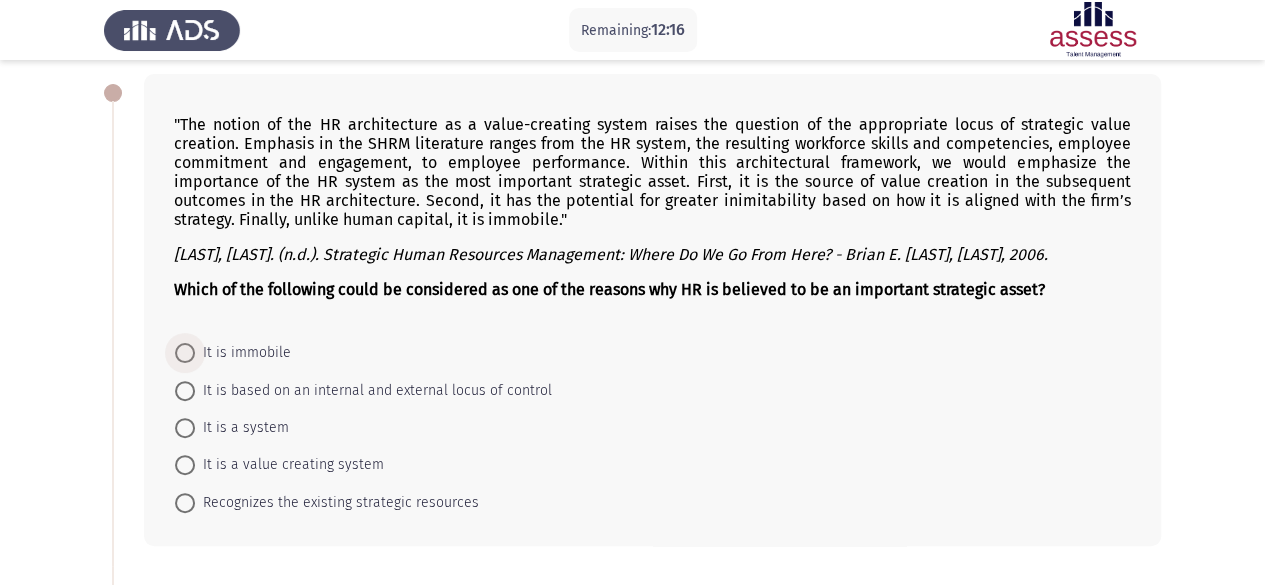 click at bounding box center (185, 353) 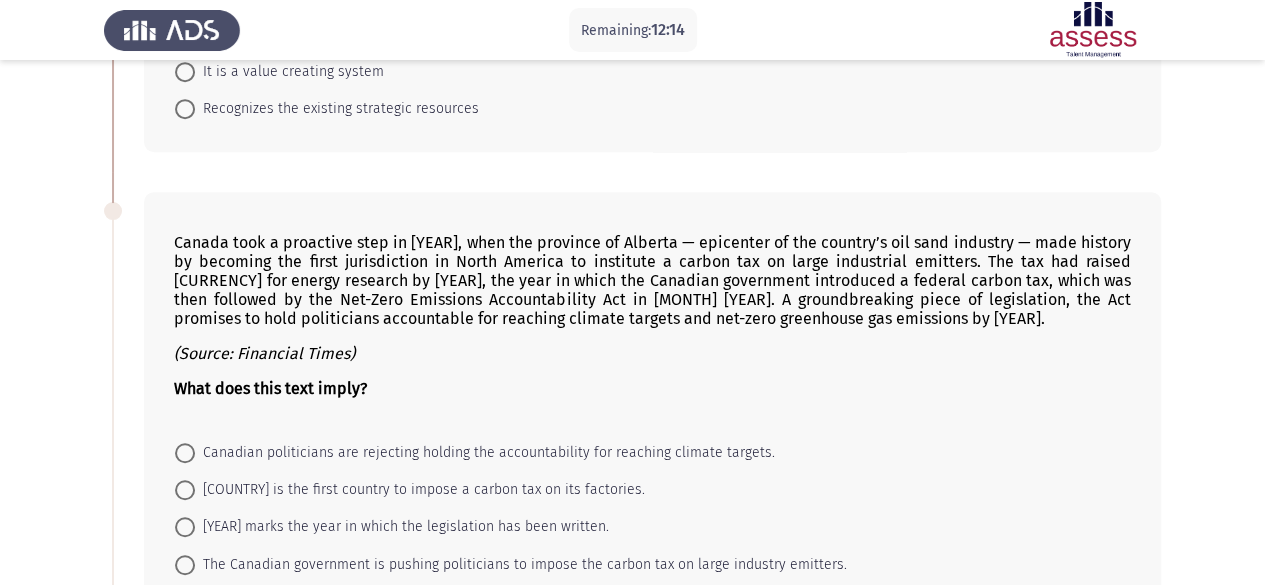 scroll, scrollTop: 492, scrollLeft: 0, axis: vertical 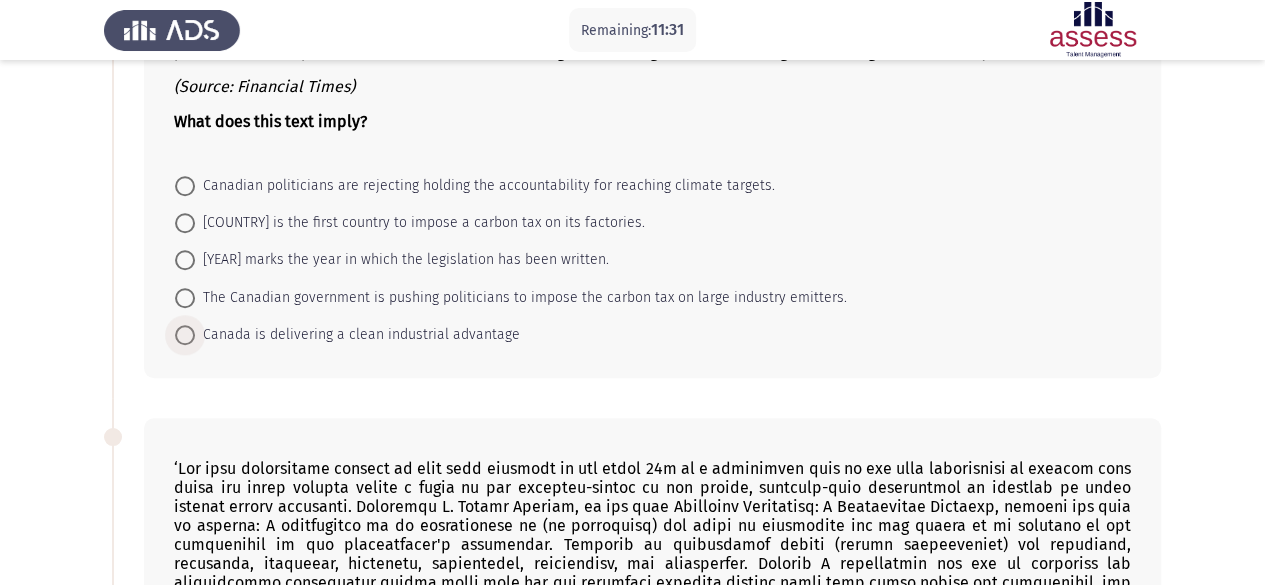 click on "Canada is delivering a clean industrial advantage" at bounding box center [347, 335] 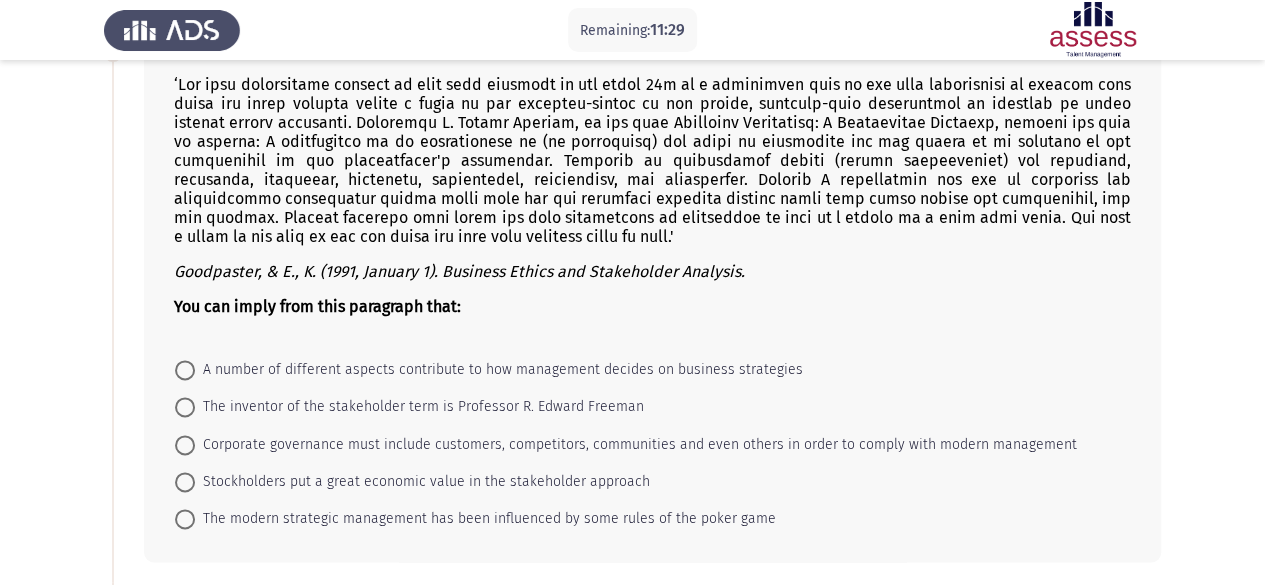 scroll, scrollTop: 1142, scrollLeft: 0, axis: vertical 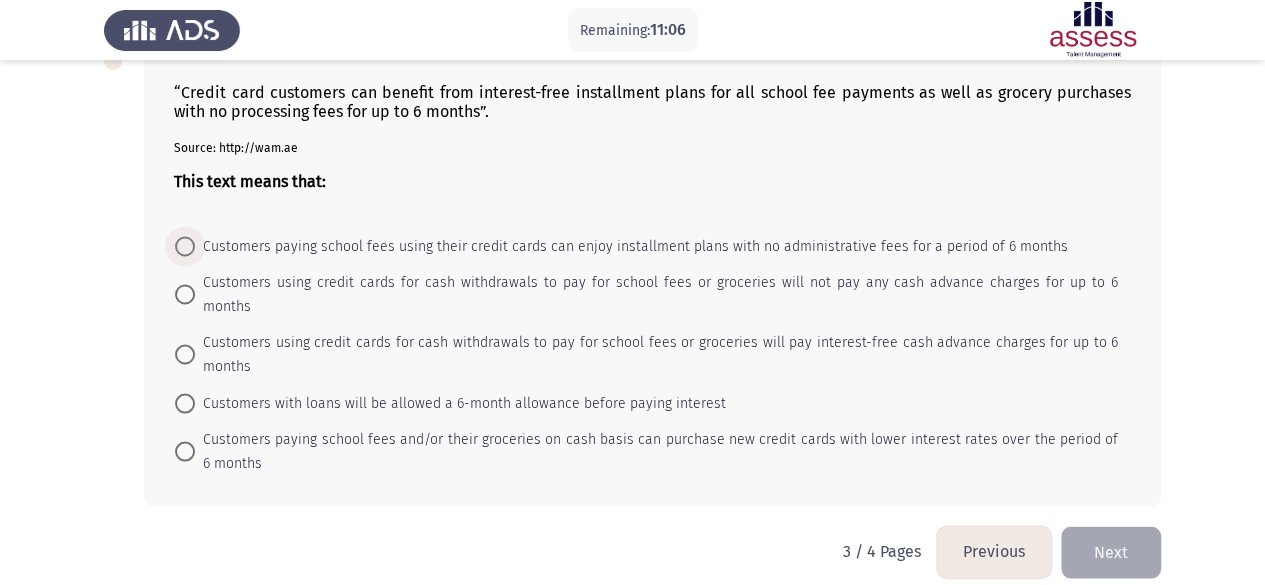 click at bounding box center [185, 246] 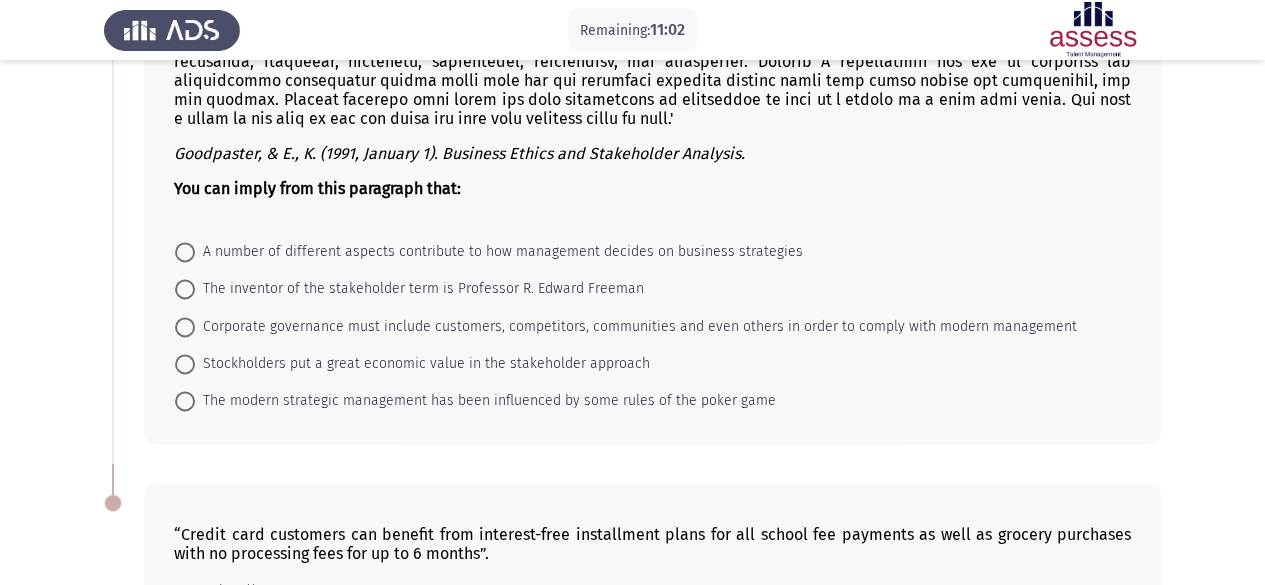 scroll, scrollTop: 1235, scrollLeft: 0, axis: vertical 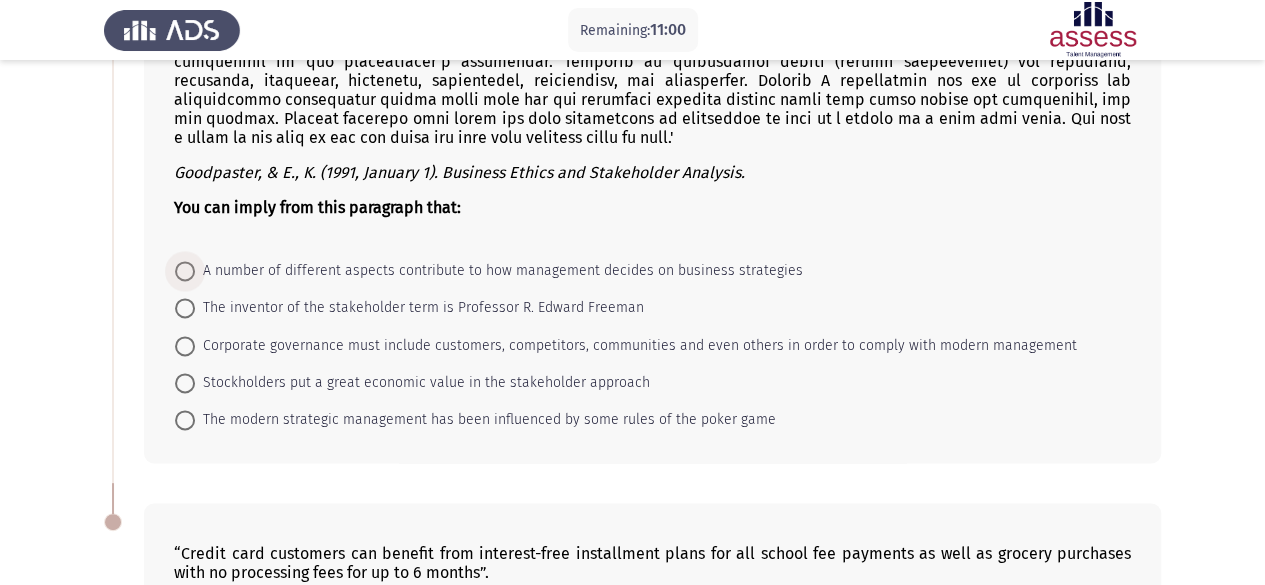 click at bounding box center (185, 271) 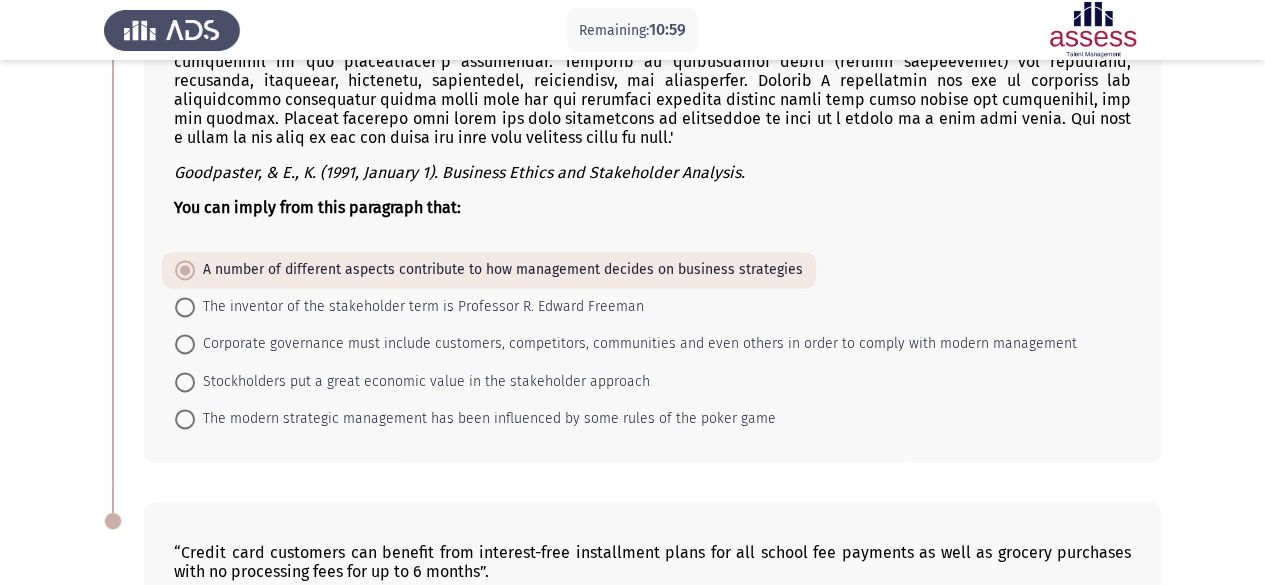 scroll, scrollTop: 1694, scrollLeft: 0, axis: vertical 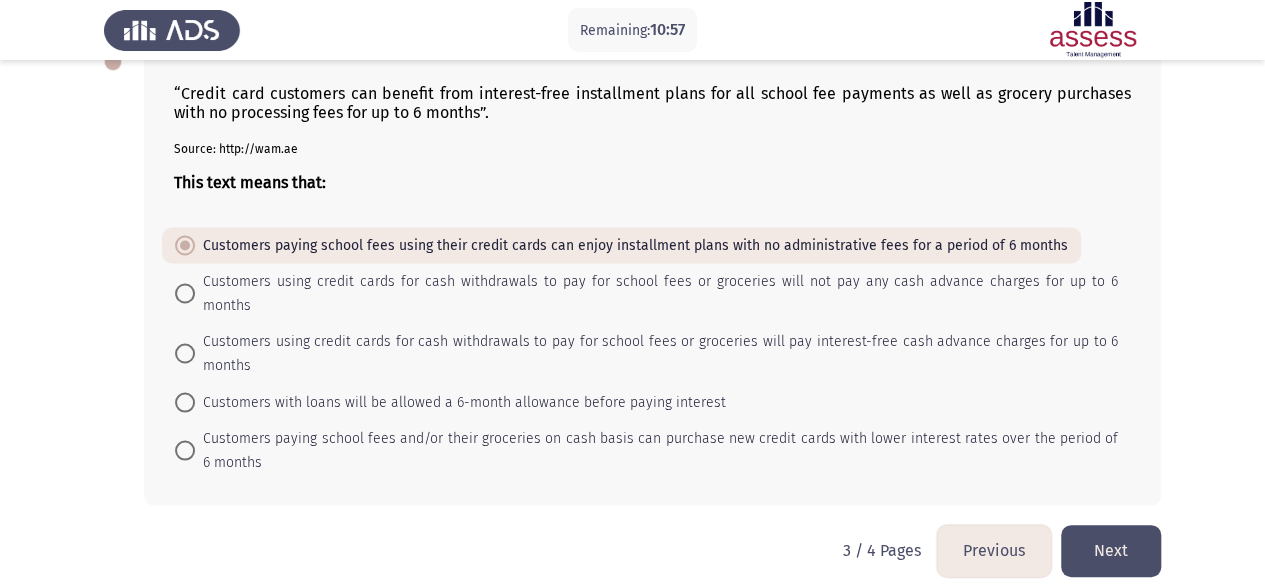 click on "Next" 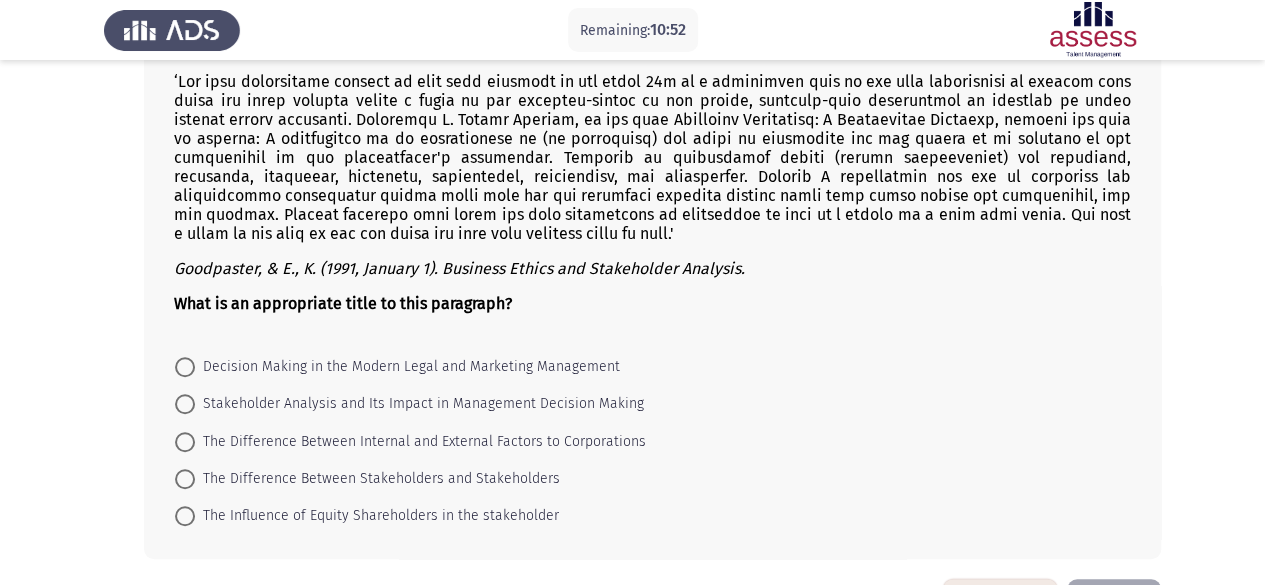 scroll, scrollTop: 546, scrollLeft: 0, axis: vertical 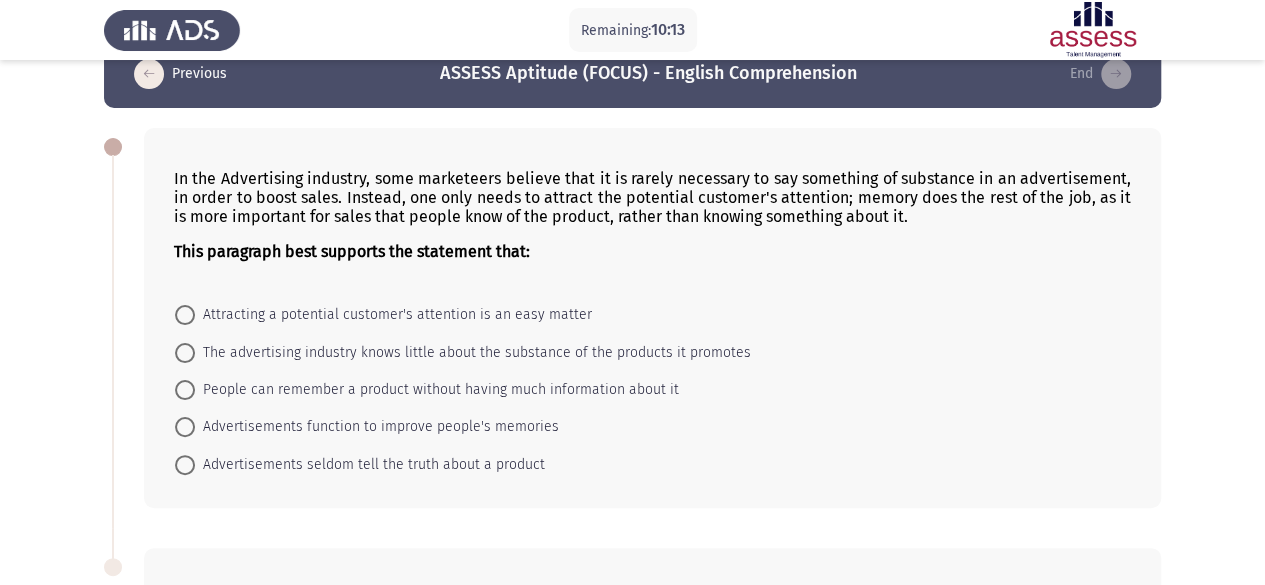 click on "People can remember a product without having much information about it" at bounding box center [437, 390] 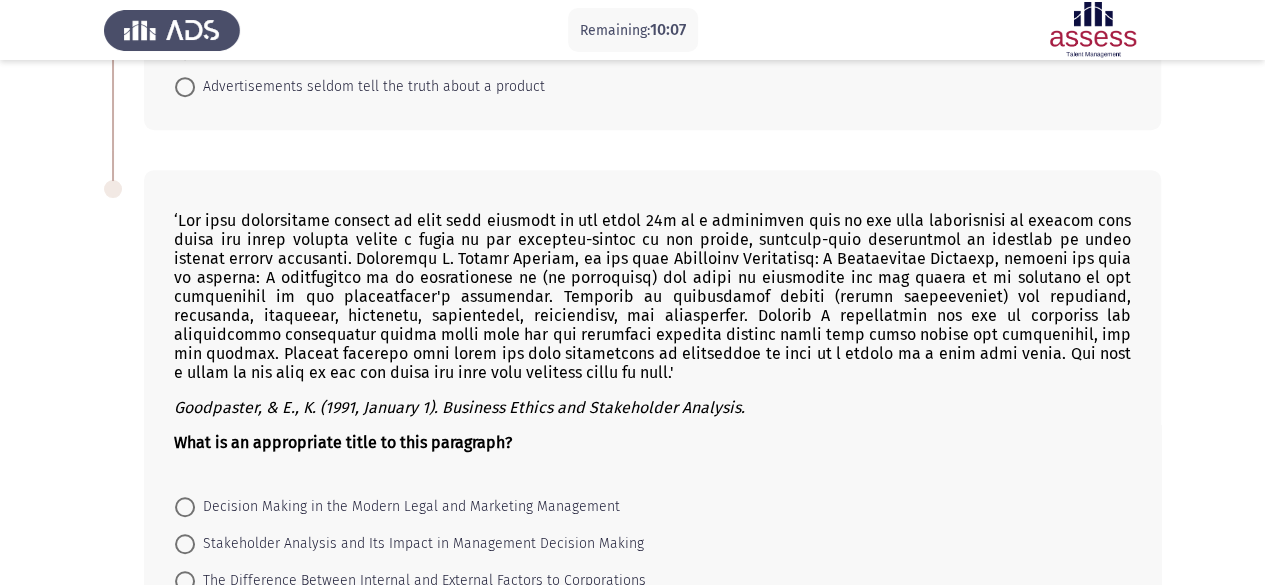scroll, scrollTop: 419, scrollLeft: 0, axis: vertical 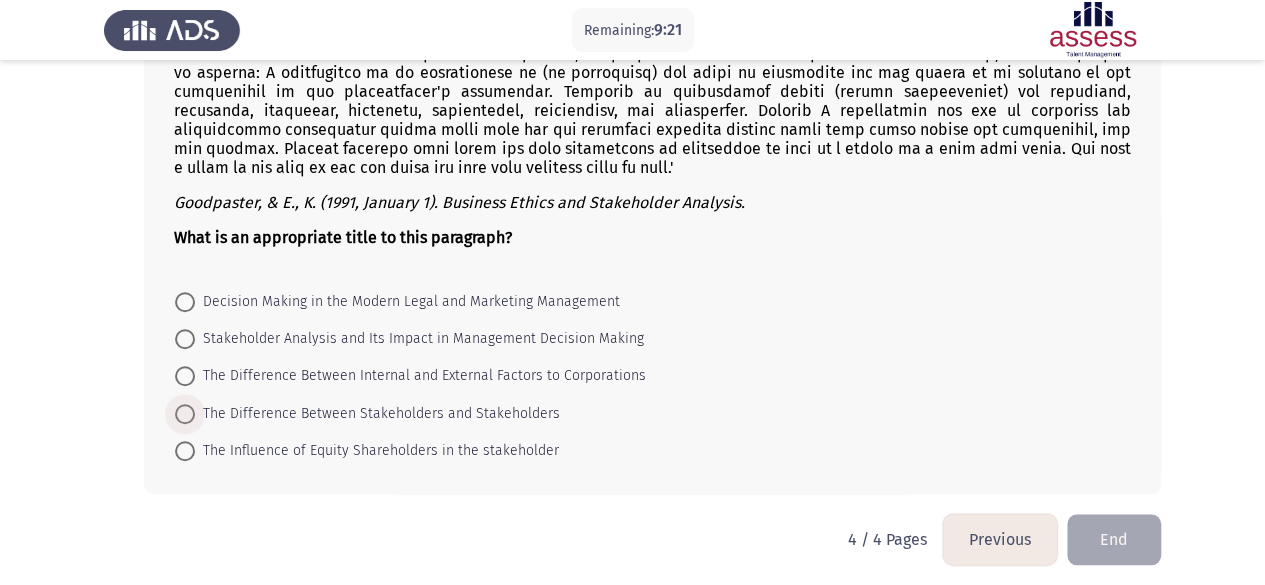 click at bounding box center [185, 414] 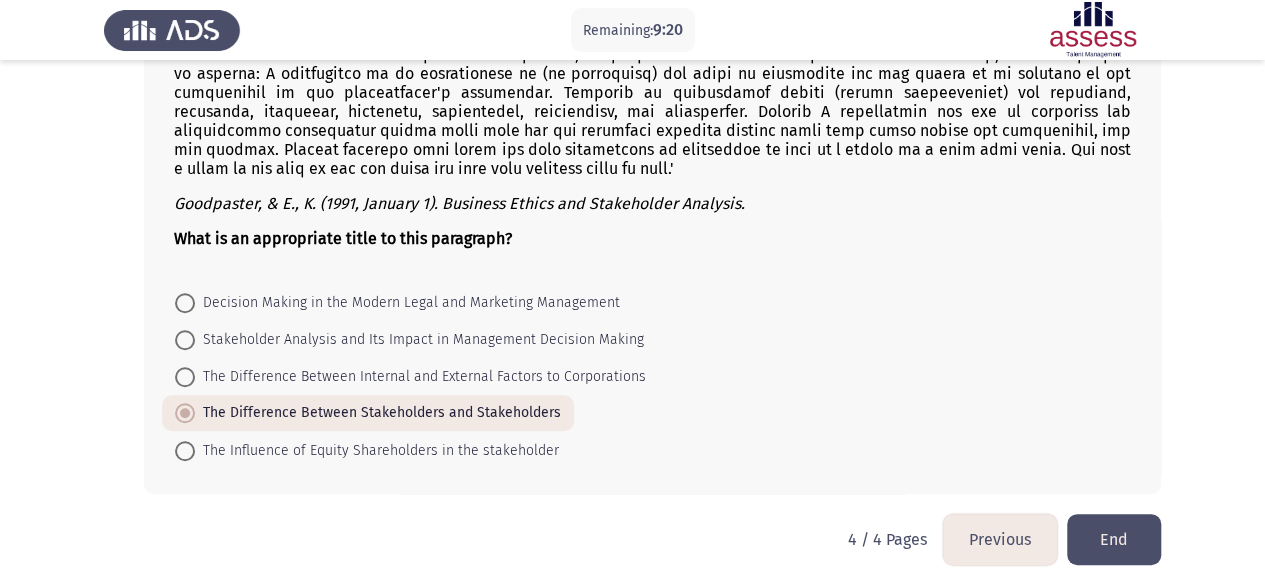 click on "End" 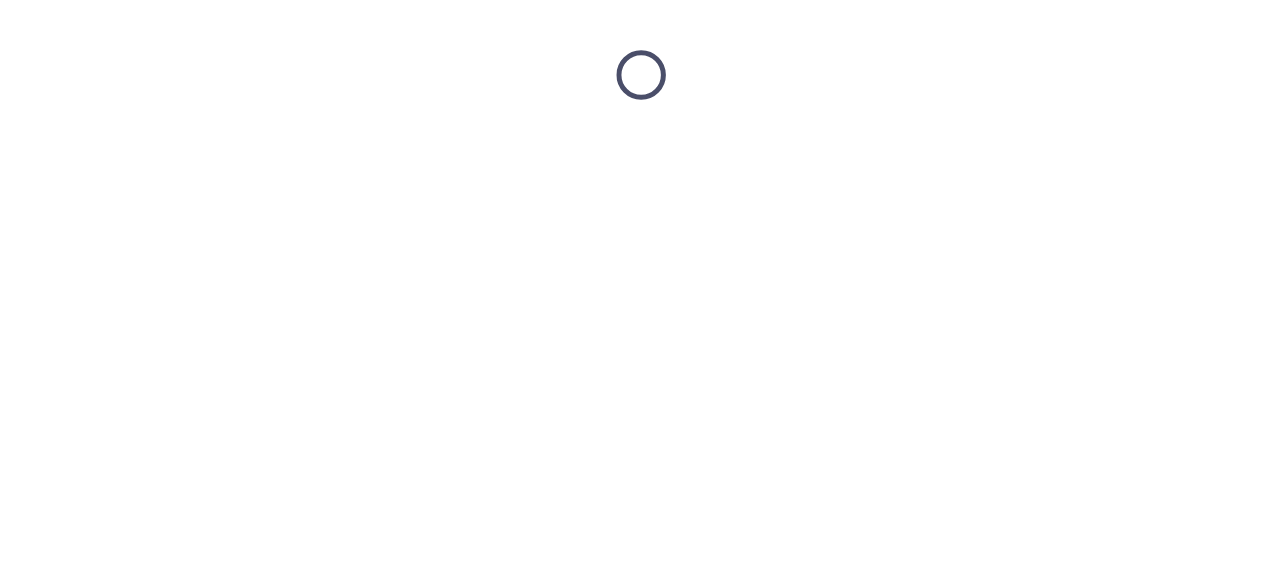 scroll, scrollTop: 0, scrollLeft: 0, axis: both 